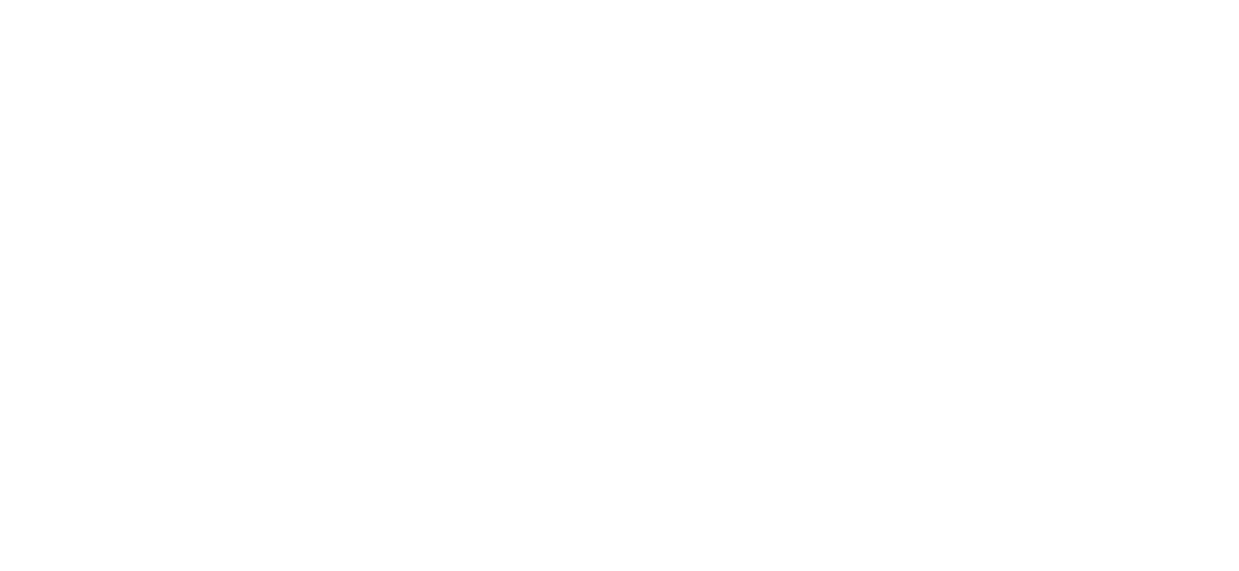 scroll, scrollTop: 0, scrollLeft: 0, axis: both 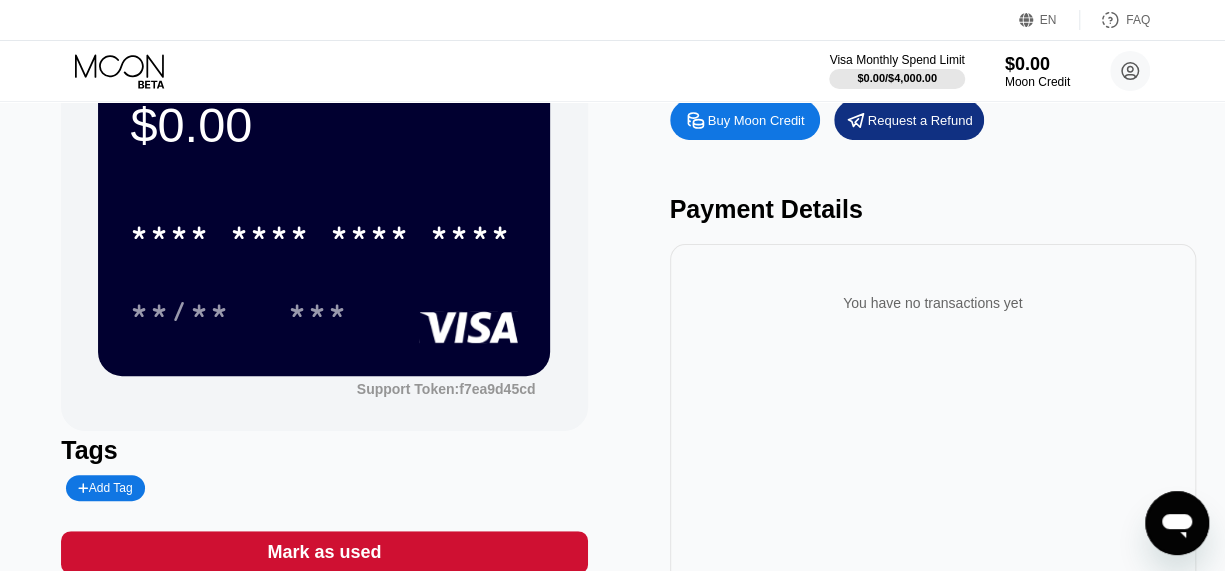 click on "Buy Moon Credit" at bounding box center (745, 120) 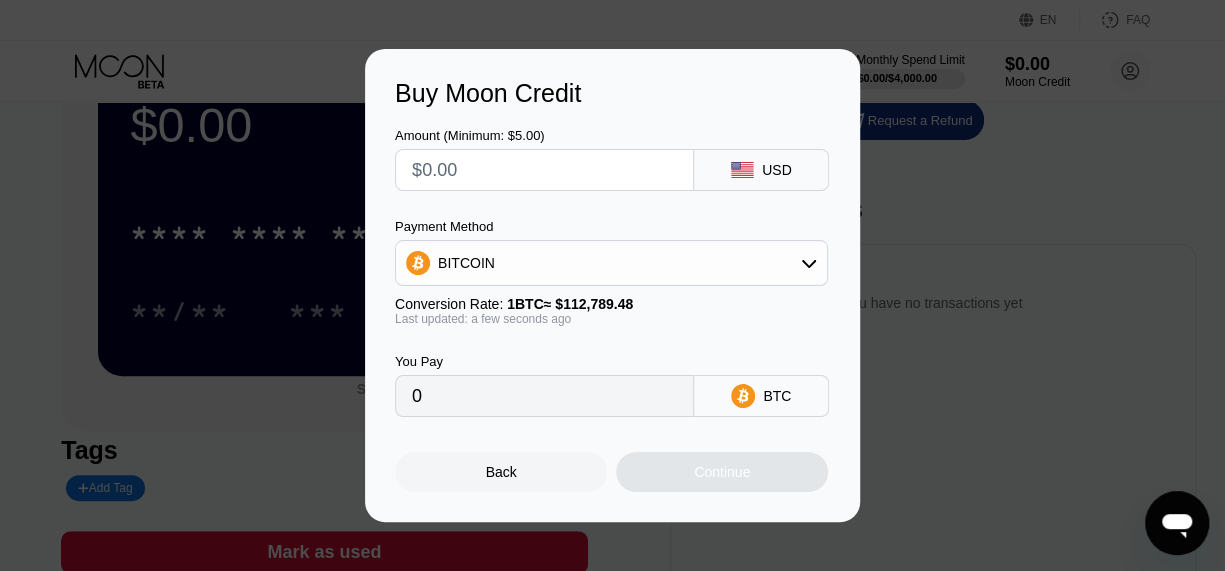 click 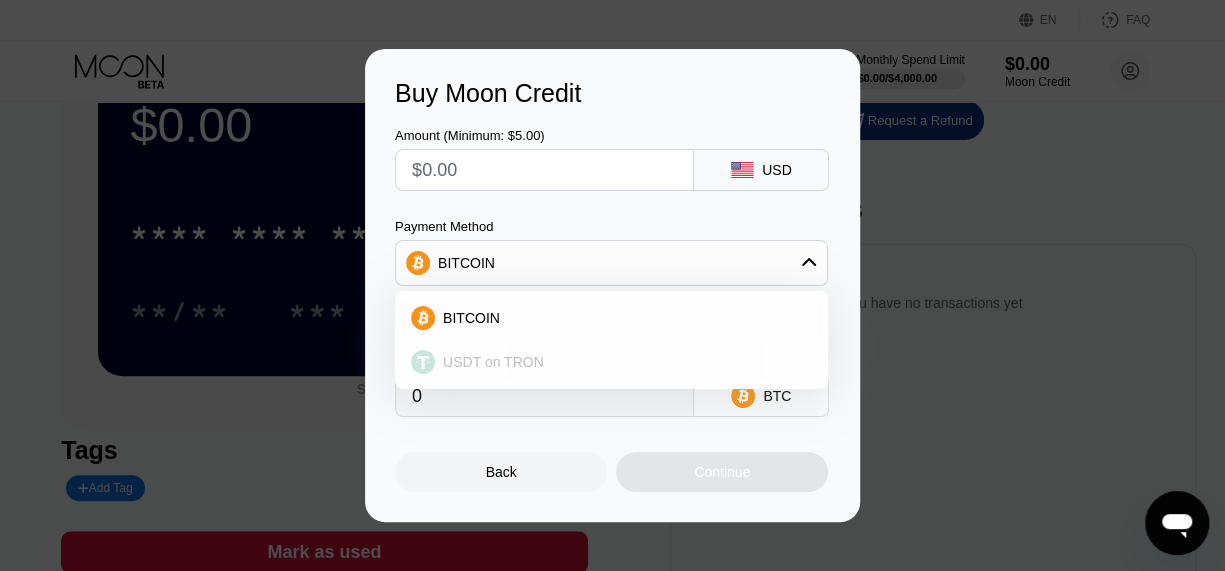 click on "USDT on TRON" at bounding box center [623, 362] 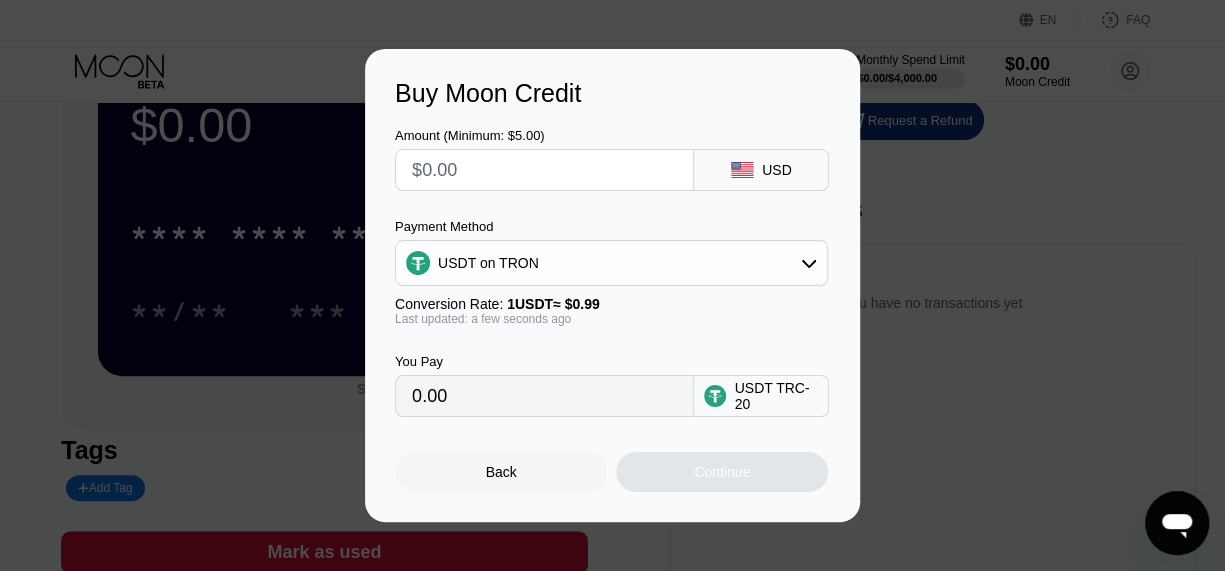 type on "0.00" 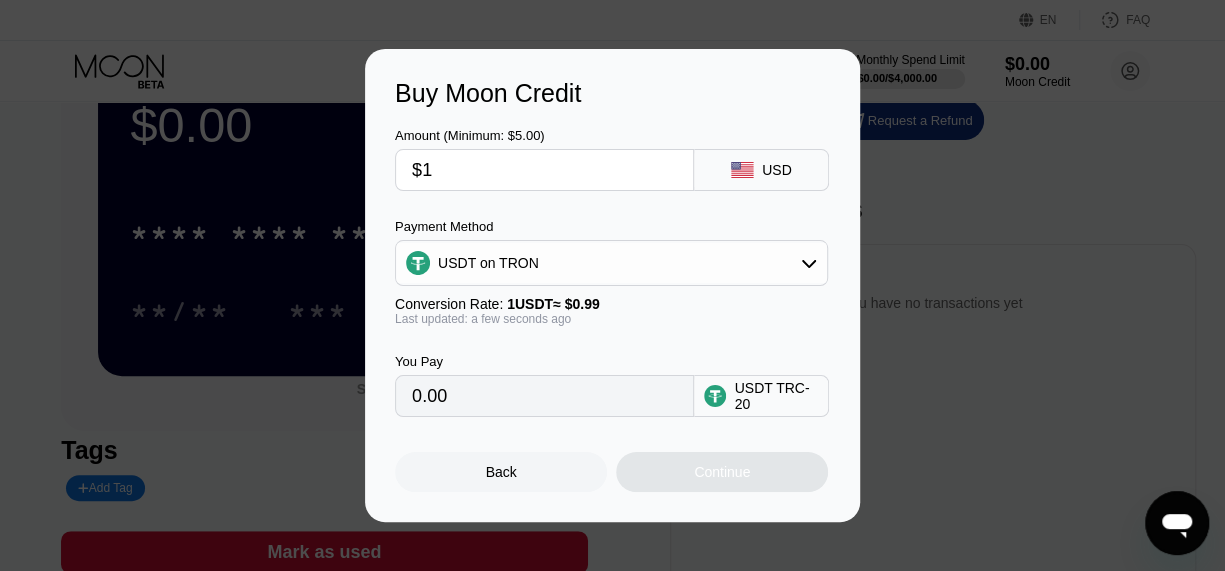 type on "$14" 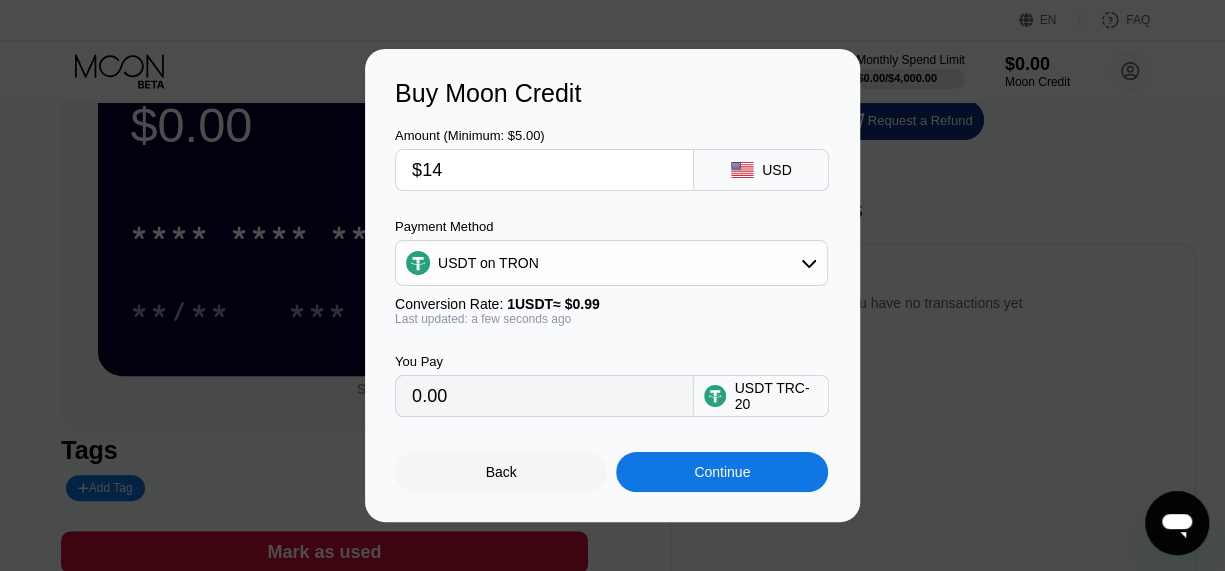 type on "14.14" 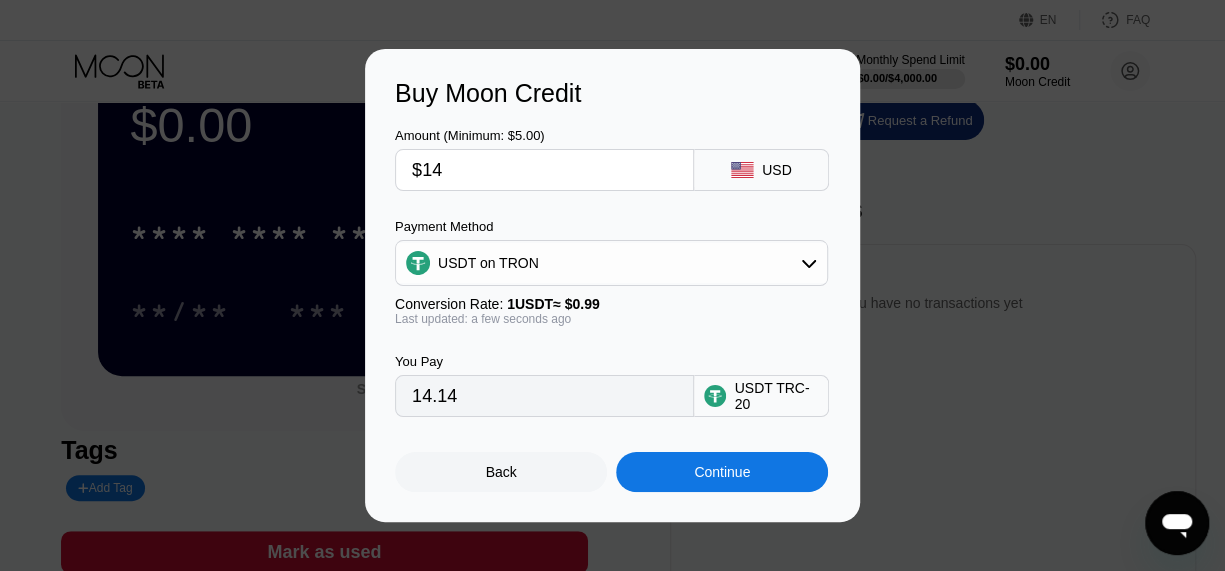 type on "$14" 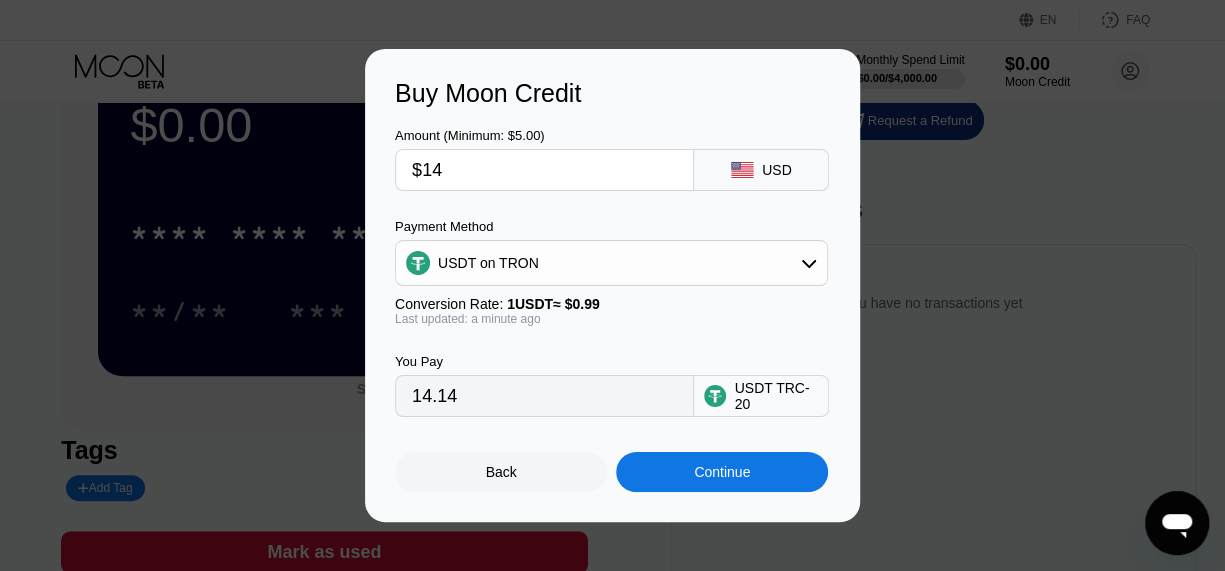 click on "Continue" at bounding box center (722, 472) 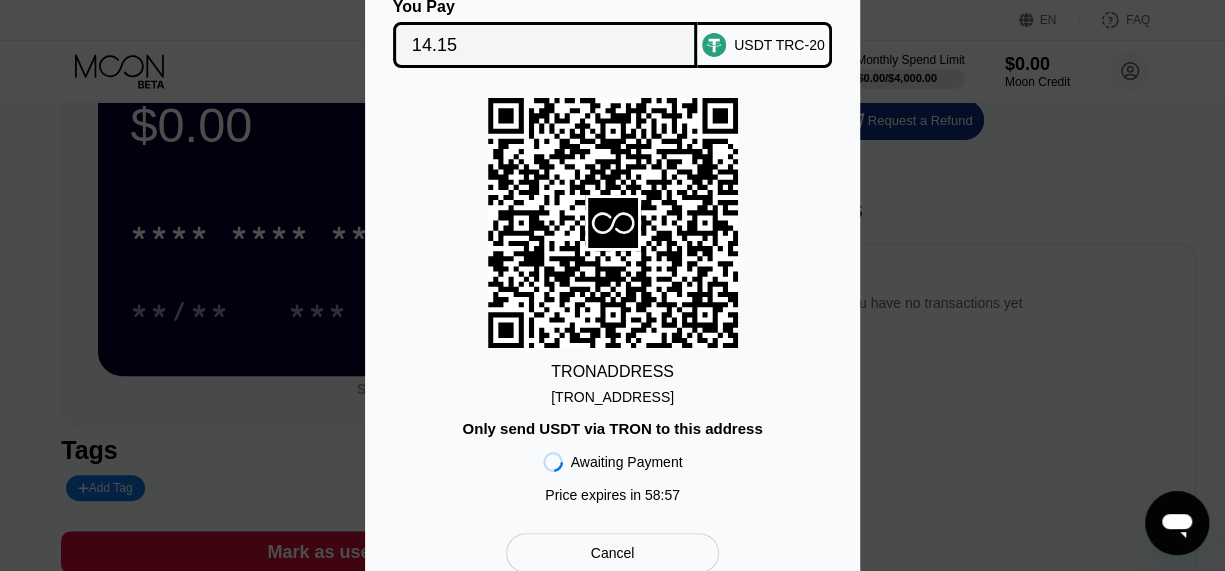 click on "[TRON_ADDRESS]" at bounding box center [612, 397] 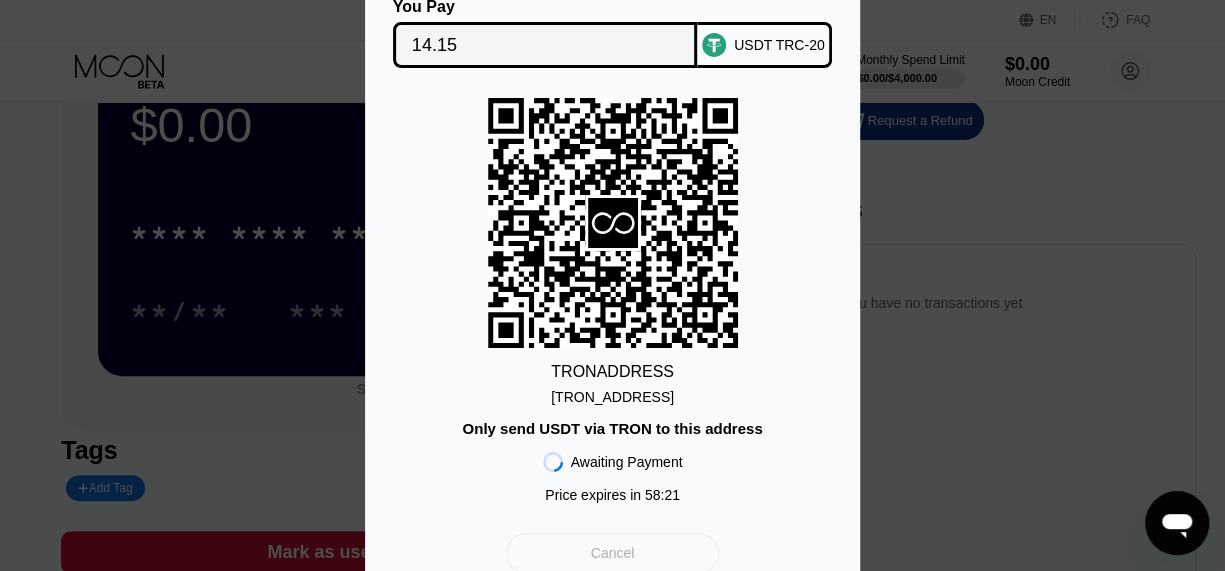 click on "Cancel" at bounding box center [612, 553] 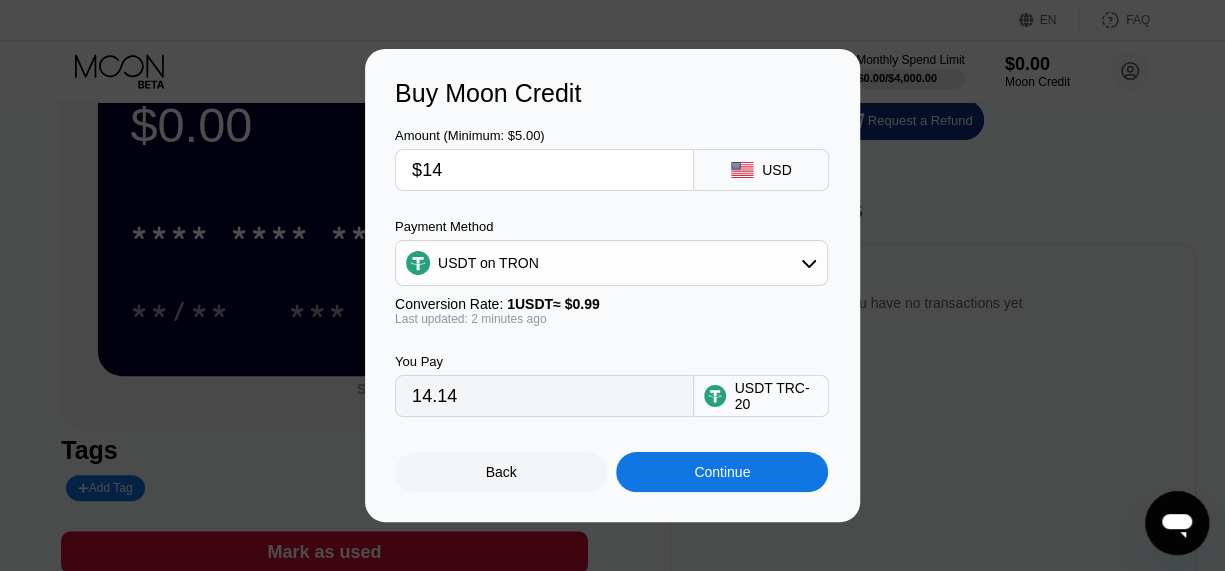 click on "14.14" at bounding box center (544, 396) 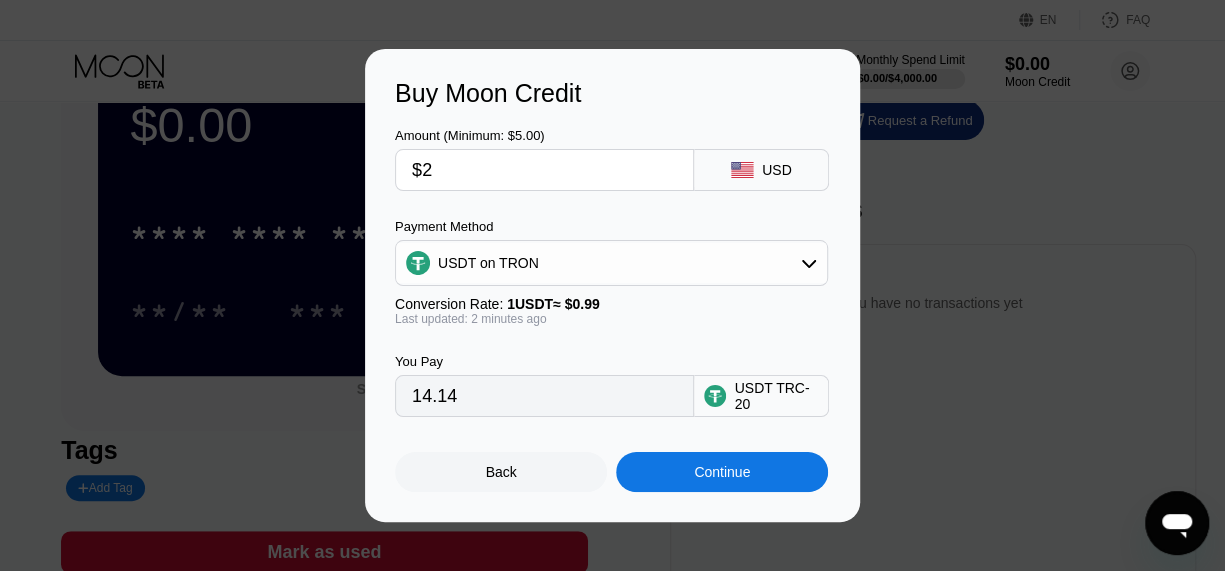 type on "2.02" 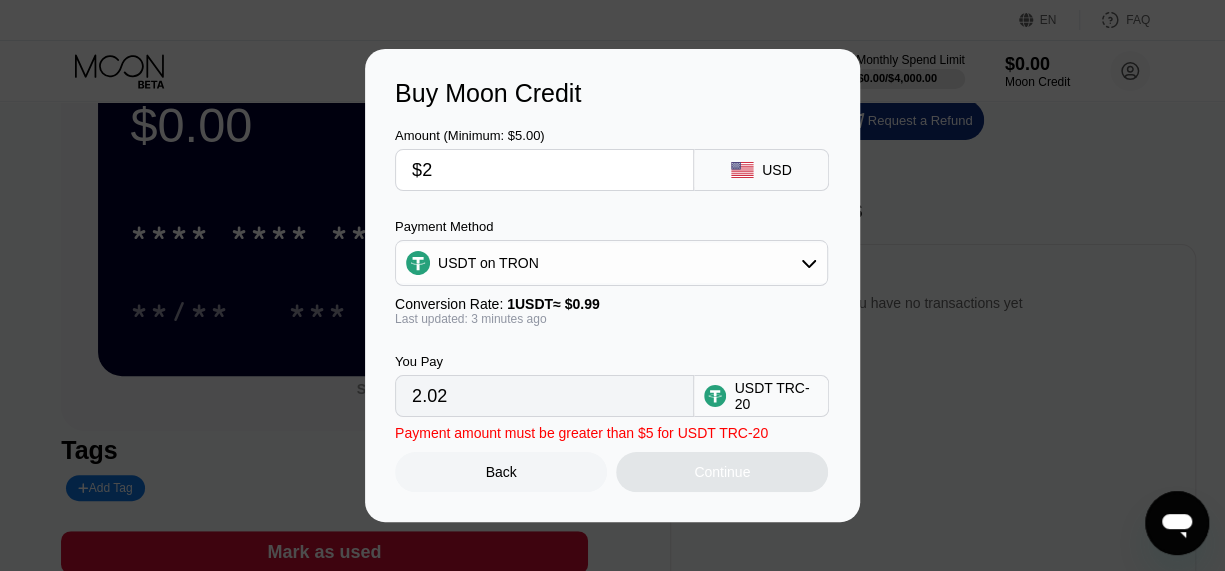 type on "$20" 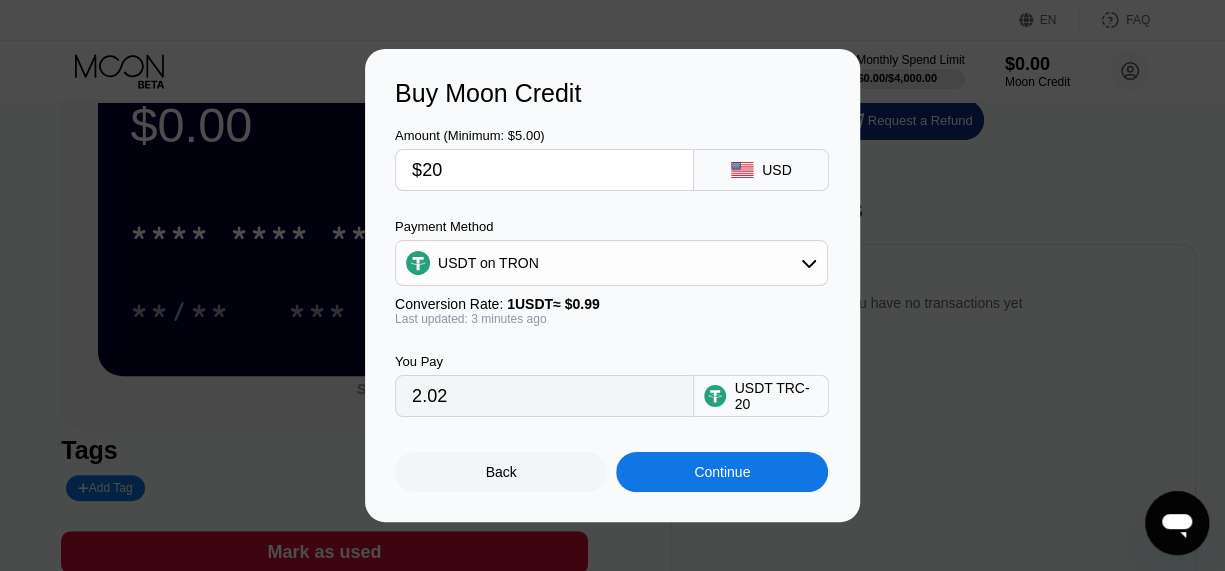 type on "20.20" 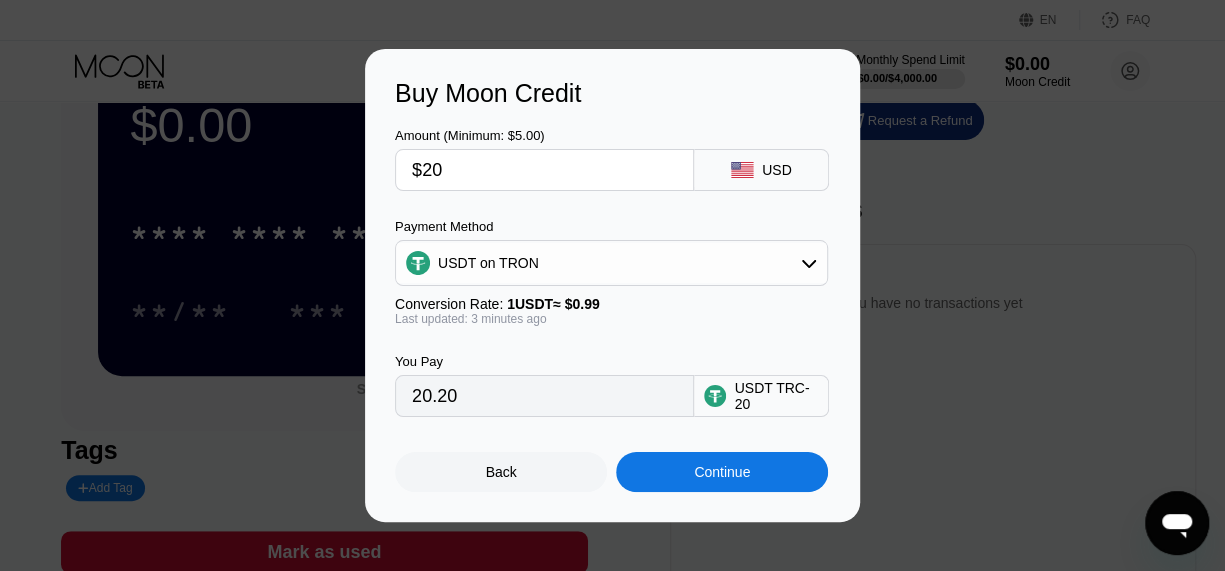 type on "$2" 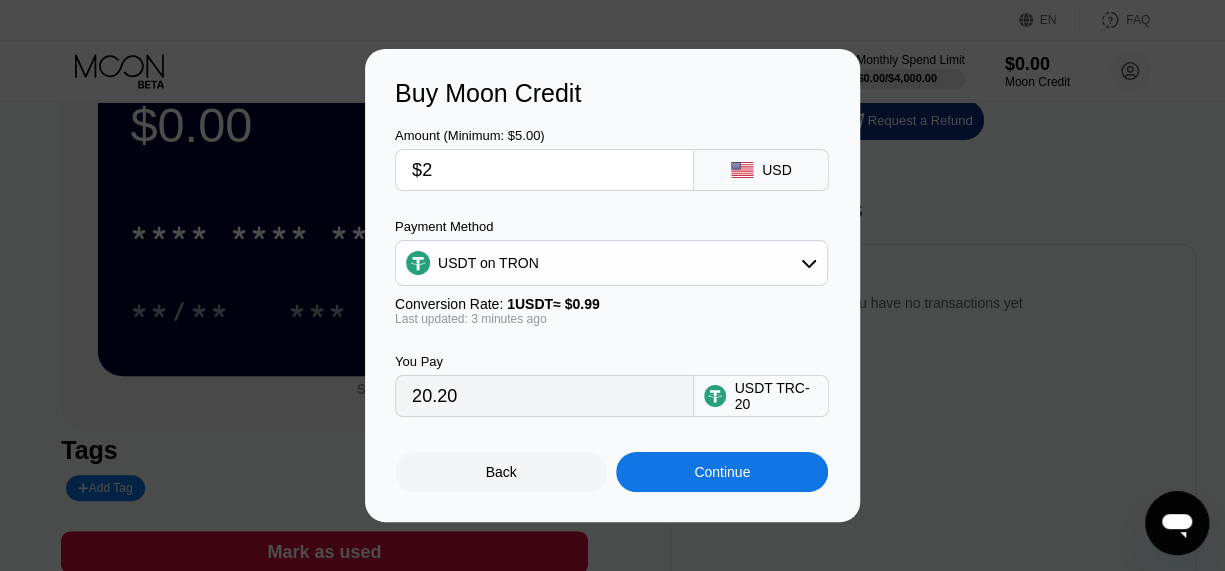 type on "2.02" 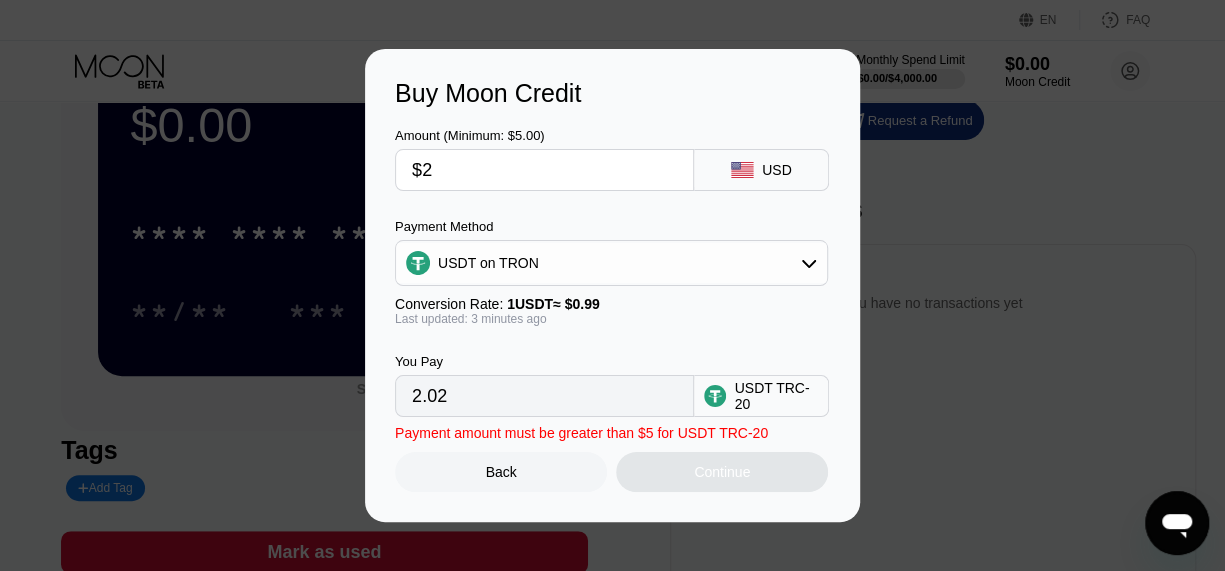type on "$21" 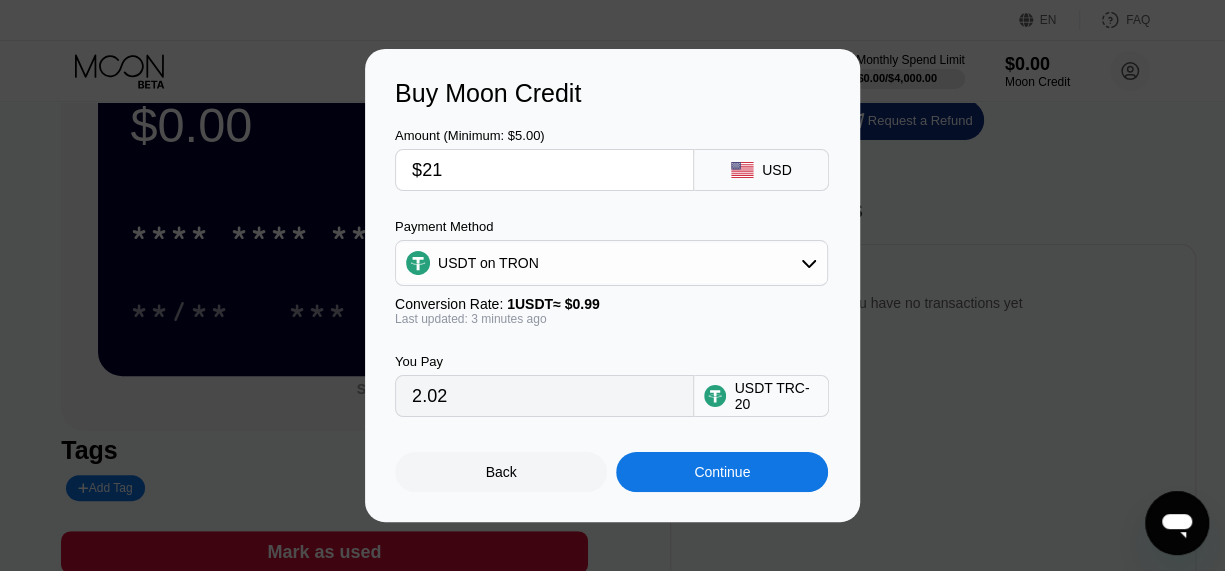 type on "21.21" 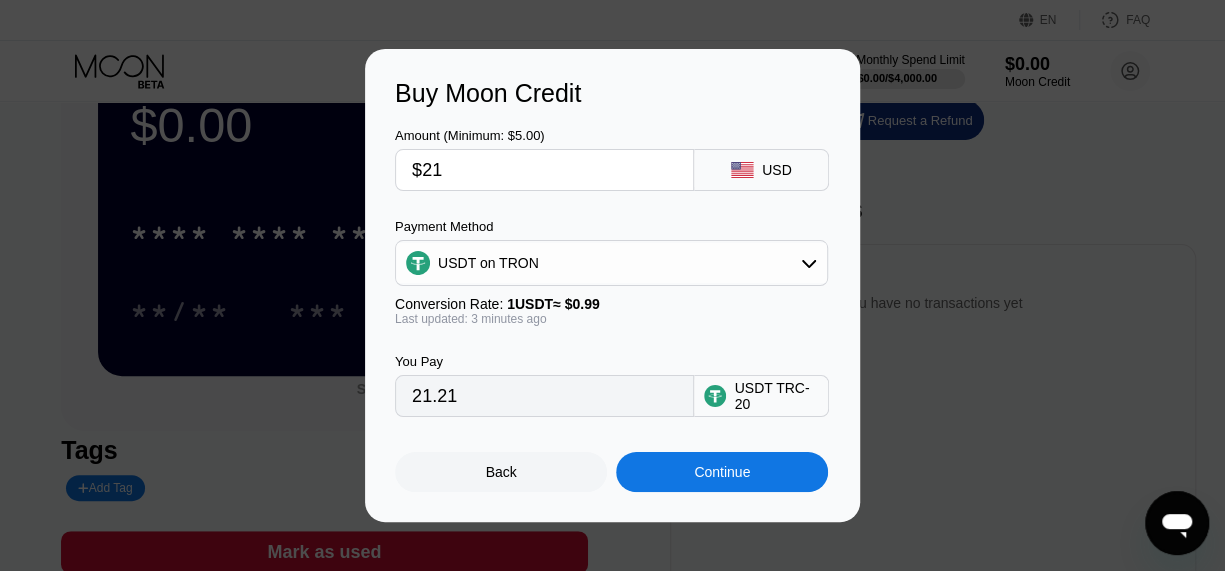 type on "$2" 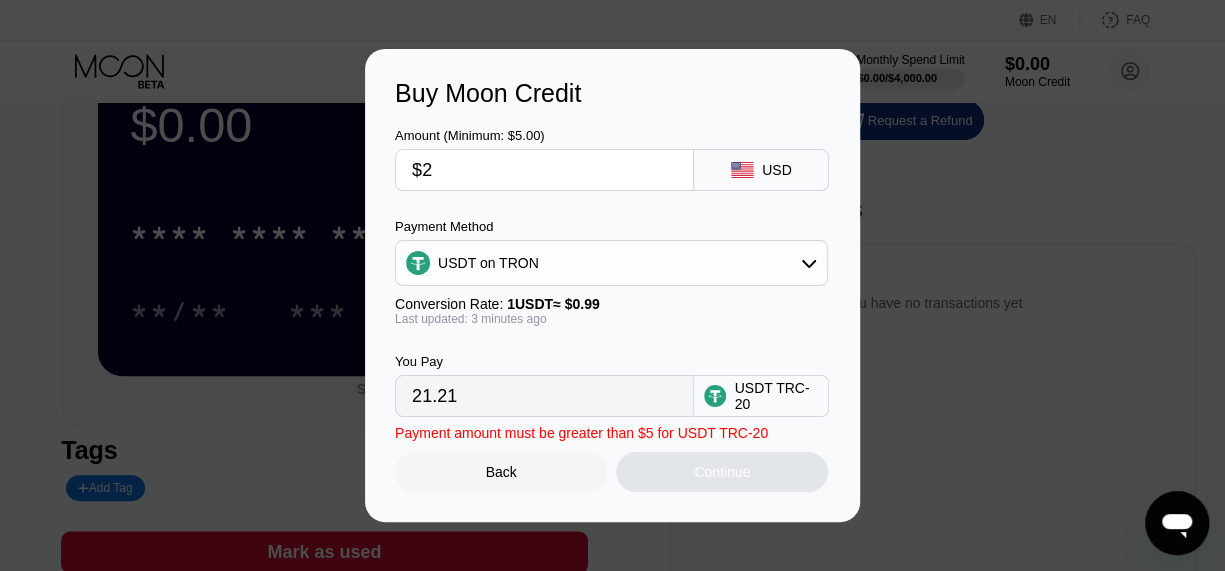 type on "2.02" 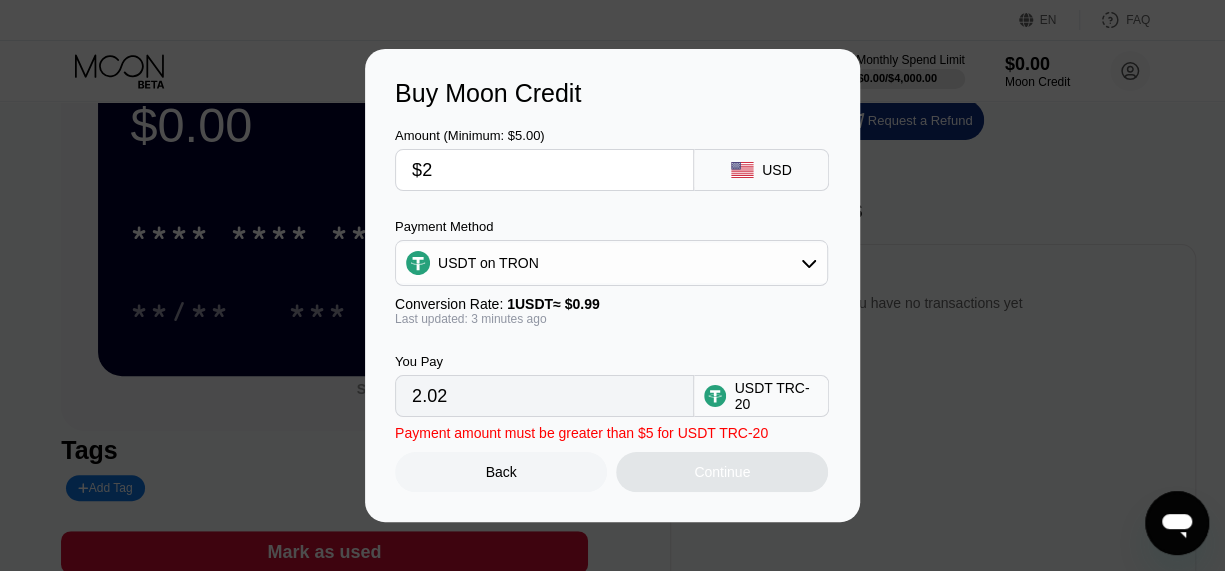 type on "$24" 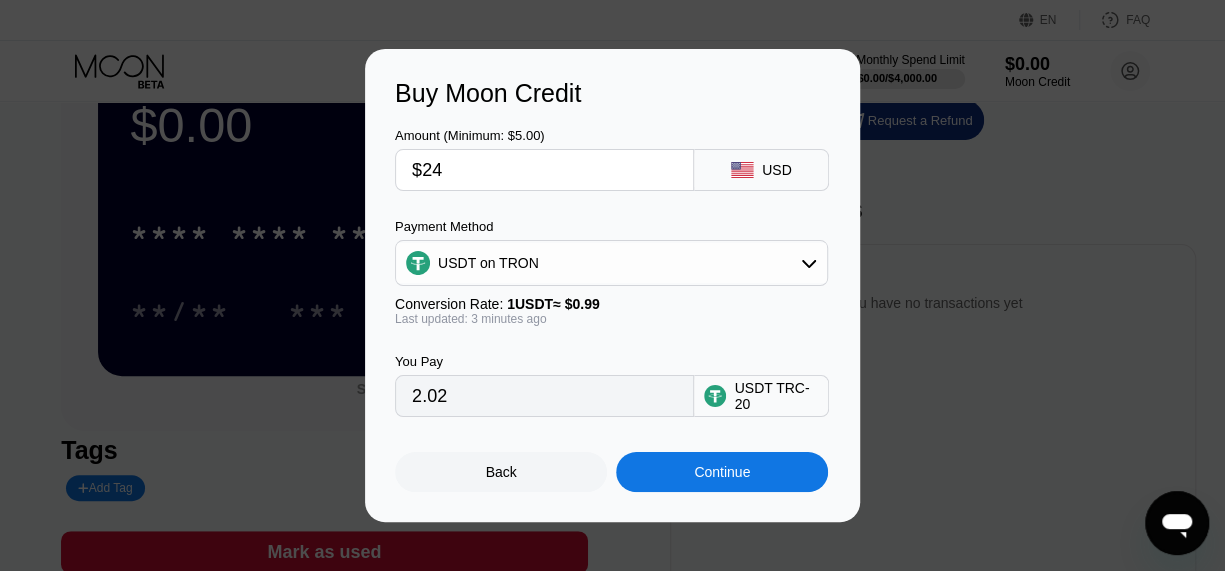 type on "24.24" 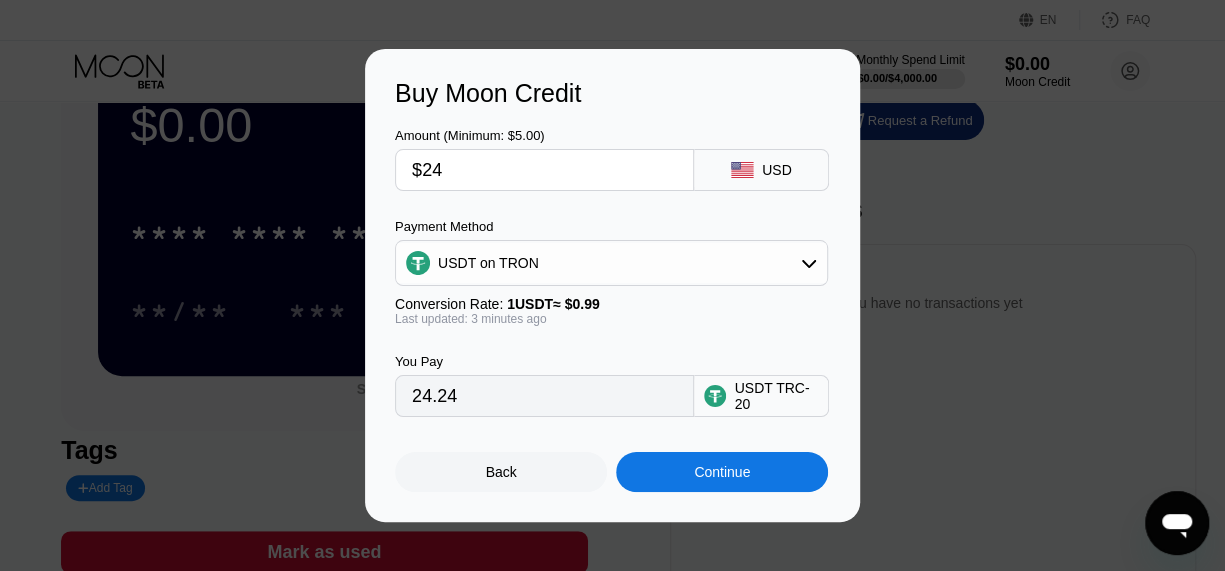 type on "$2" 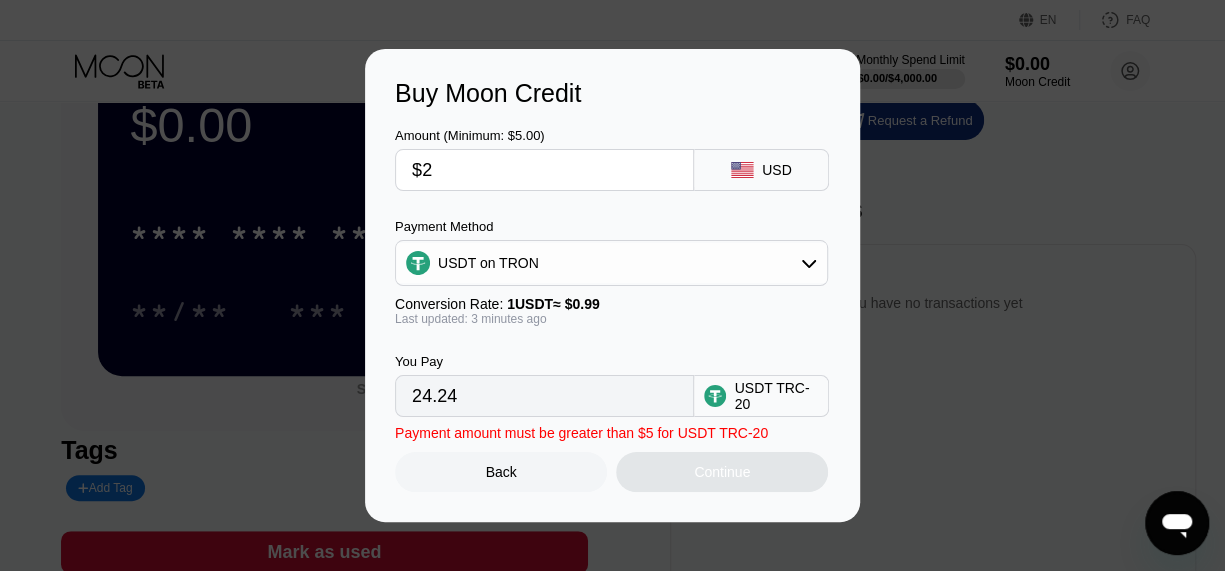 type on "2.02" 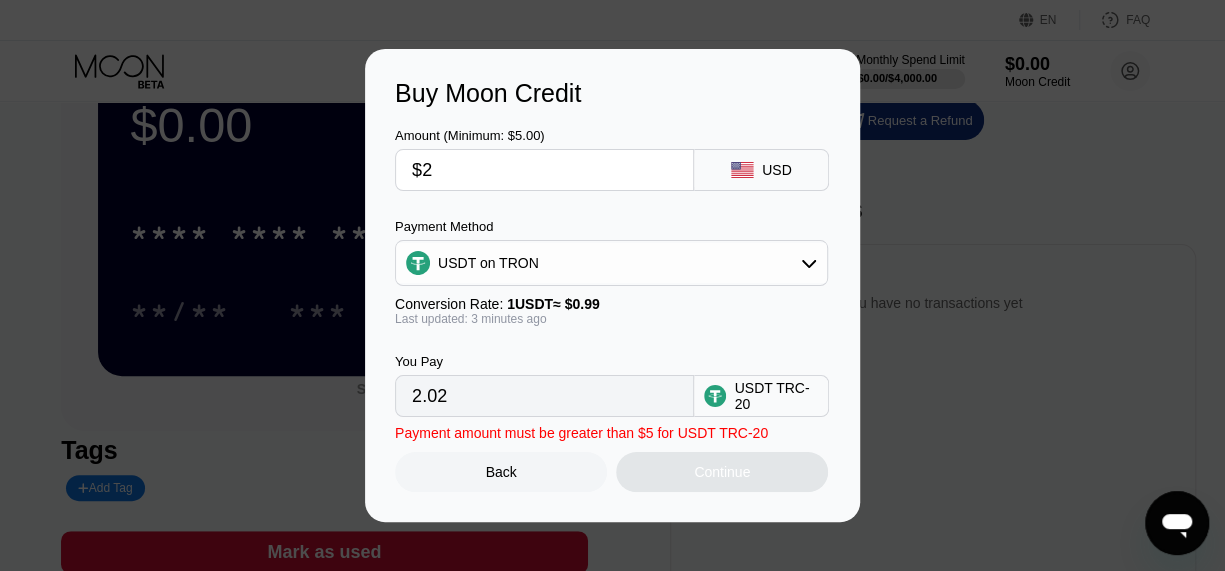 type on "$27" 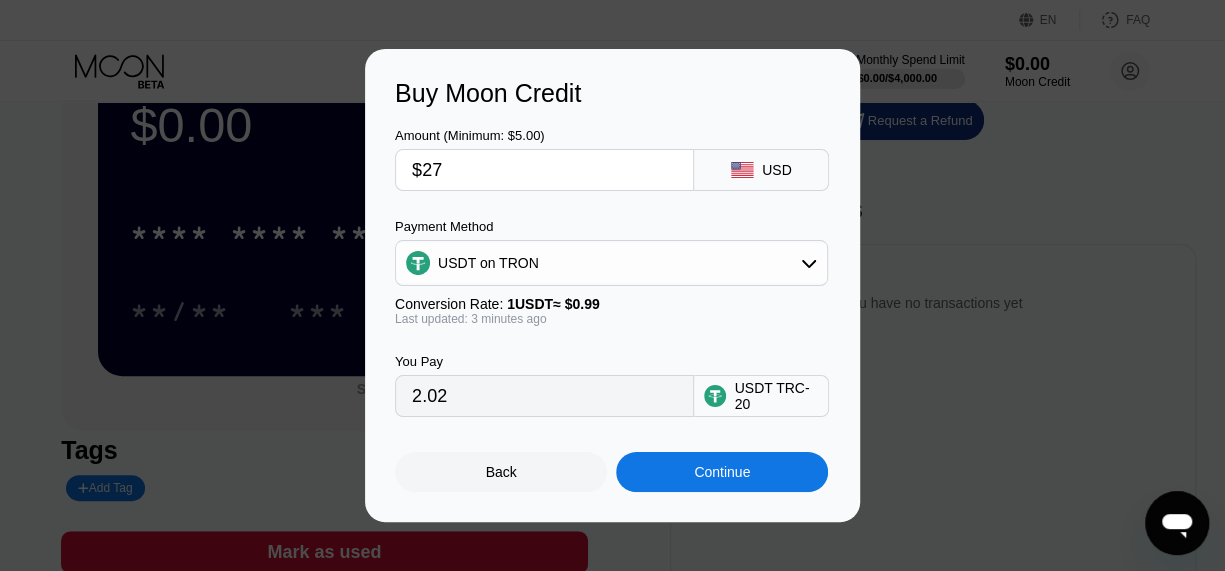 type on "27.27" 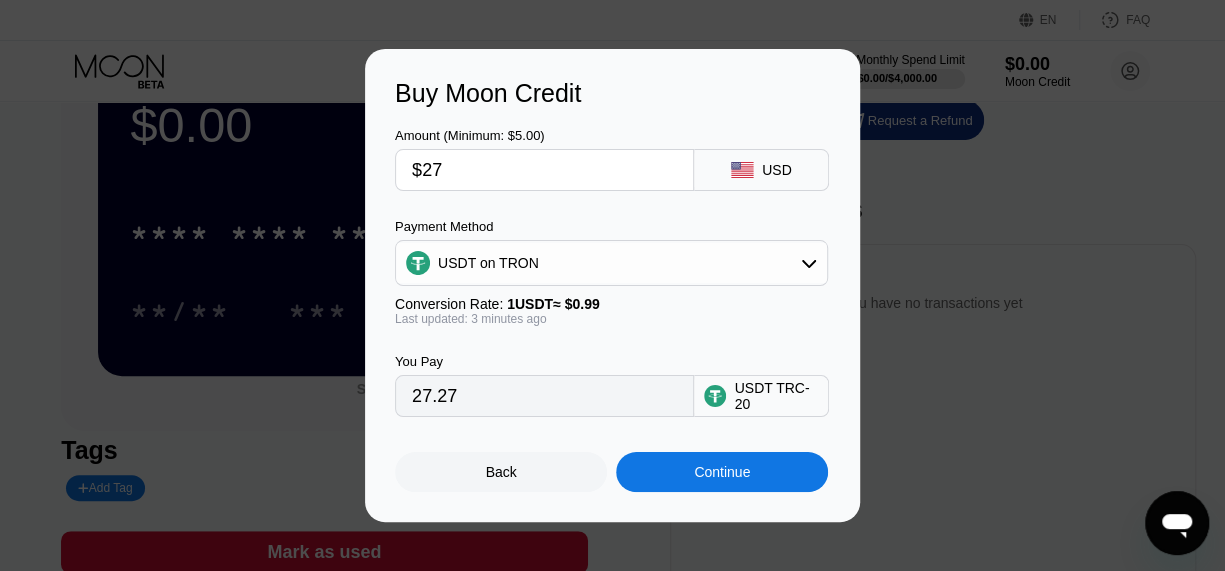type on "$2" 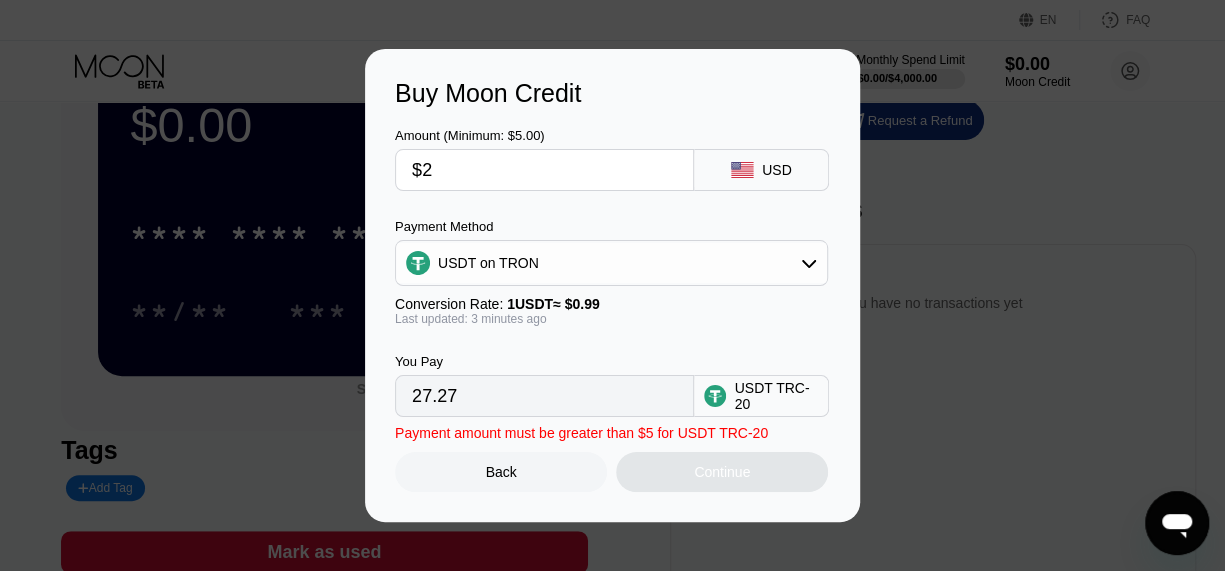 type on "2.02" 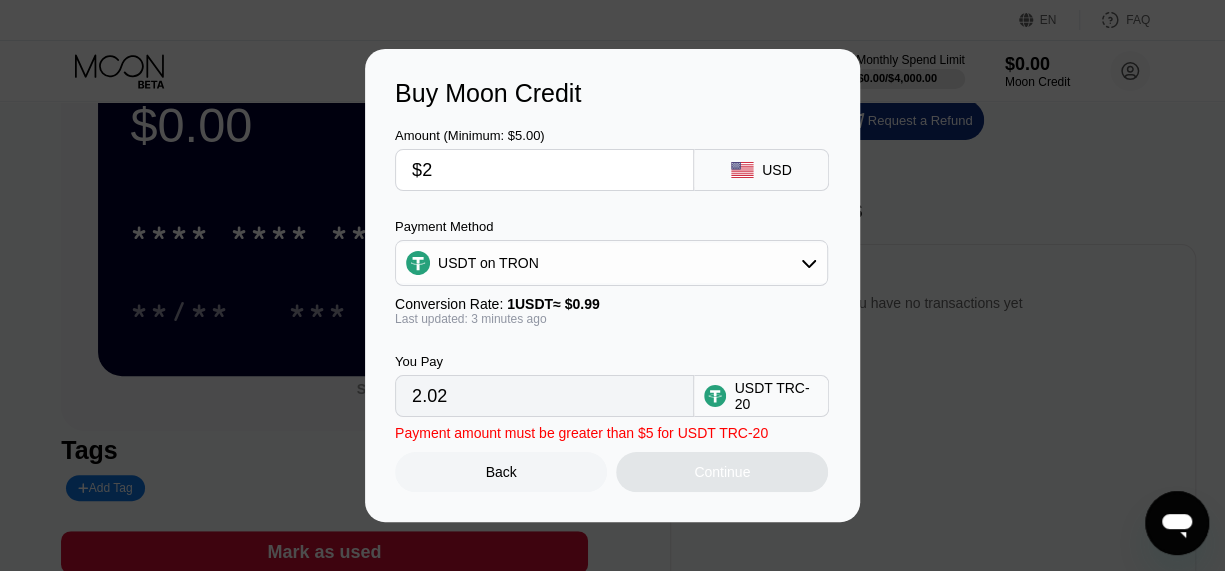 type on "$23" 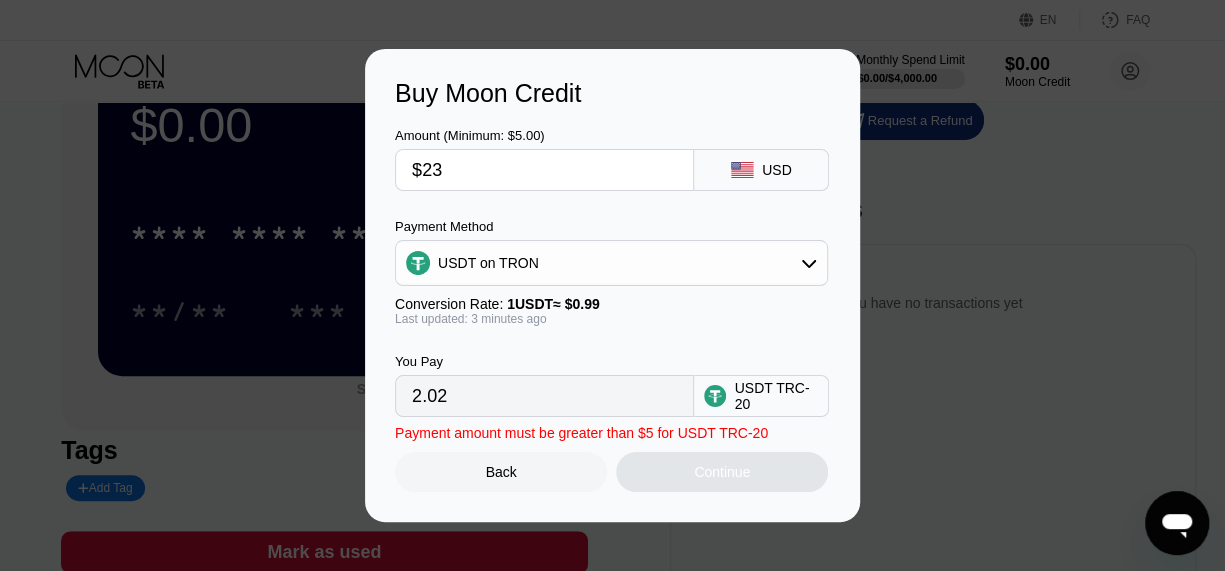 type on "23.23" 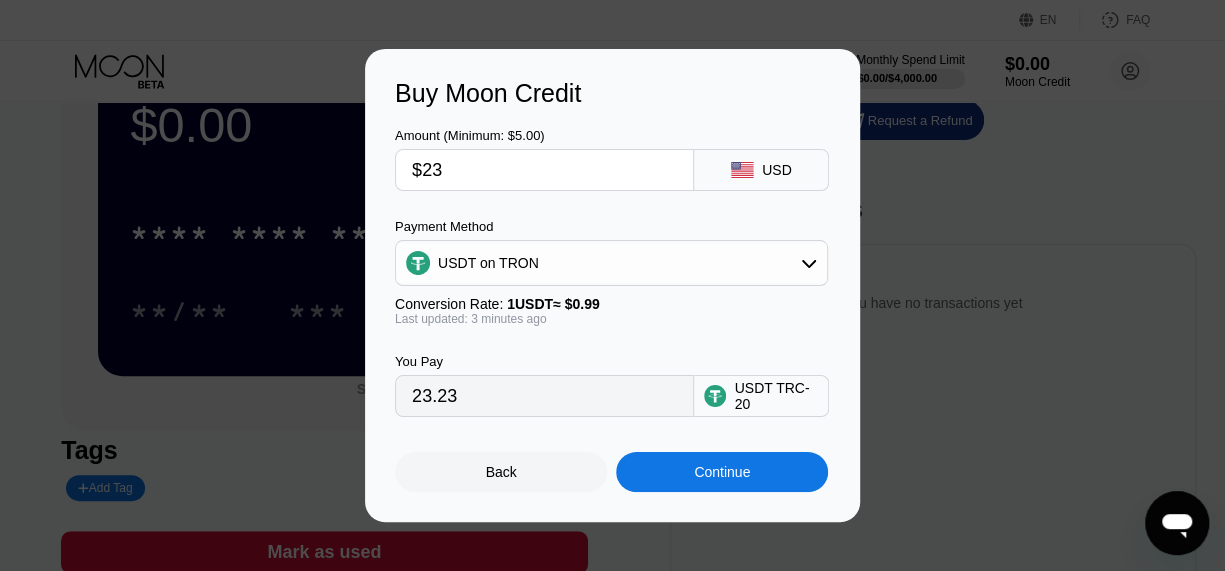 type on "$2" 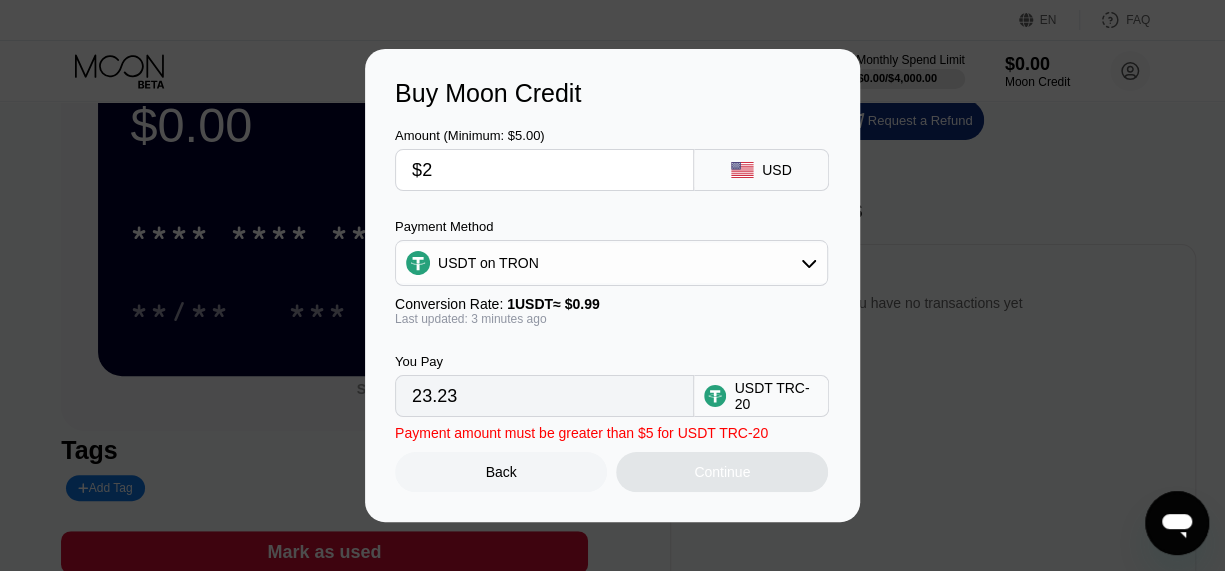 type on "2.02" 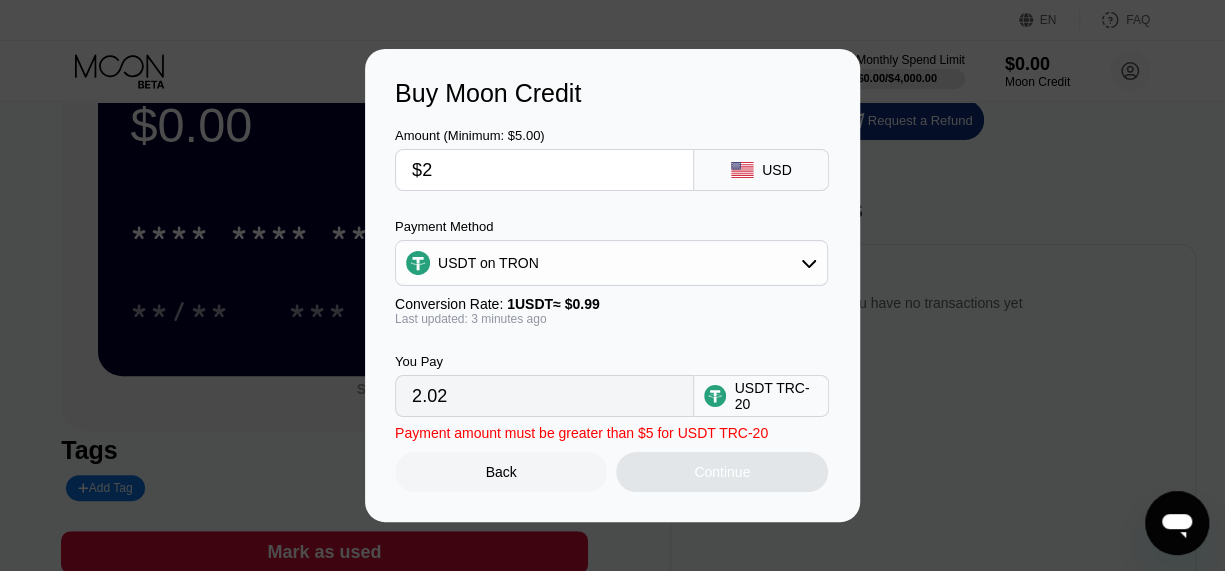 type on "$20" 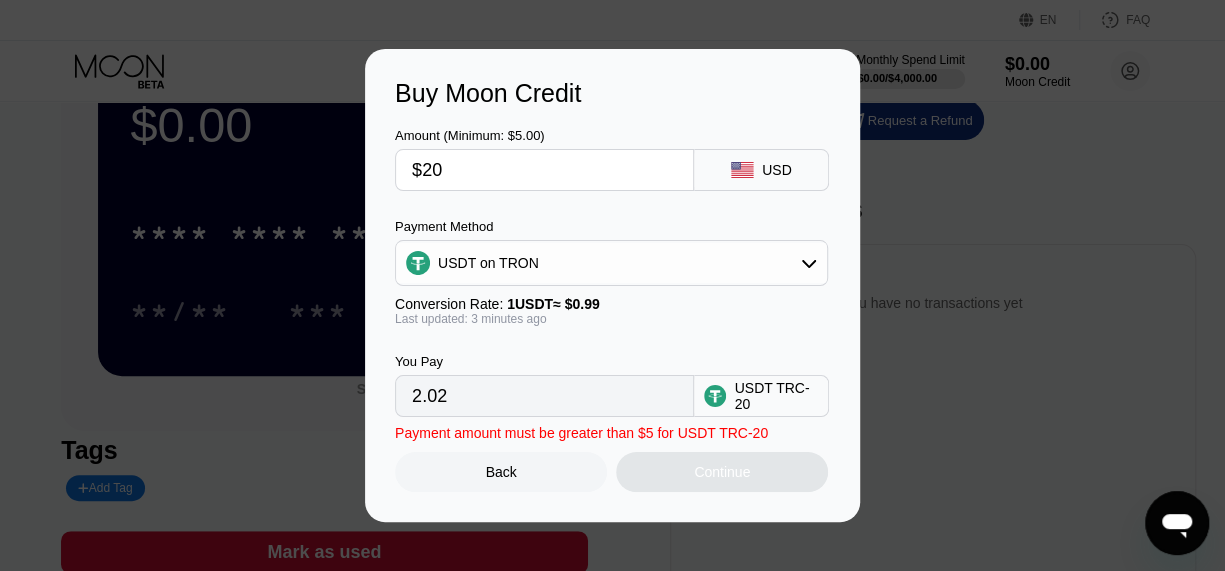 type on "20.20" 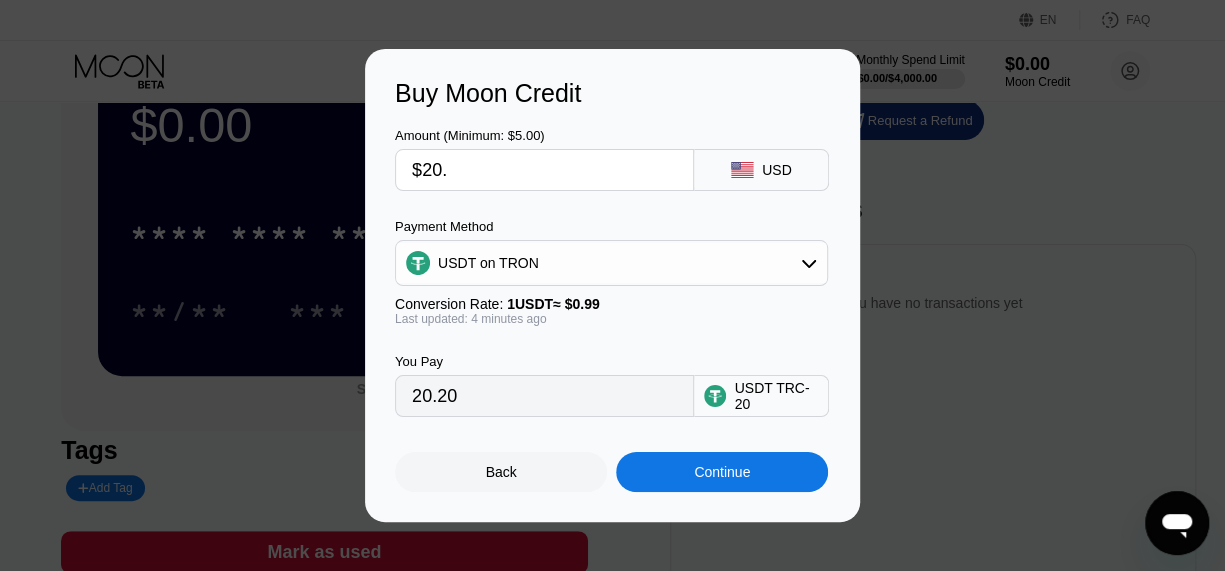 type on "$20.3" 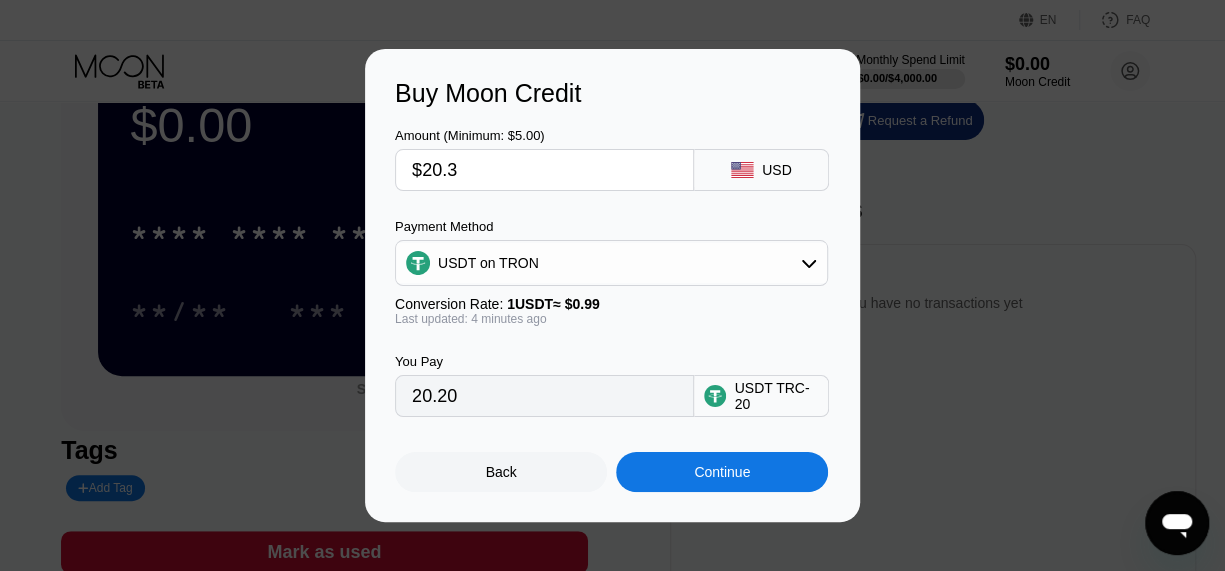 type on "20.51" 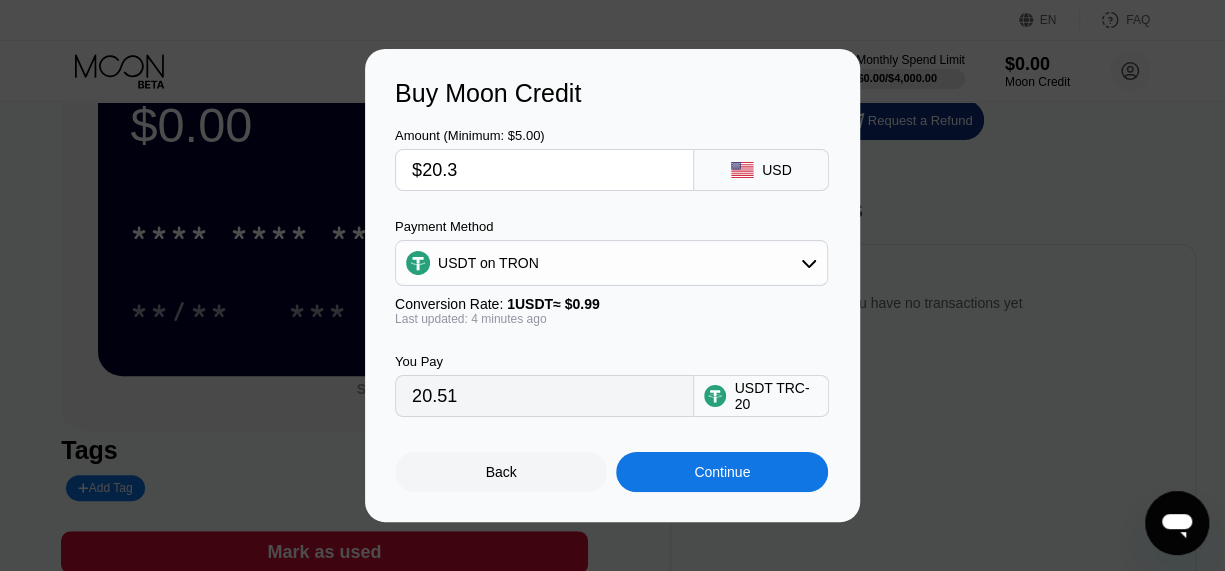 type on "$20." 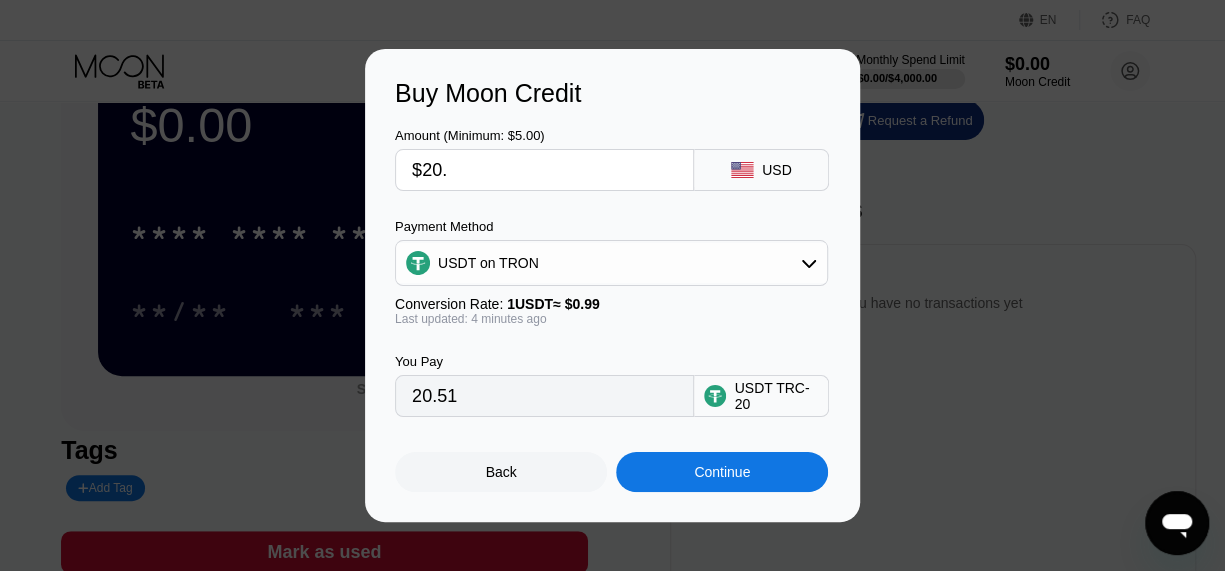 type on "20.20" 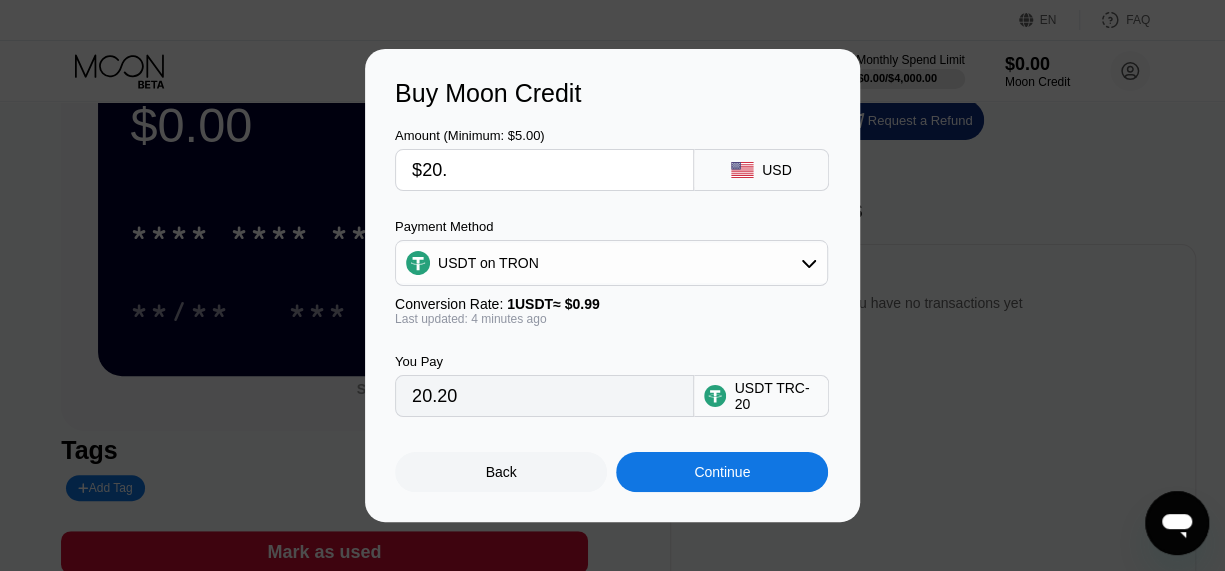 type on "$20.1" 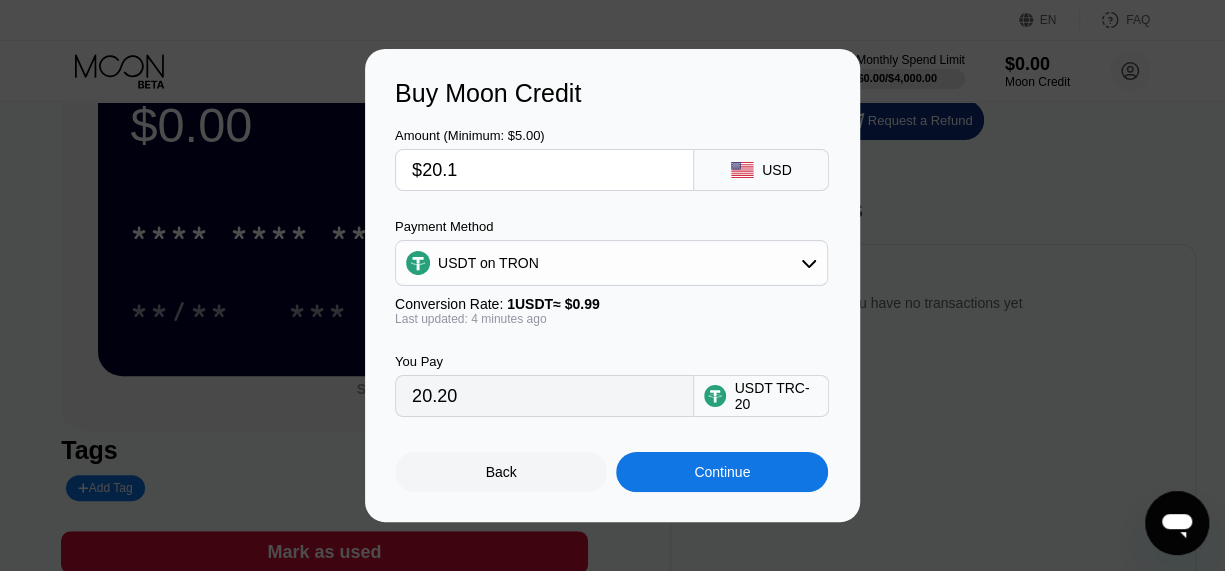 type on "20.30" 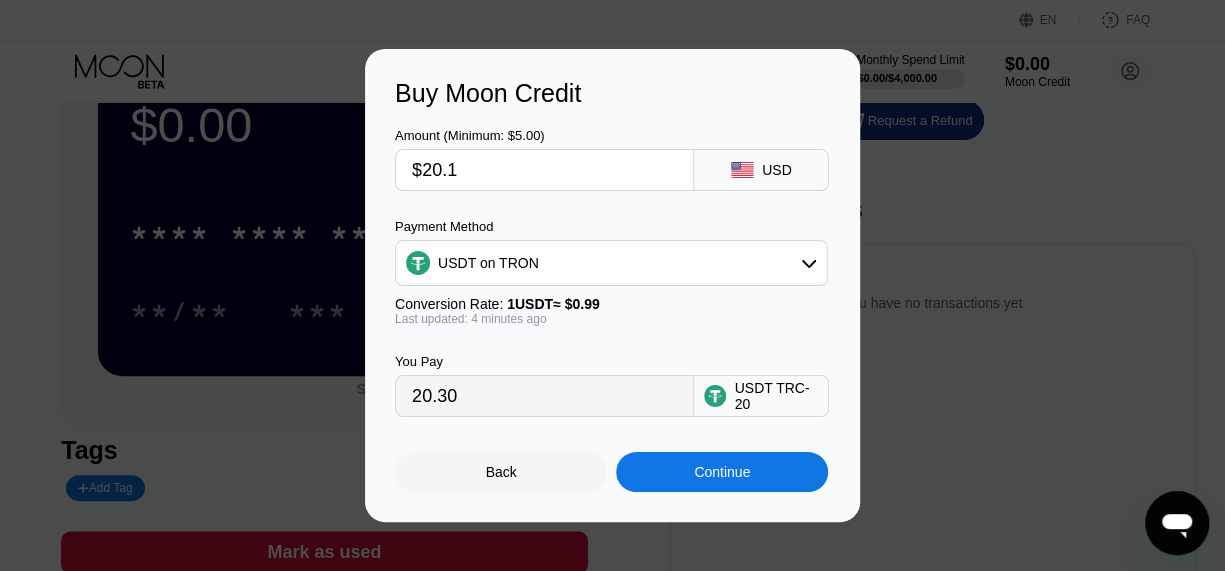 type on "$20.11" 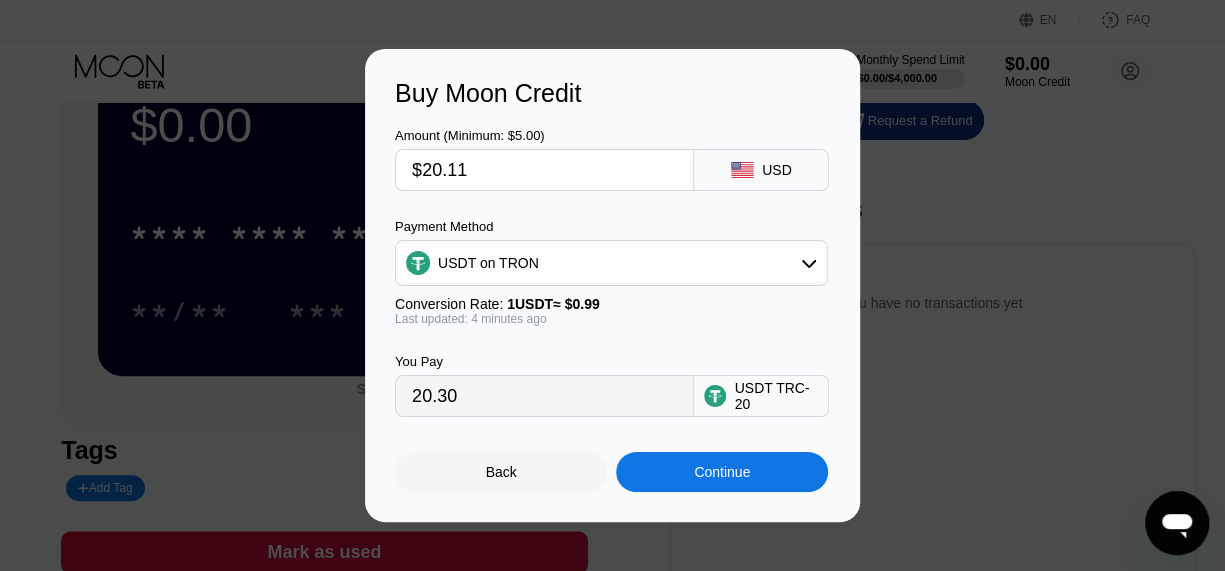 type on "20.31" 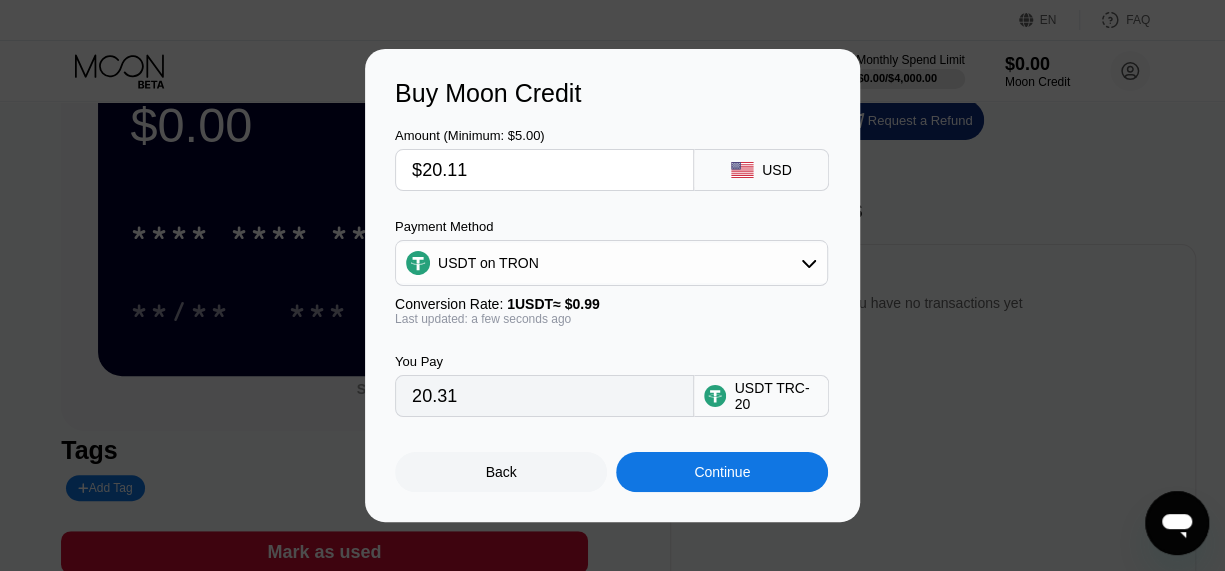 type on "$20.1" 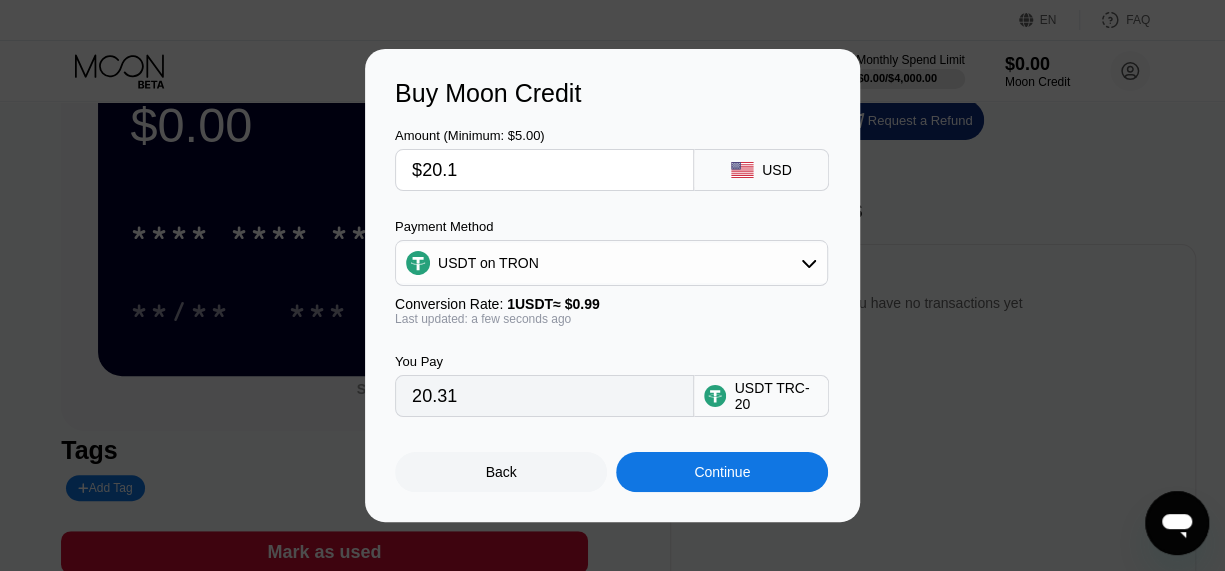type on "20.30" 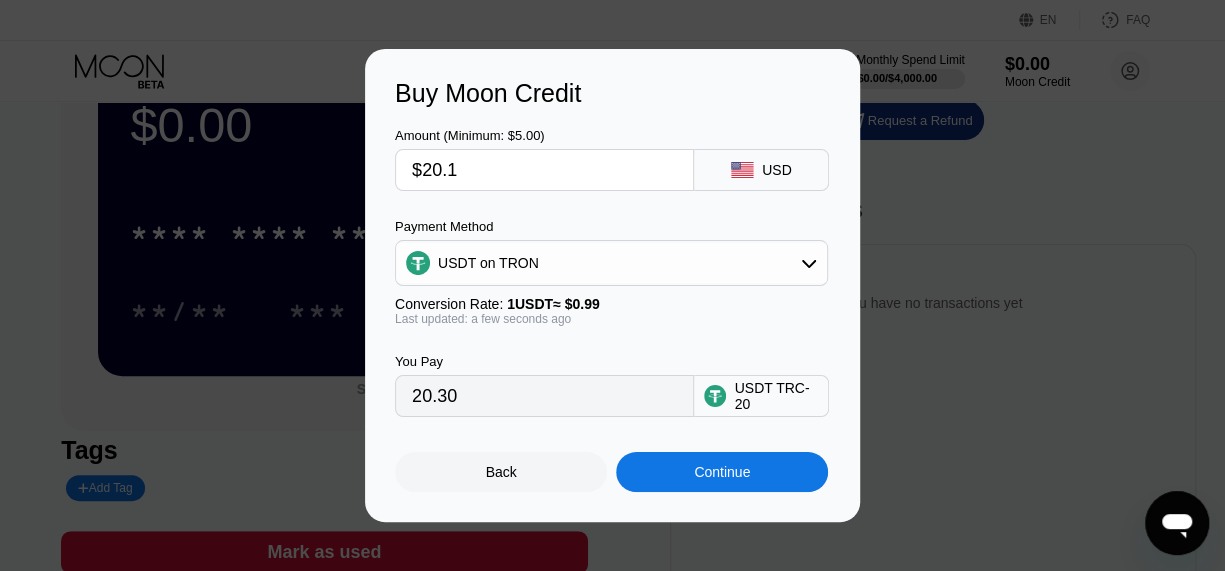 type on "$20.18" 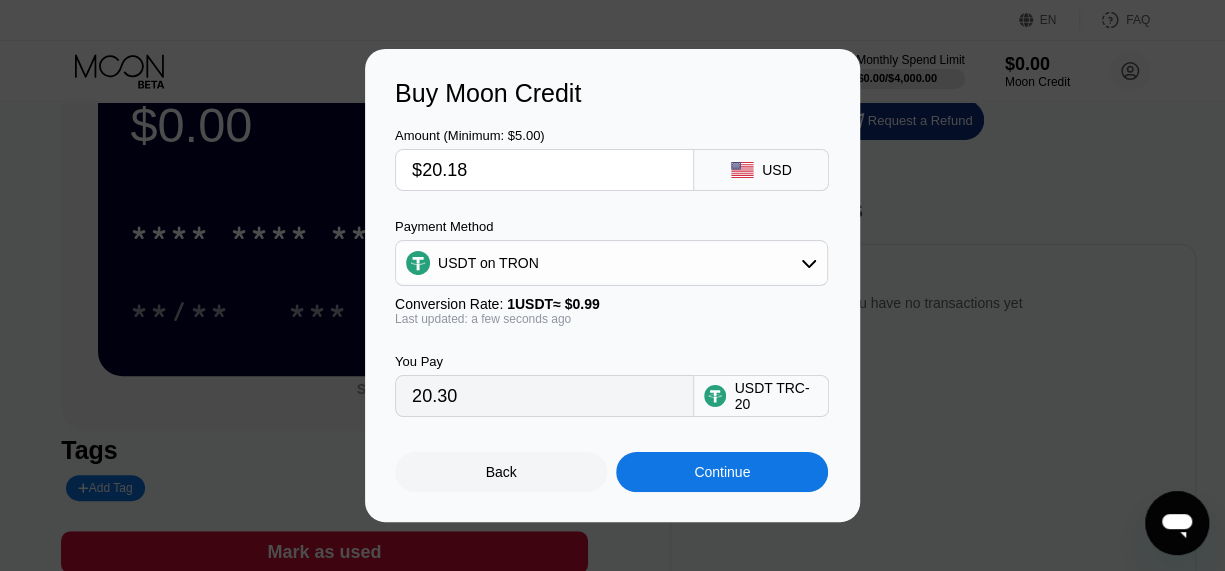 type on "20.38" 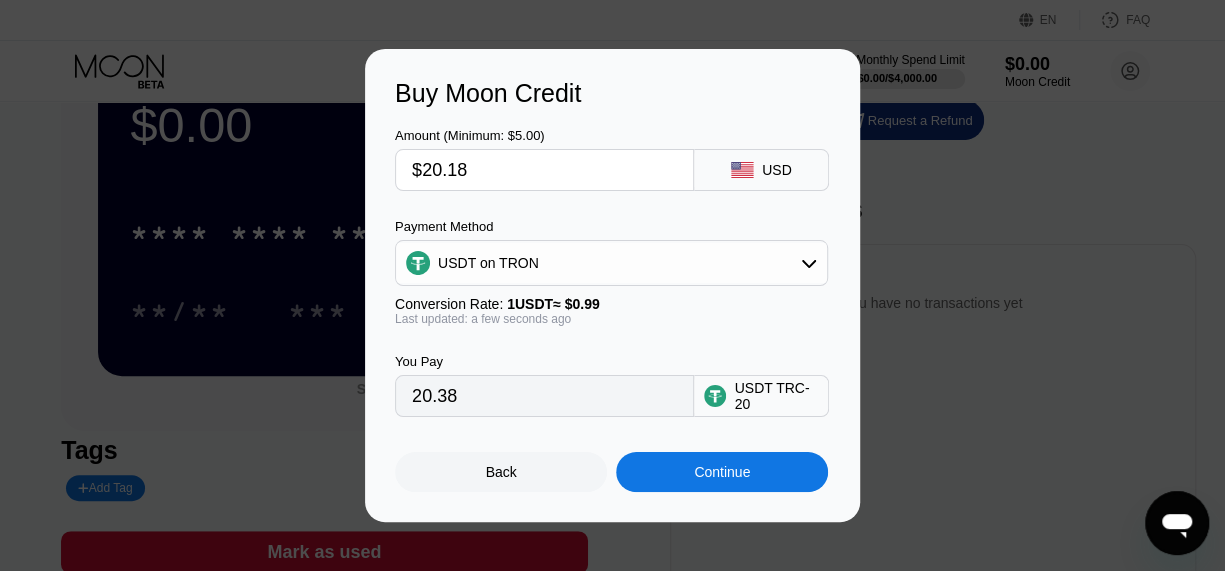 type on "$20.185" 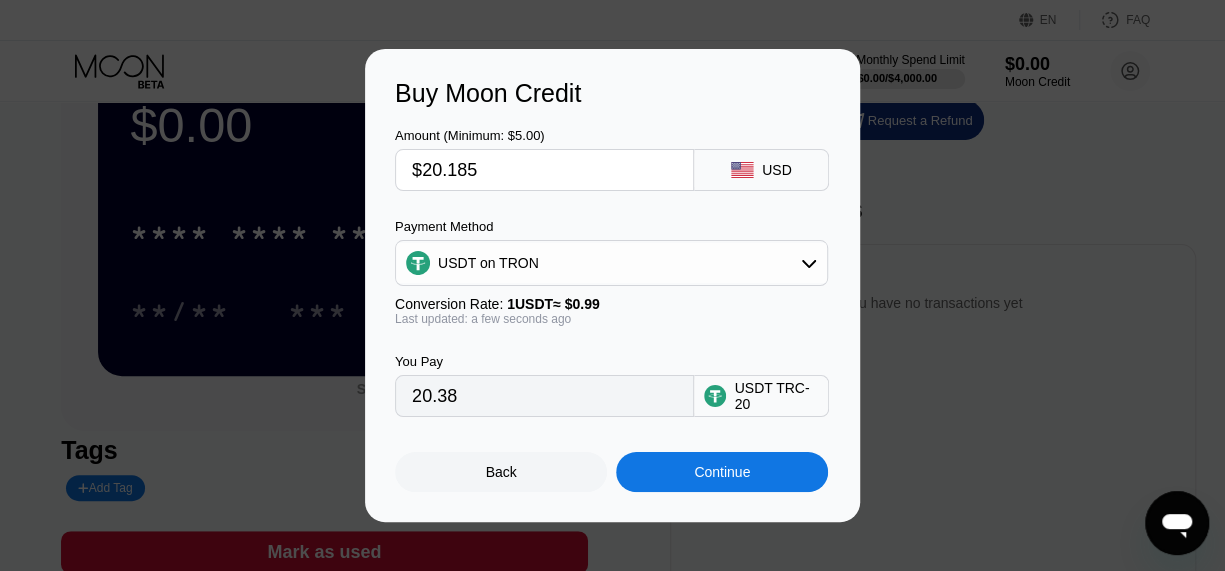 type on "20.39" 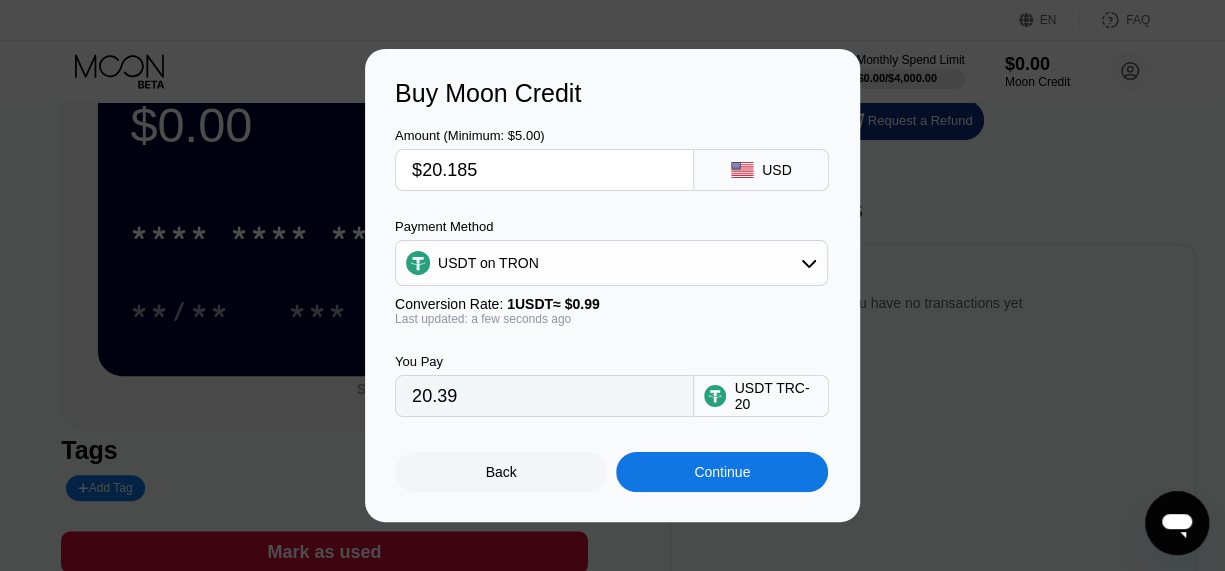 type on "$20.18" 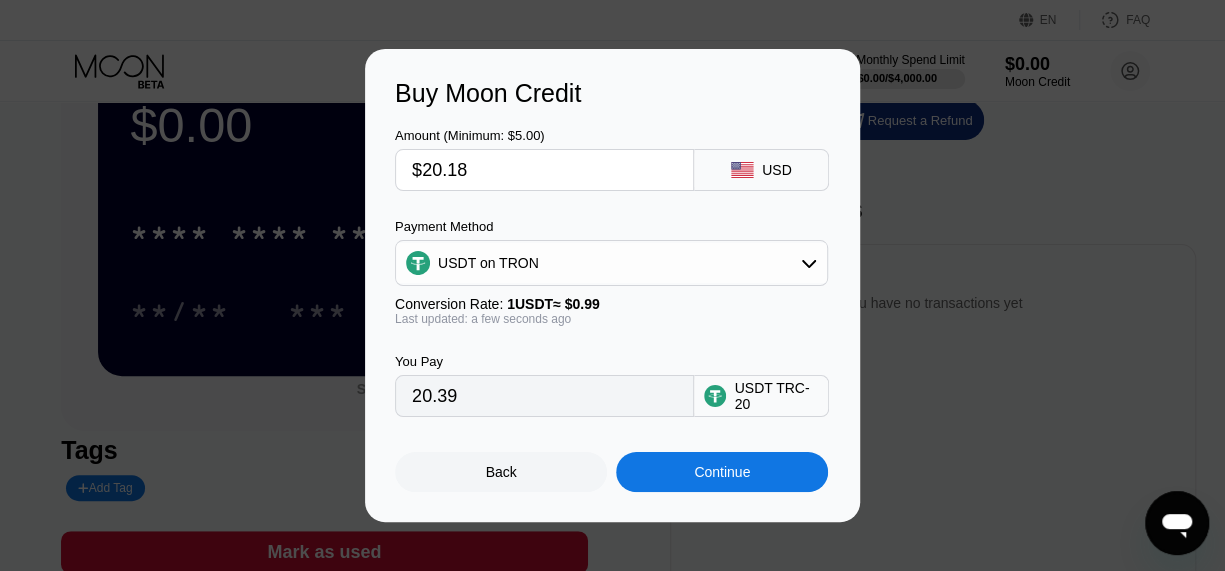 type on "20.38" 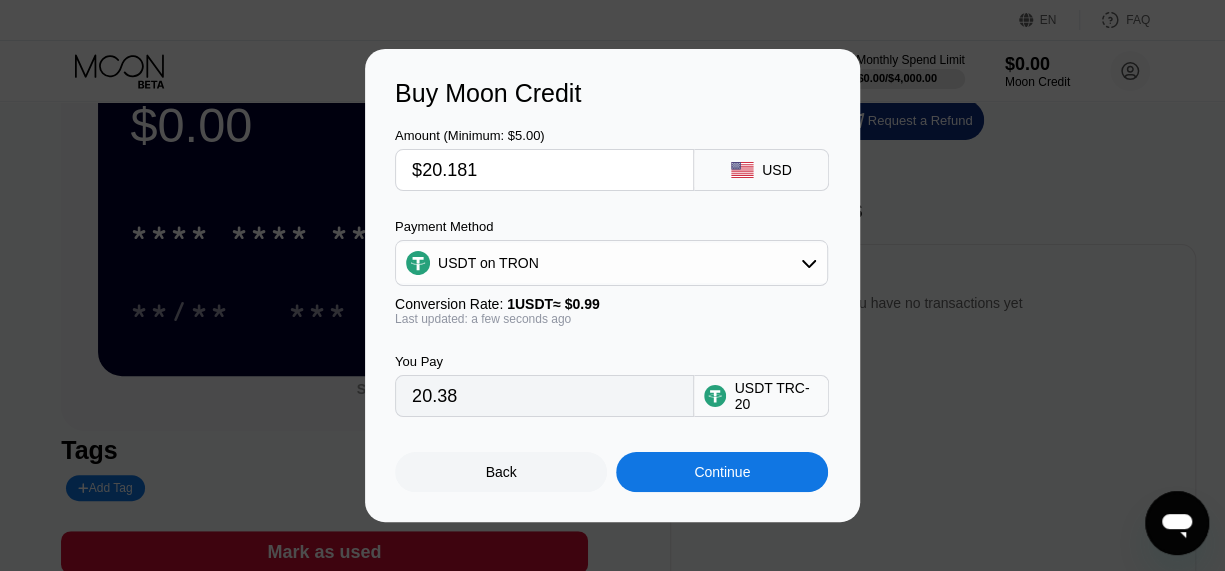 type on "$20.1812" 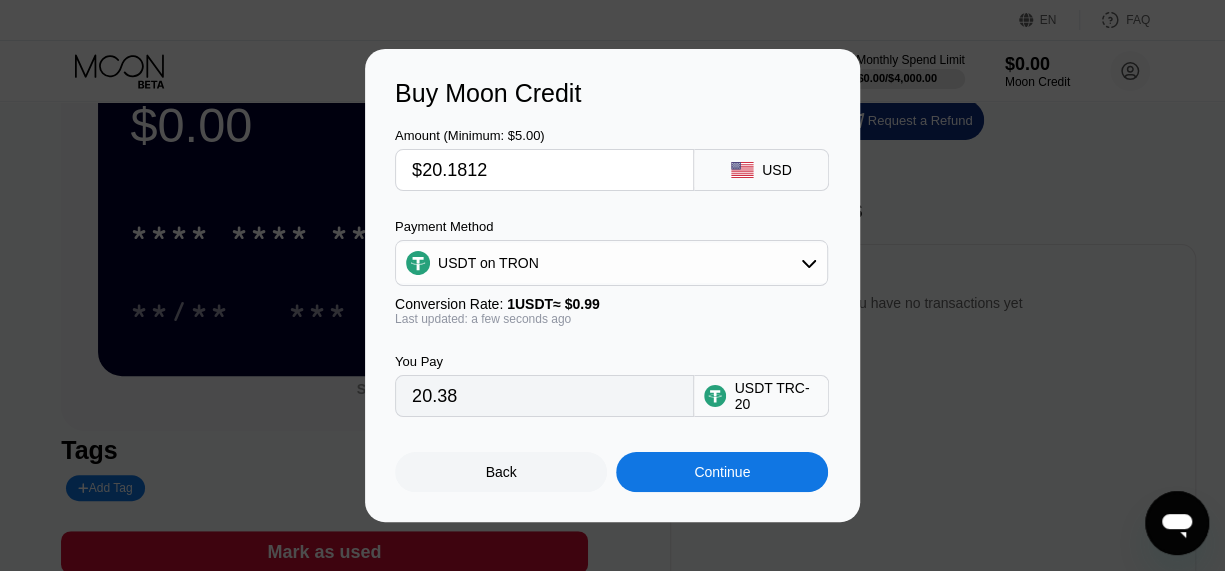 type on "20.39" 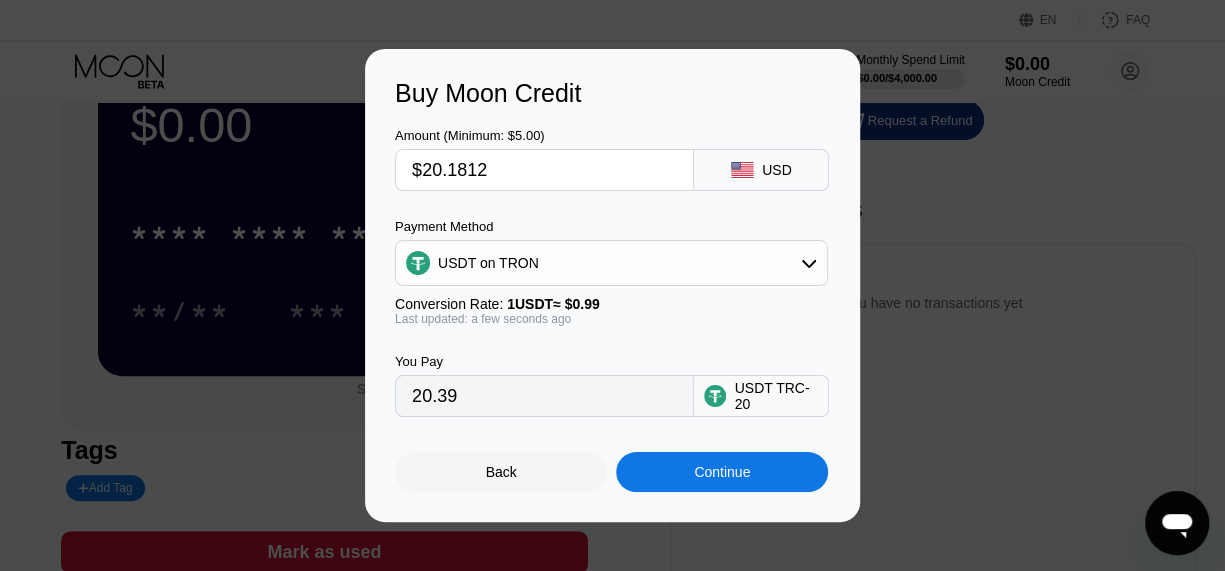 type on "$20.181" 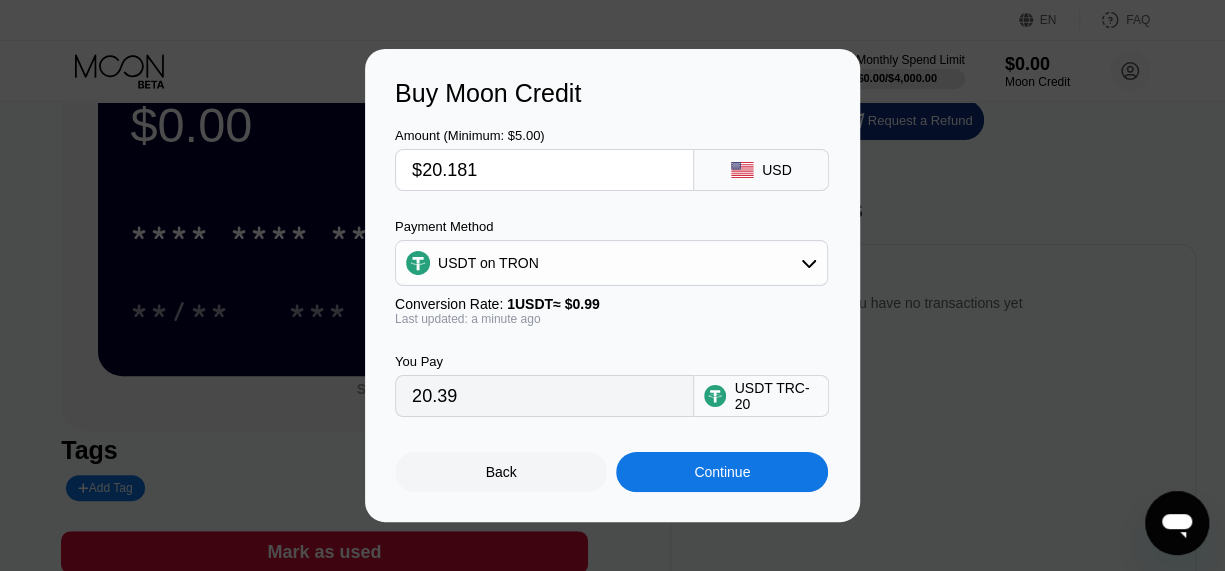 type on "20.38" 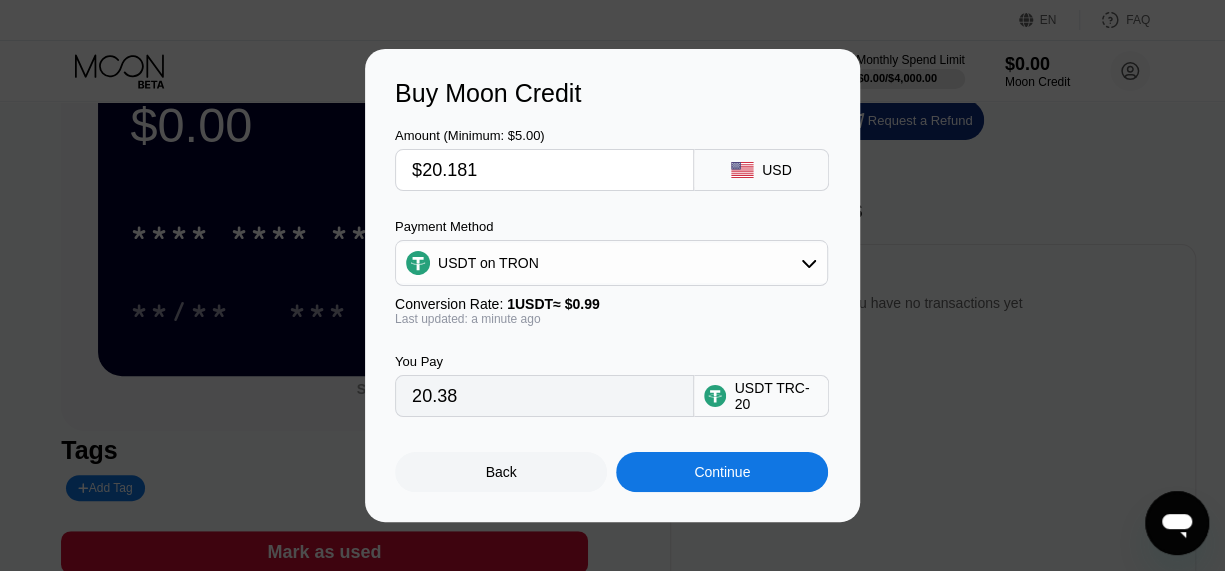 type on "$20.18" 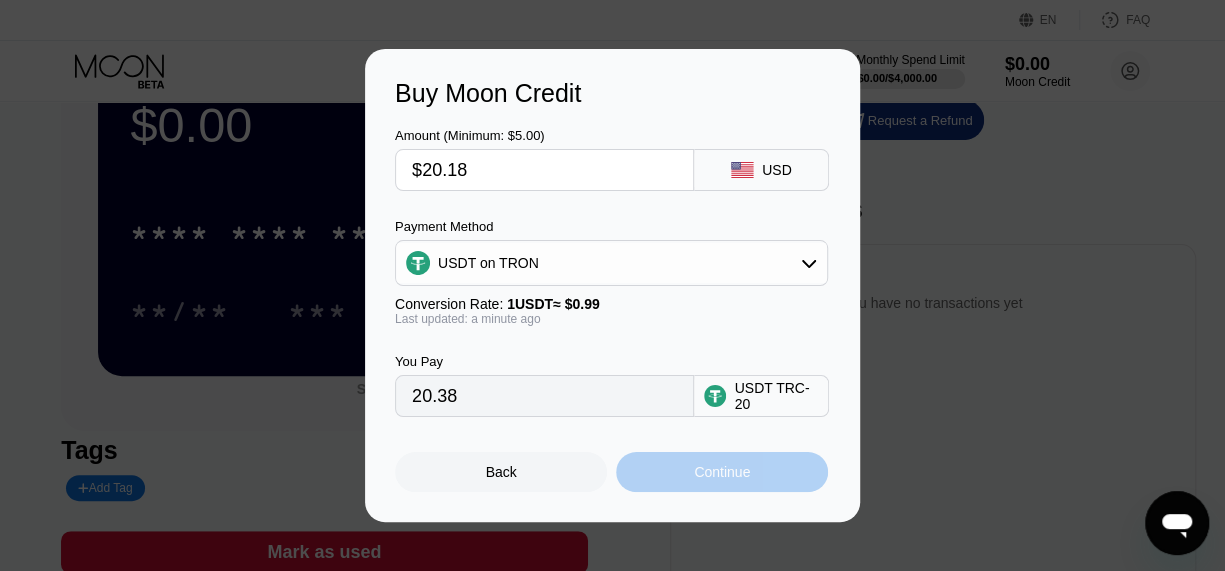 click on "Continue" at bounding box center (722, 472) 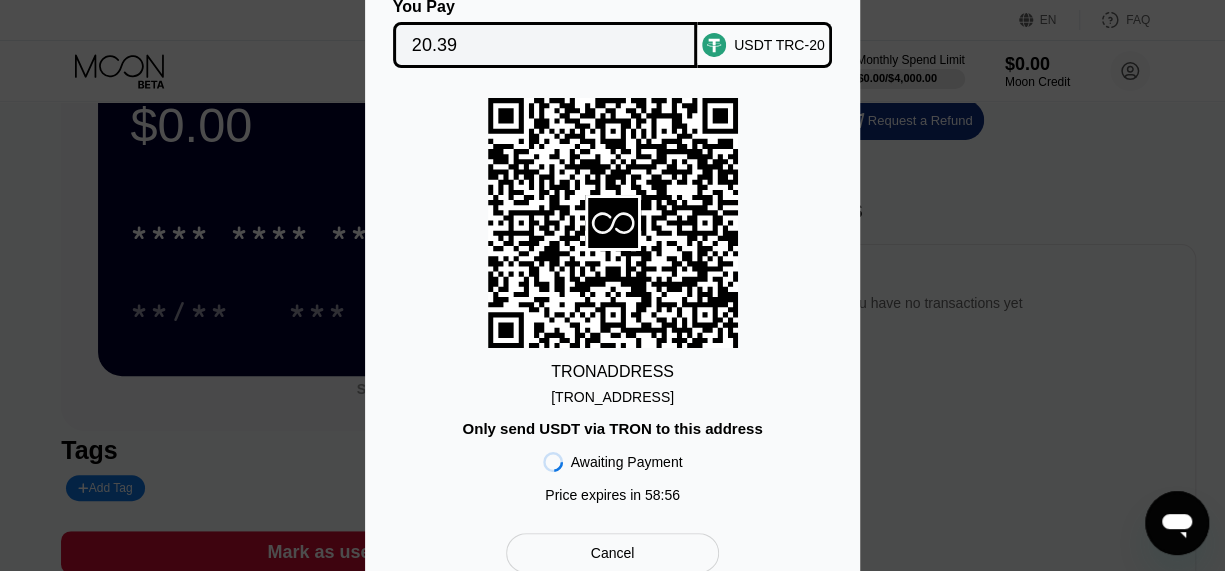 click on "[TRON_ADDRESS]" at bounding box center (612, 397) 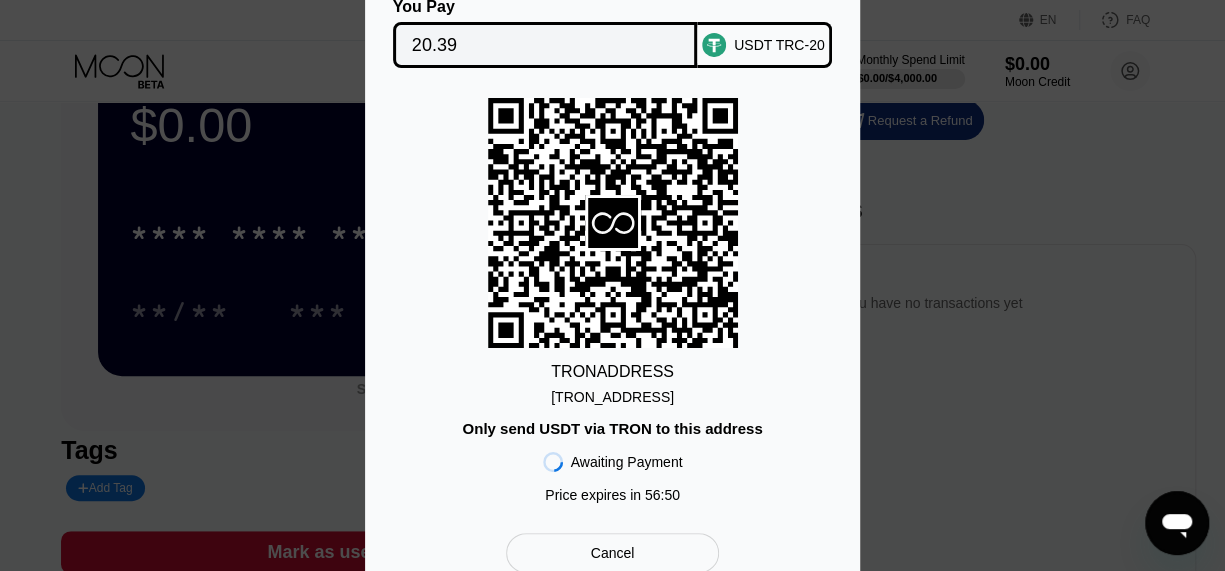 click on "[TRON_ADDRESS]" at bounding box center [612, 397] 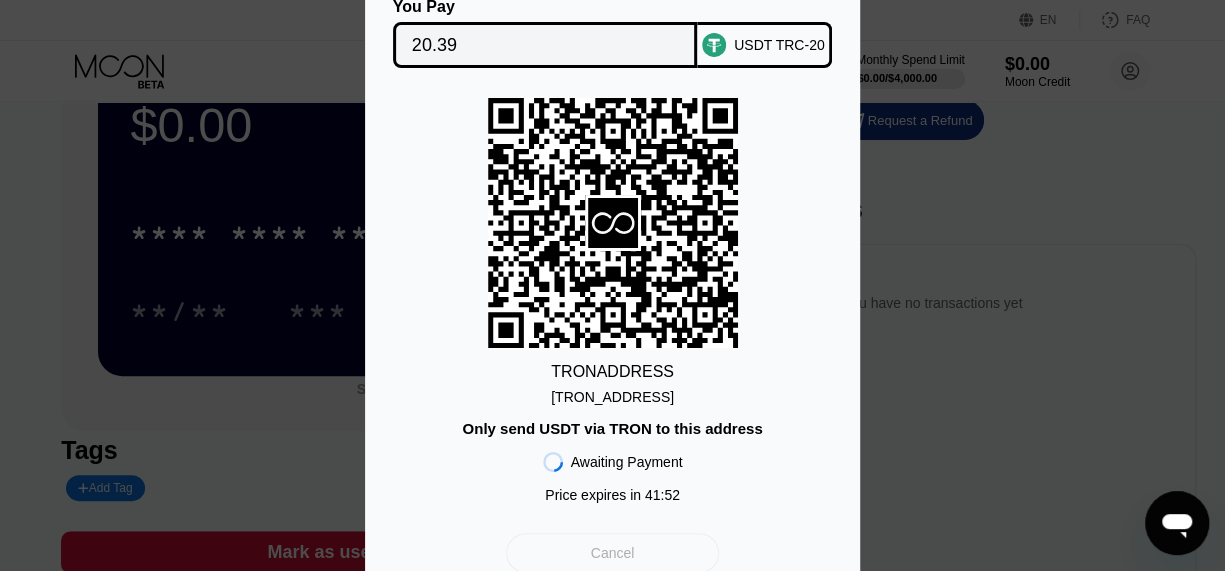 click on "Cancel" at bounding box center (612, 553) 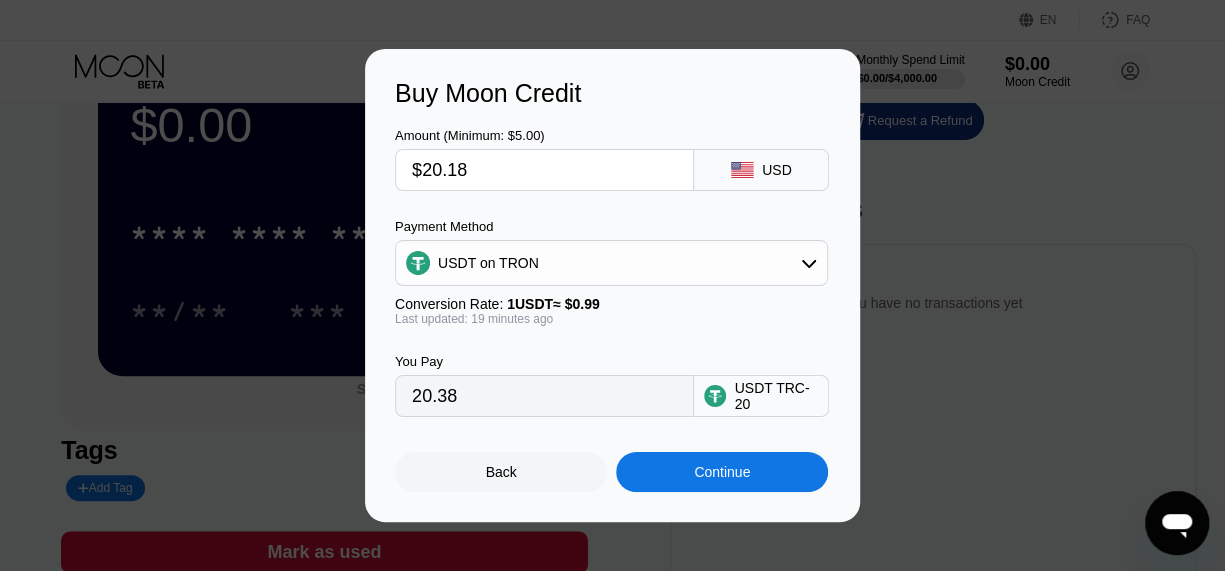 drag, startPoint x: 514, startPoint y: 169, endPoint x: 425, endPoint y: 168, distance: 89.005615 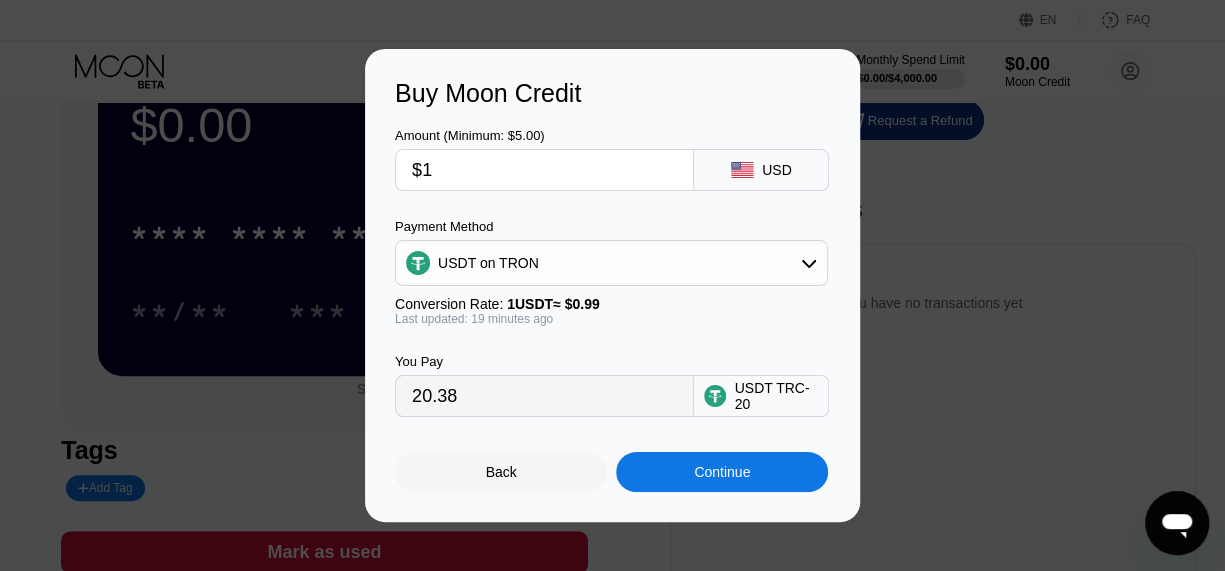 type on "1.01" 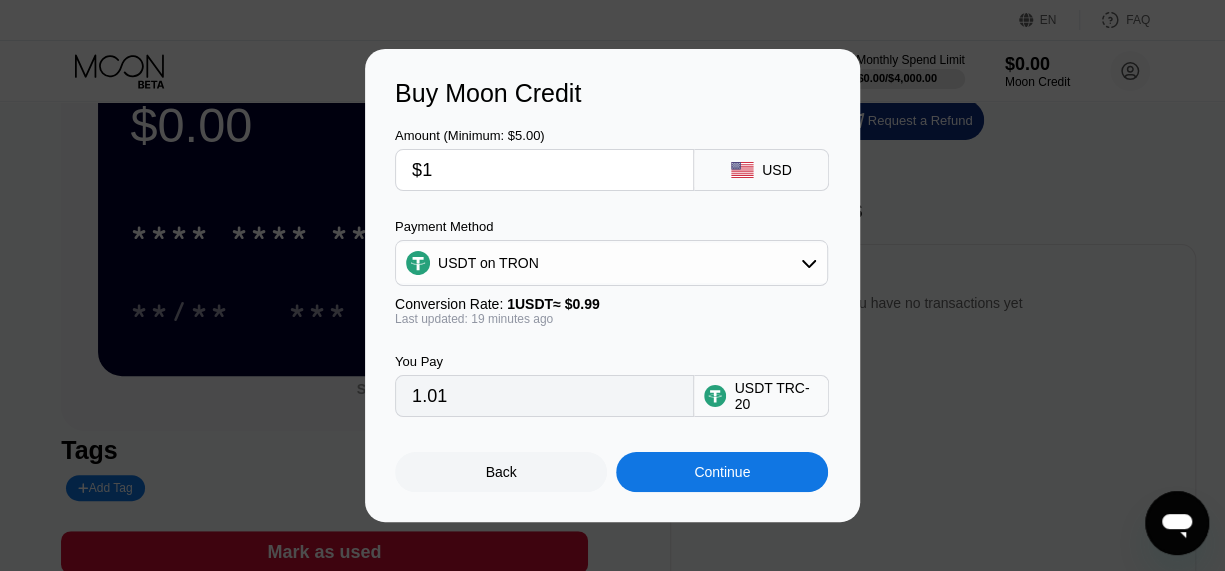 type on "$14" 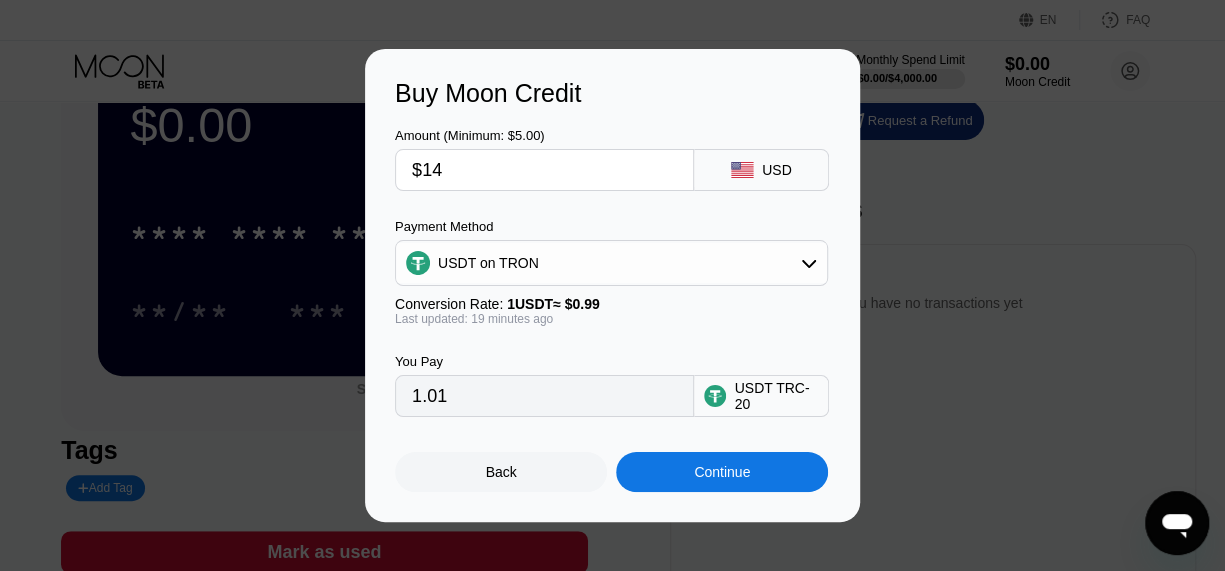 type on "14.14" 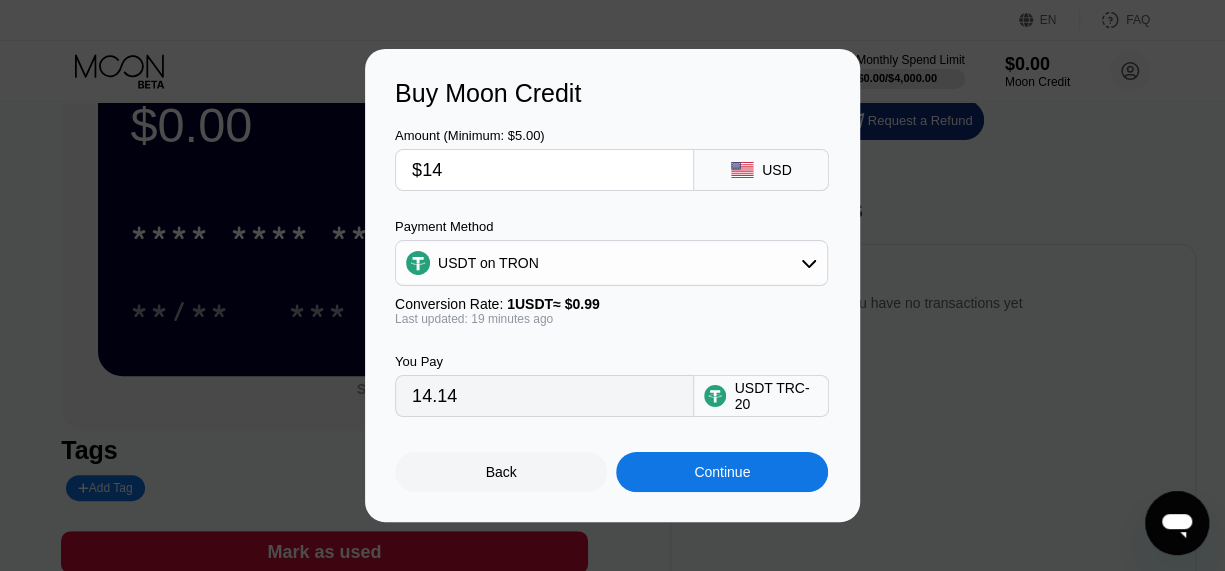 type on "$14" 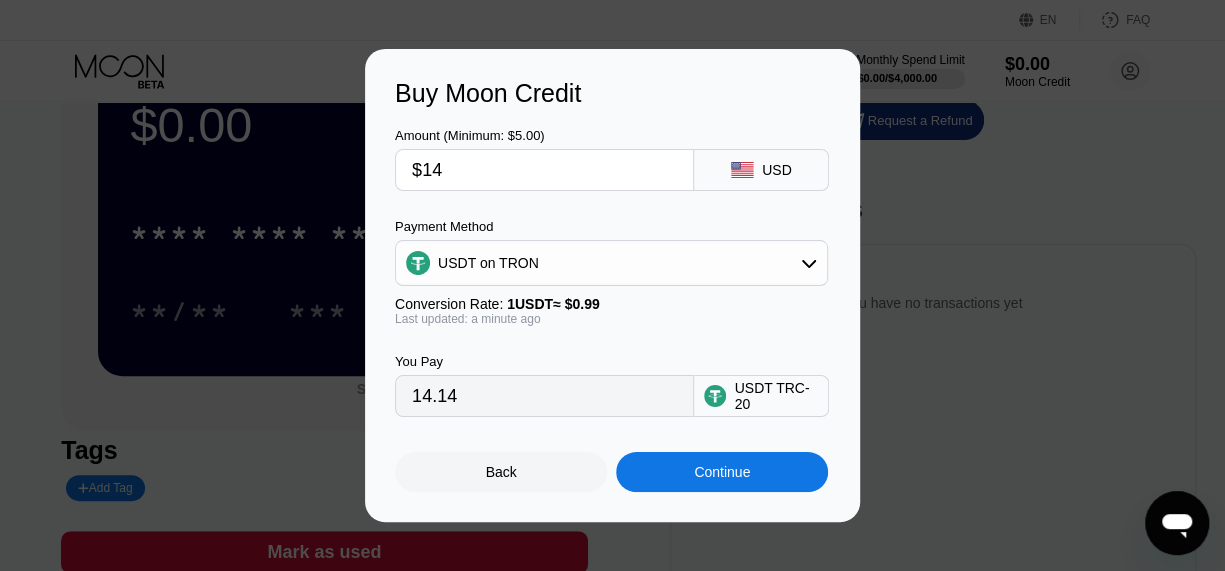 click on "Continue" at bounding box center (722, 472) 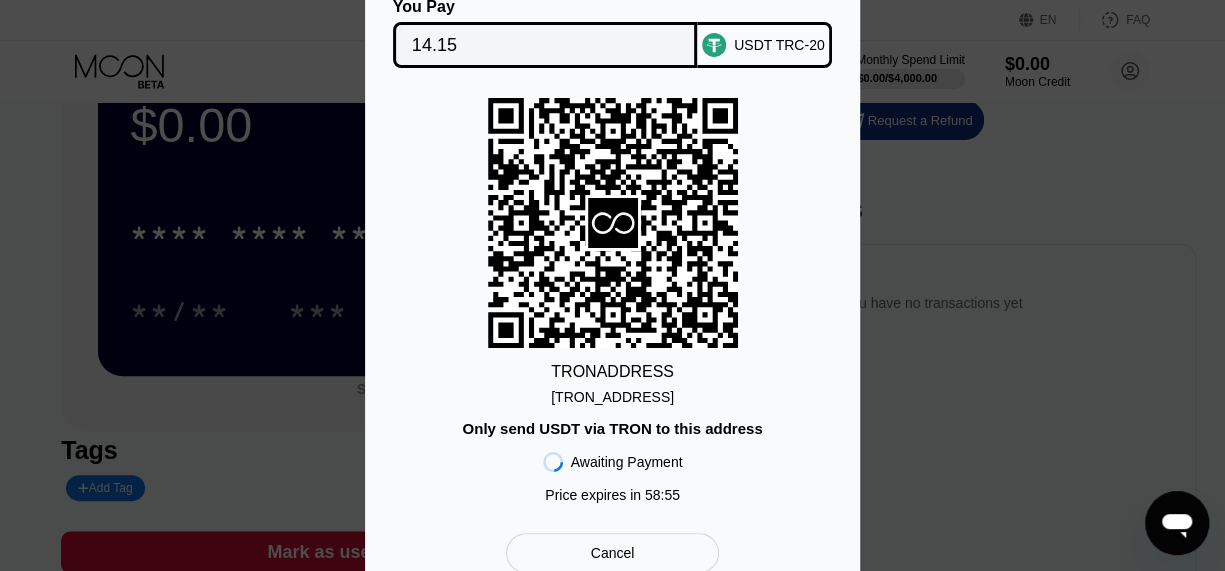 drag, startPoint x: 700, startPoint y: 395, endPoint x: 683, endPoint y: 401, distance: 18.027756 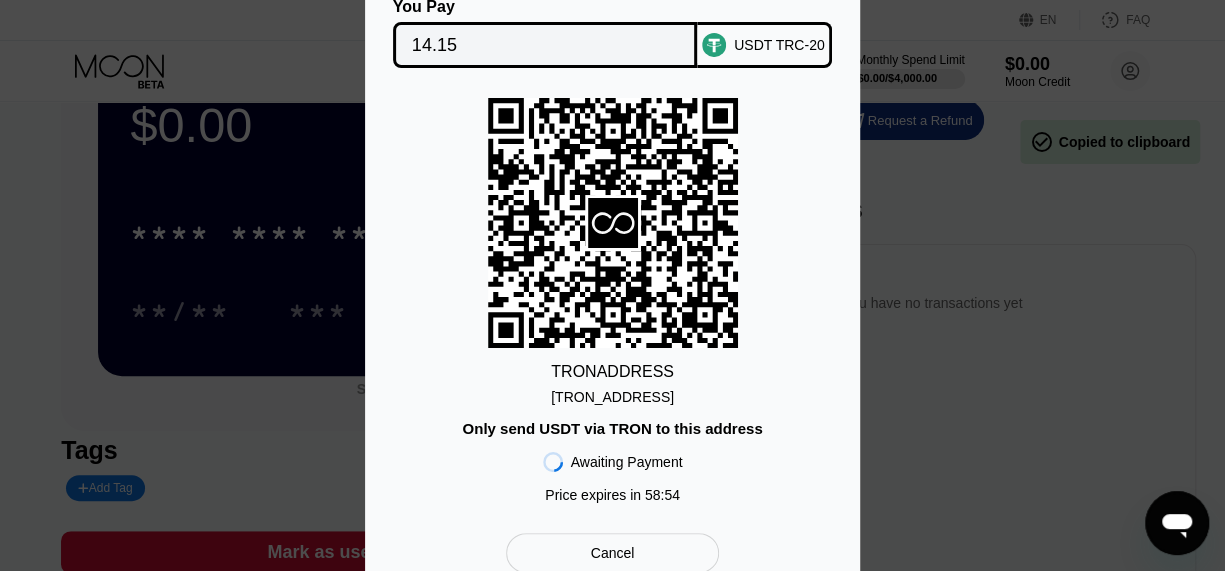 click on "[TRON_ADDRESS]" at bounding box center [612, 397] 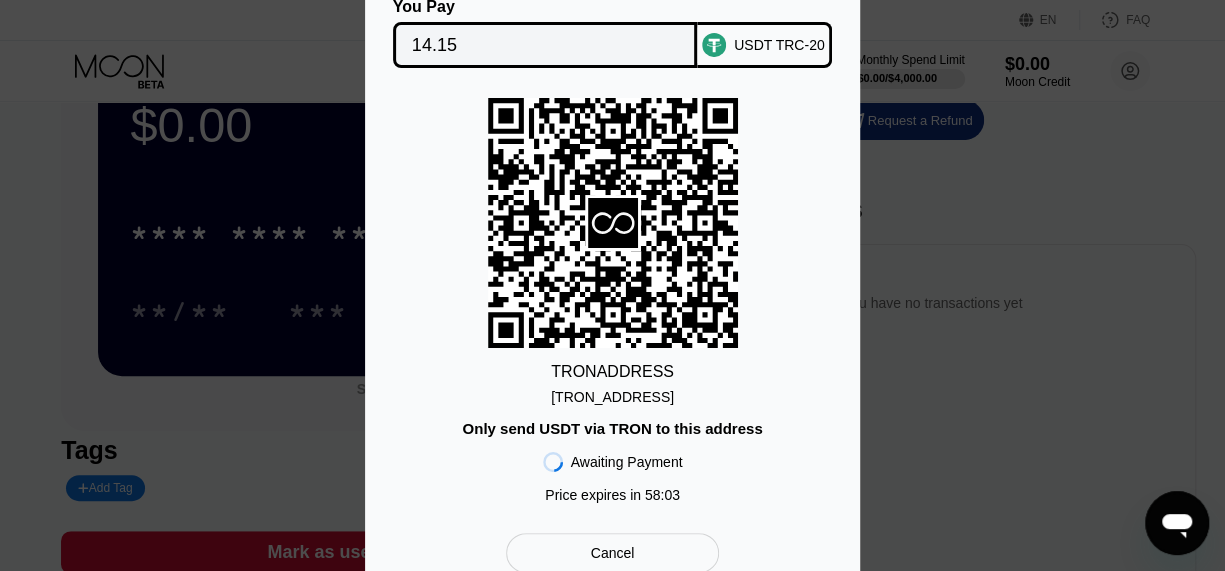click on "Cancel" at bounding box center [612, 553] 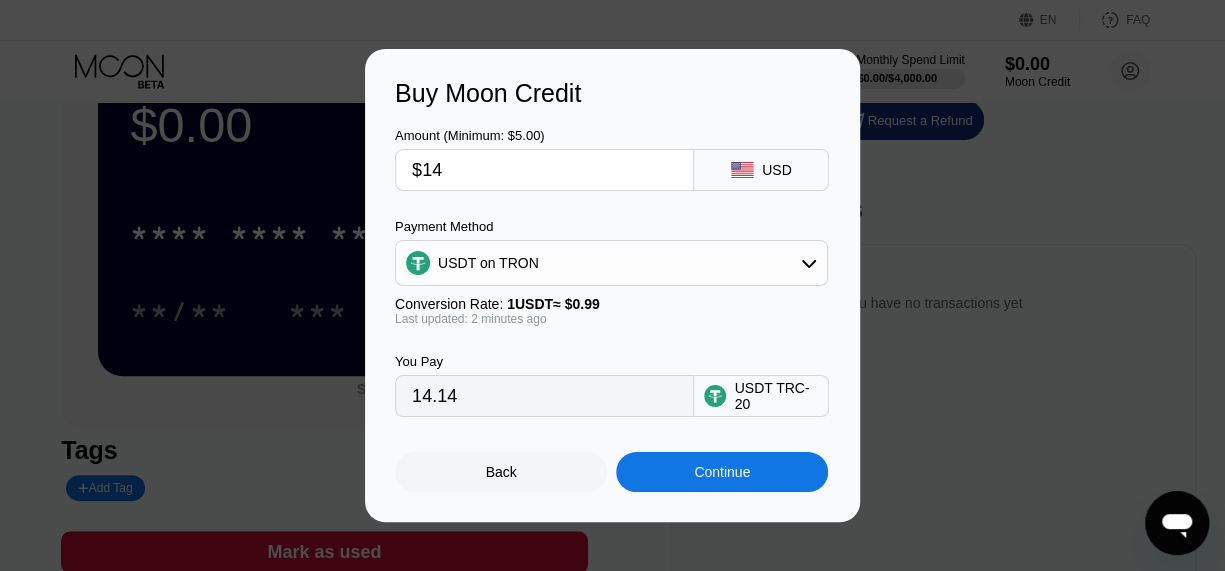drag, startPoint x: 514, startPoint y: 171, endPoint x: 415, endPoint y: 166, distance: 99.12618 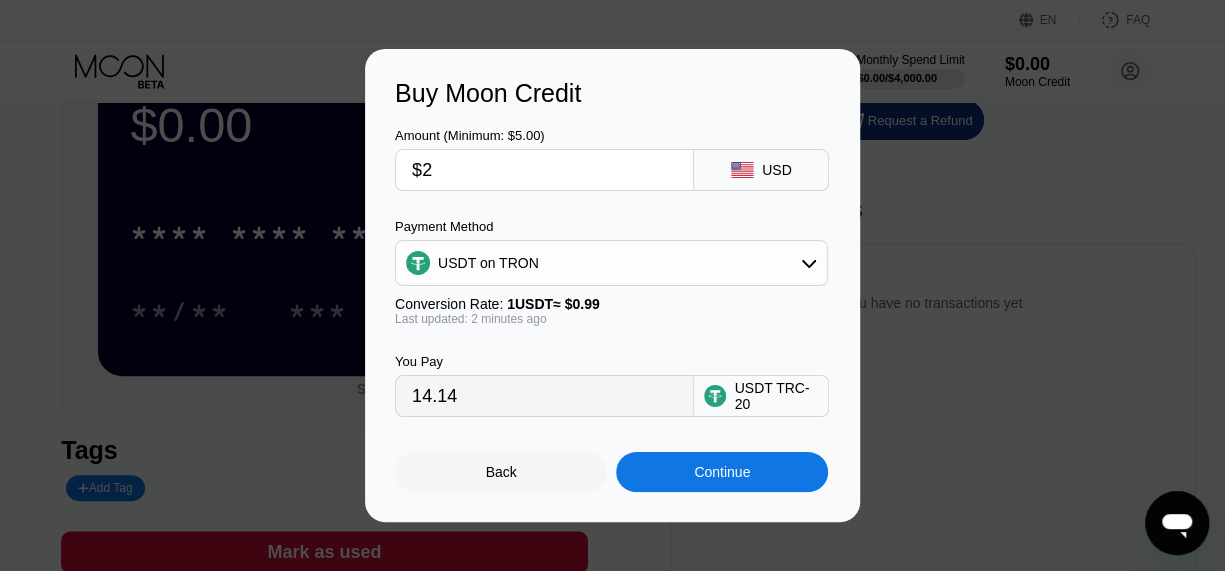 type on "2.02" 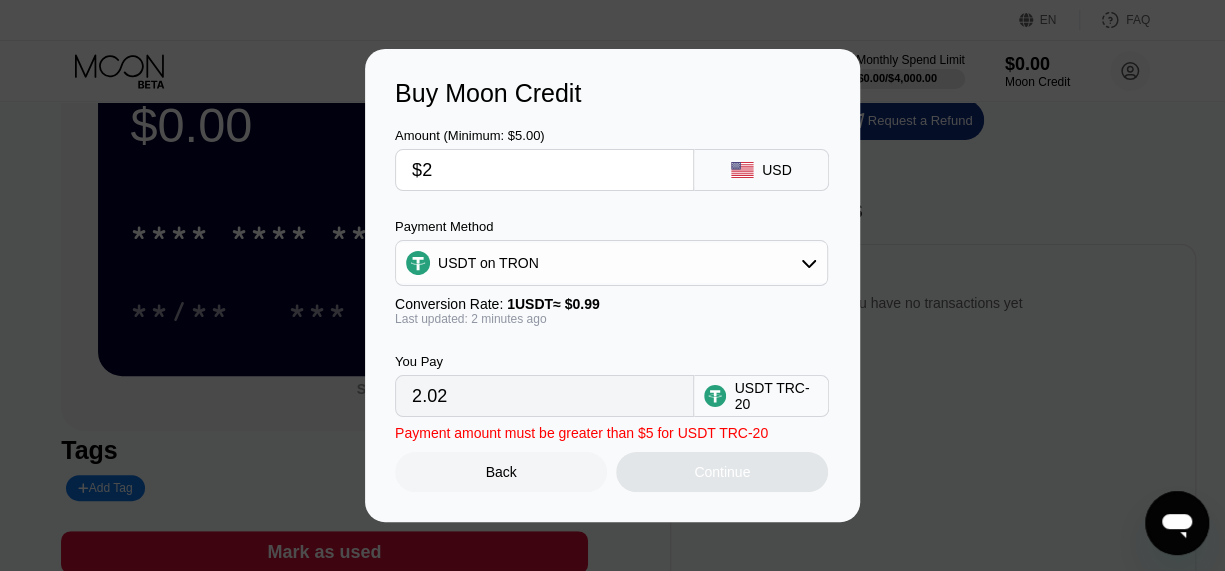 type on "$20" 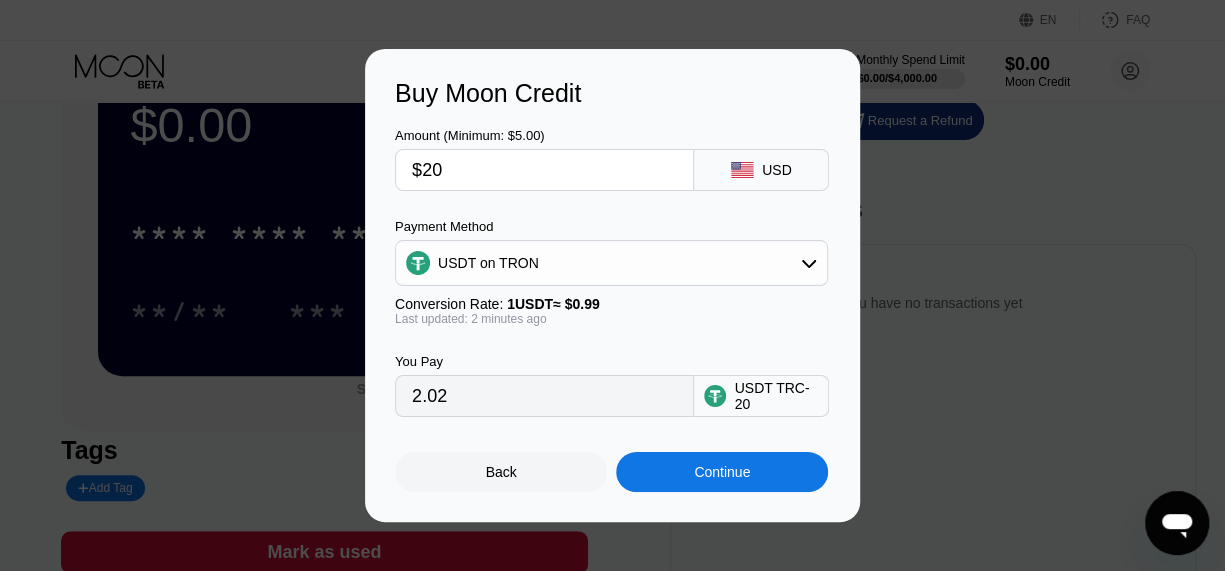 type on "20.20" 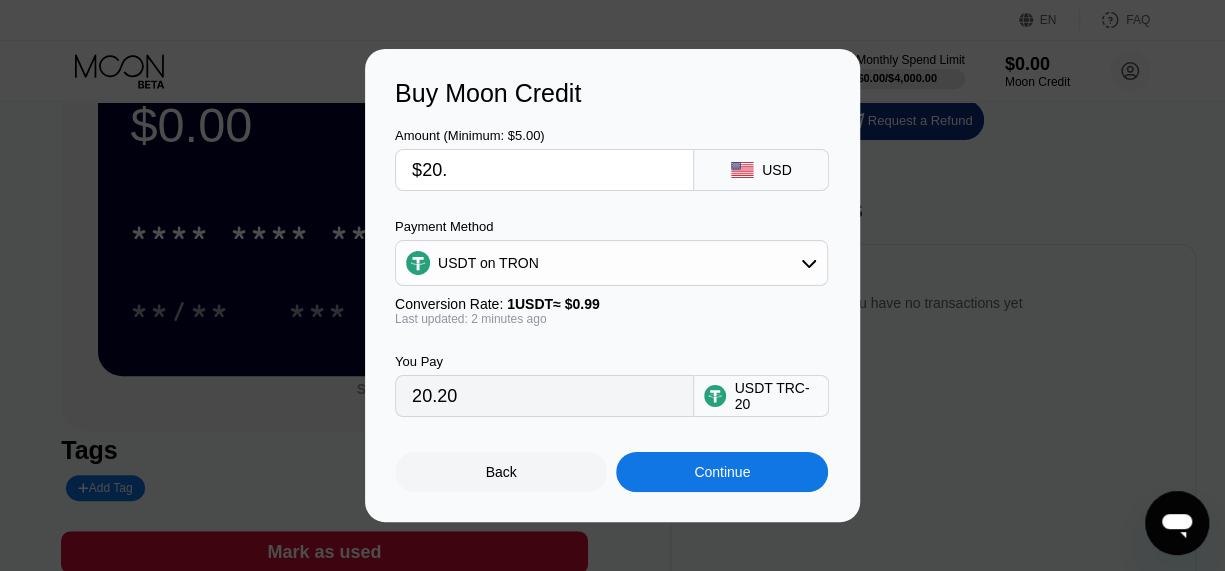 type on "$20.1" 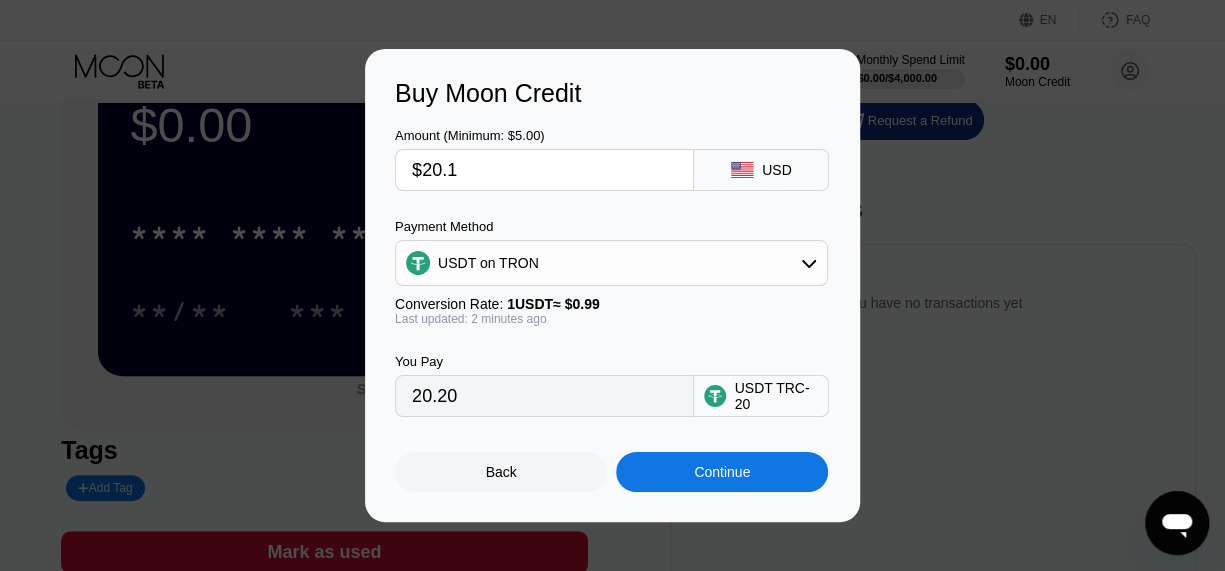 type on "20.30" 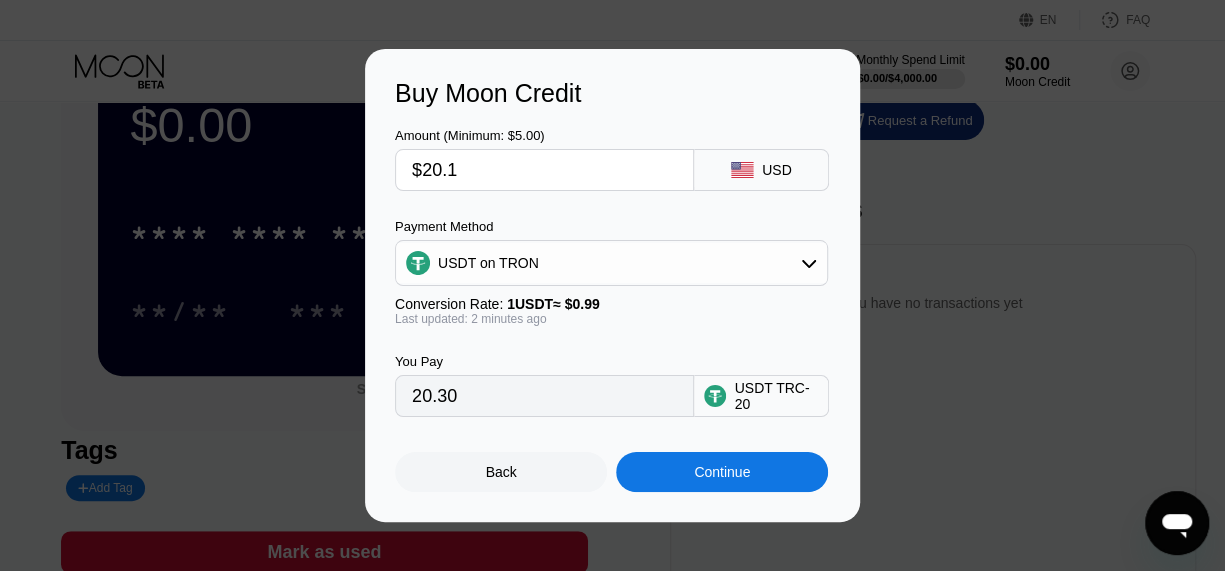 type on "$20.1" 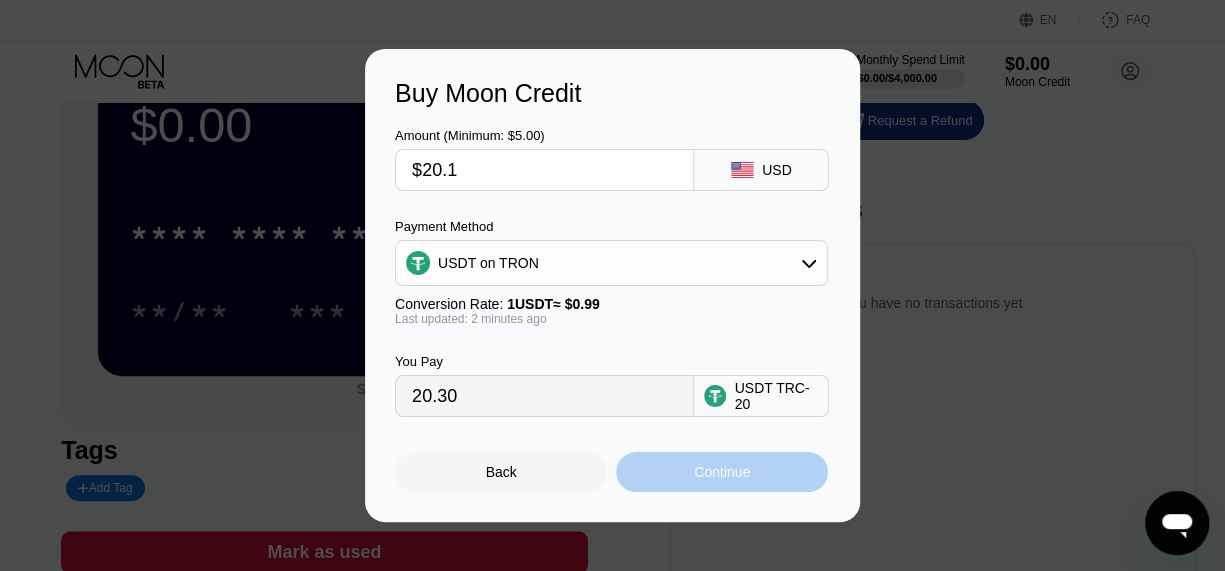 click on "Continue" at bounding box center [722, 472] 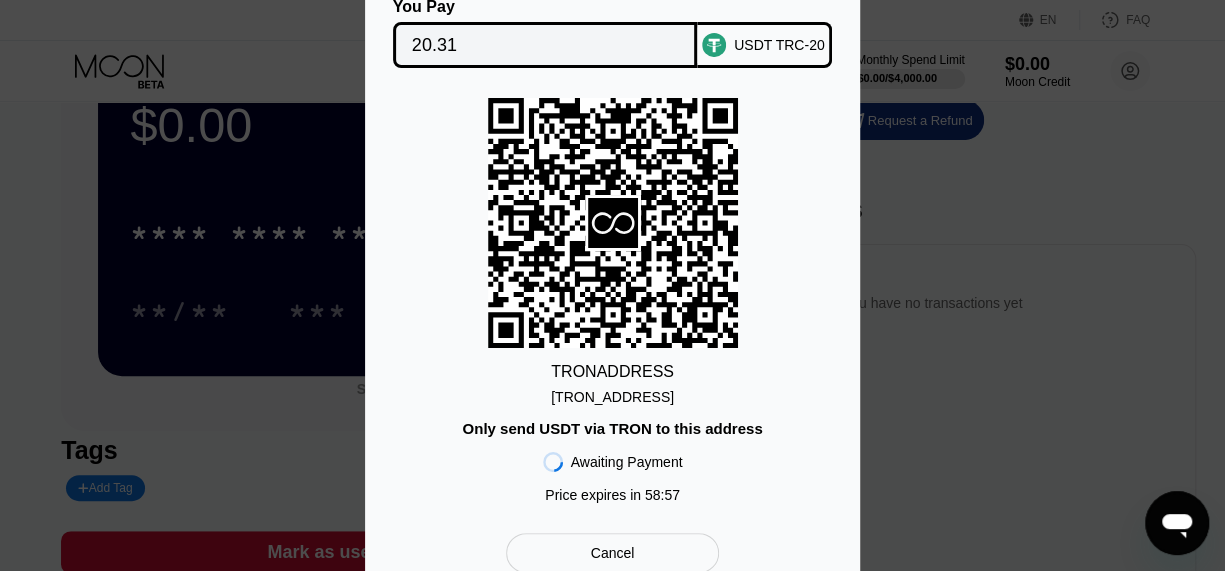 click on "[TRON_ADDRESS]" at bounding box center [612, 397] 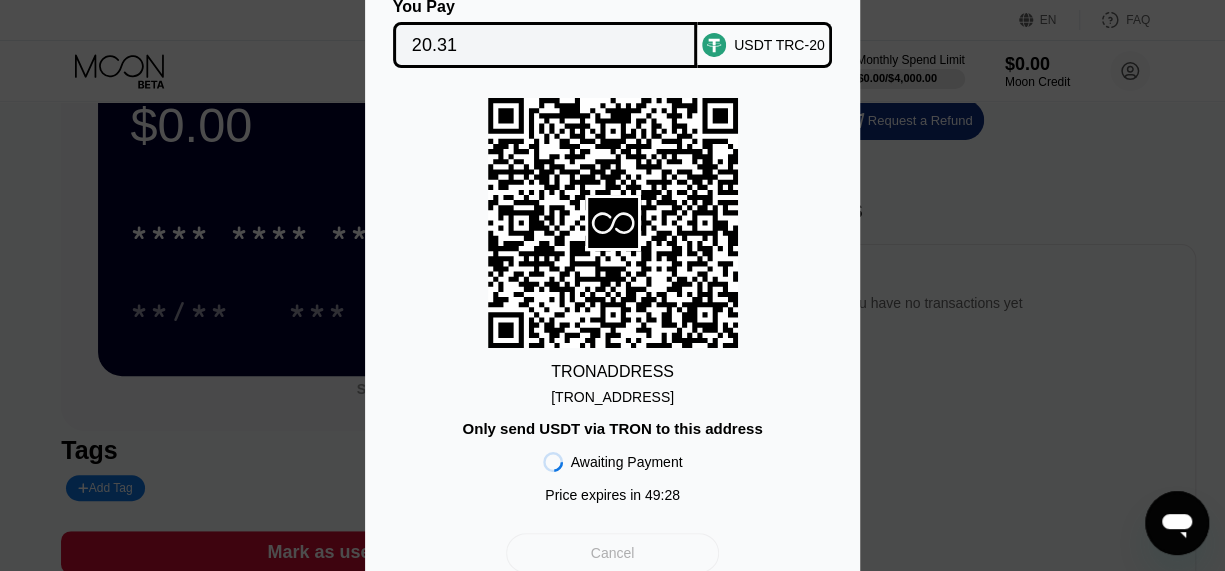 click on "Cancel" at bounding box center (612, 553) 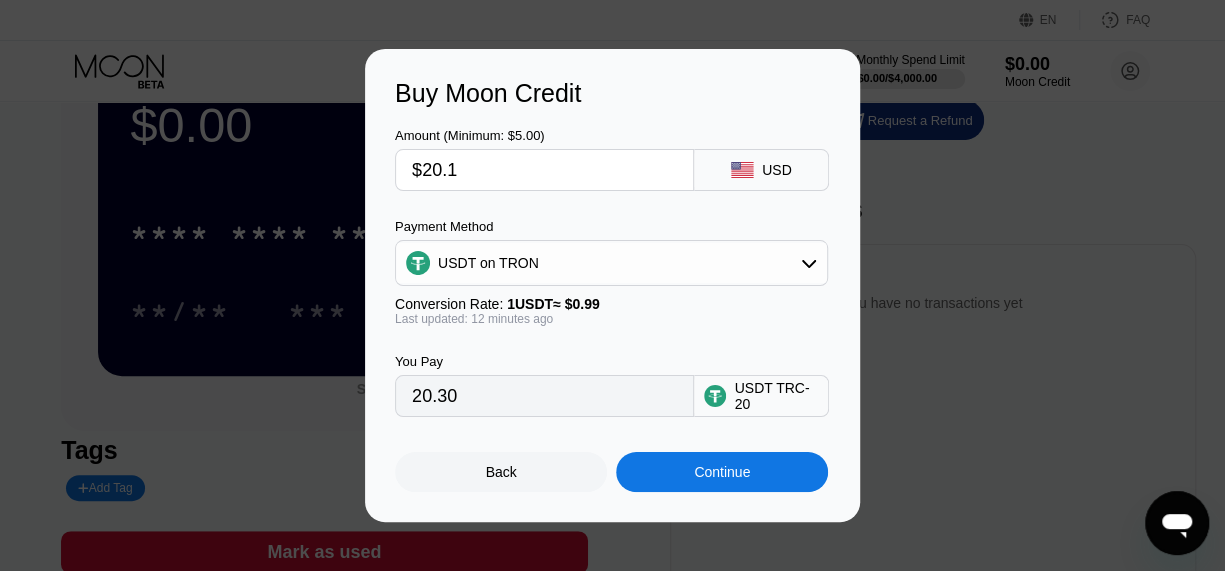 click on "20.30" at bounding box center [544, 396] 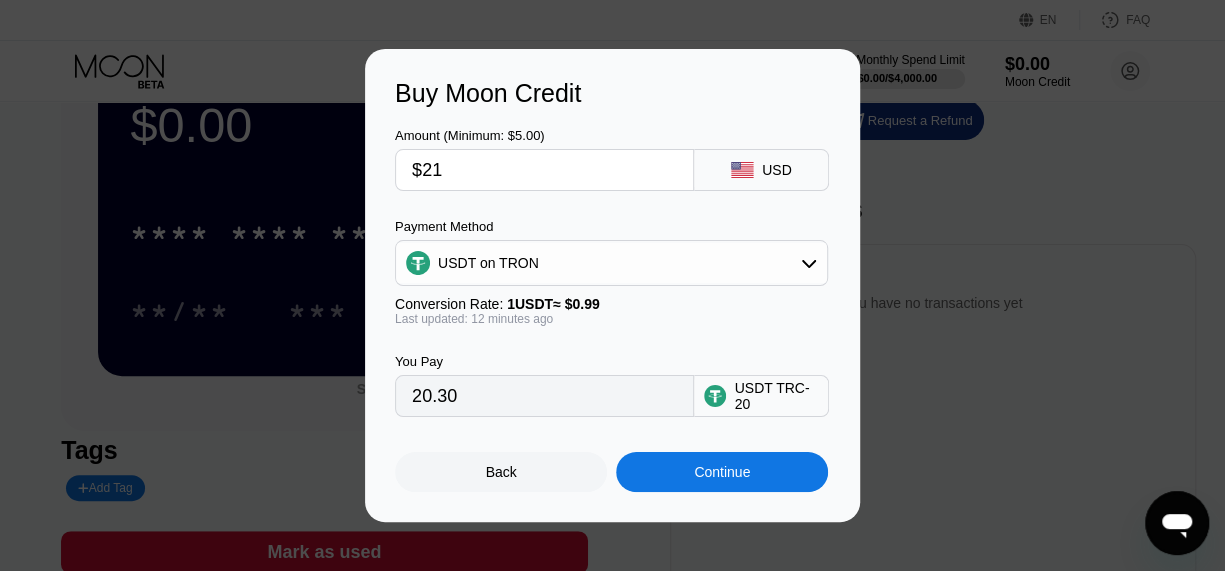type on "21.21" 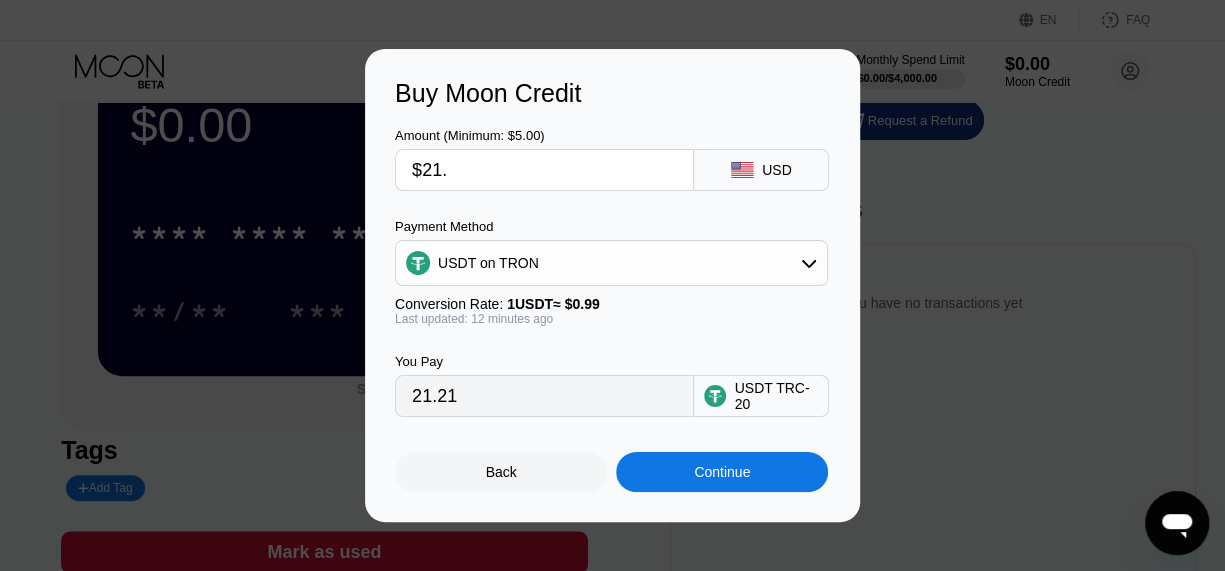 type on "$21.6" 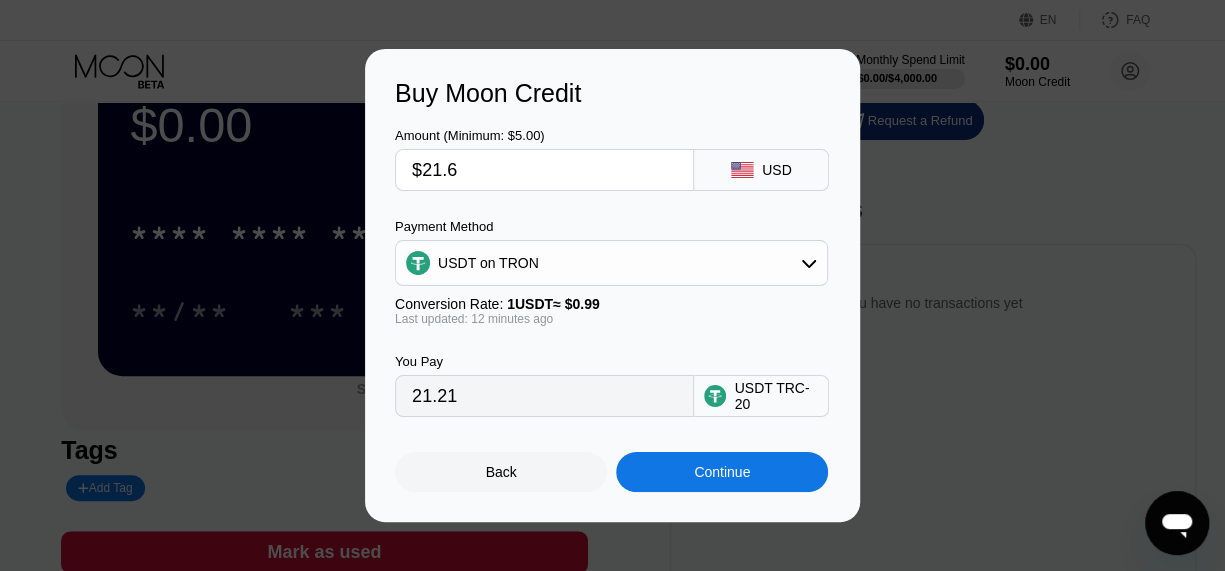 type on "21.82" 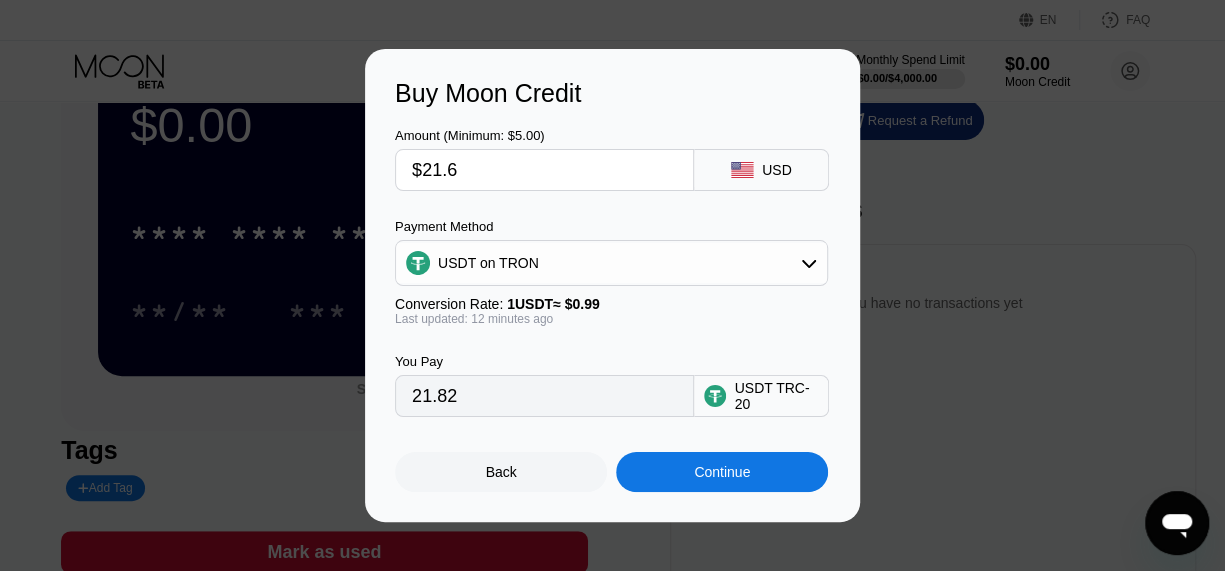 type on "$21." 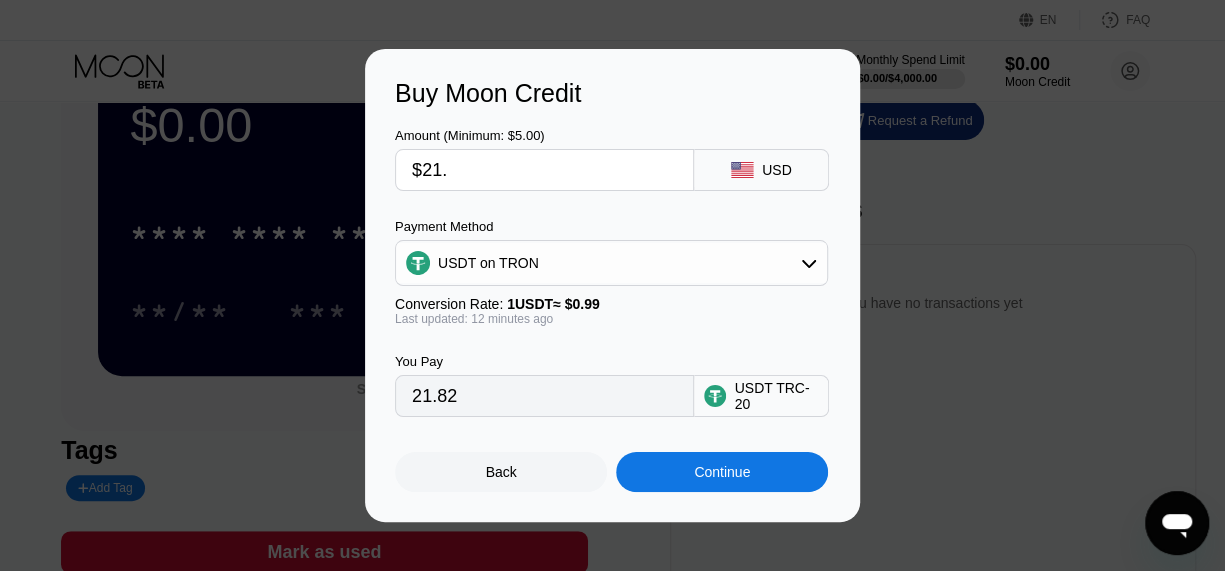 type on "21.21" 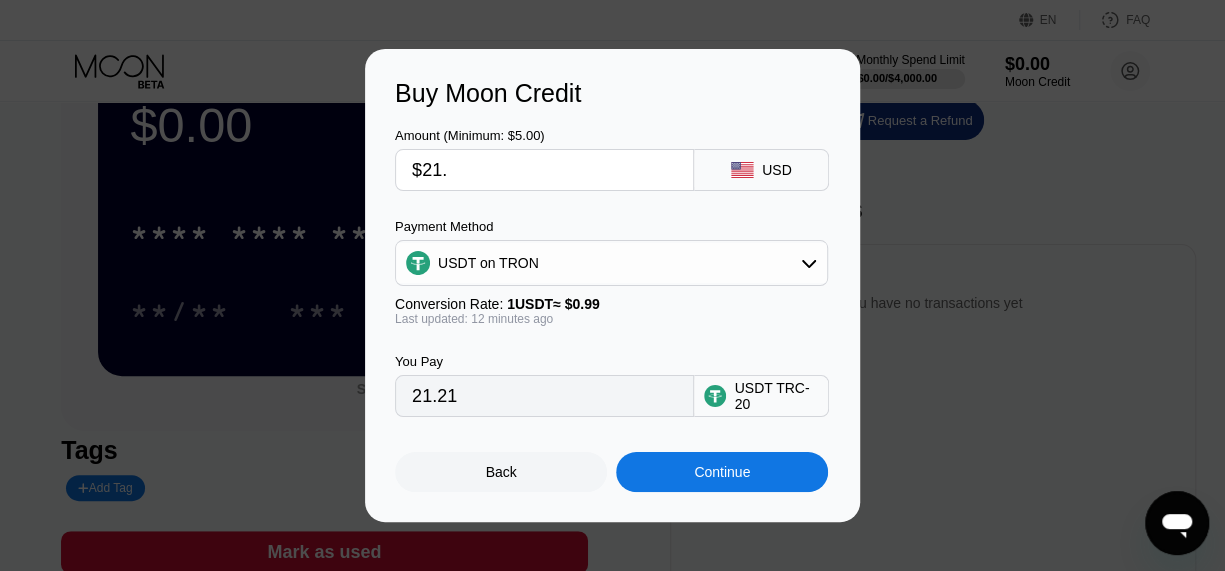 type on "$21.4" 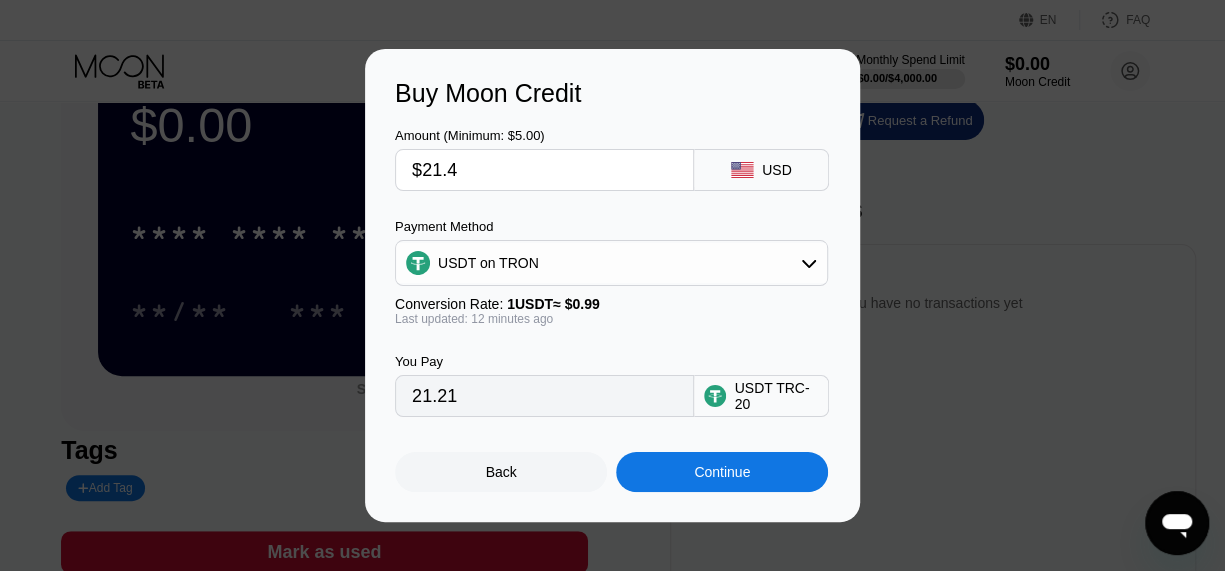 type on "21.62" 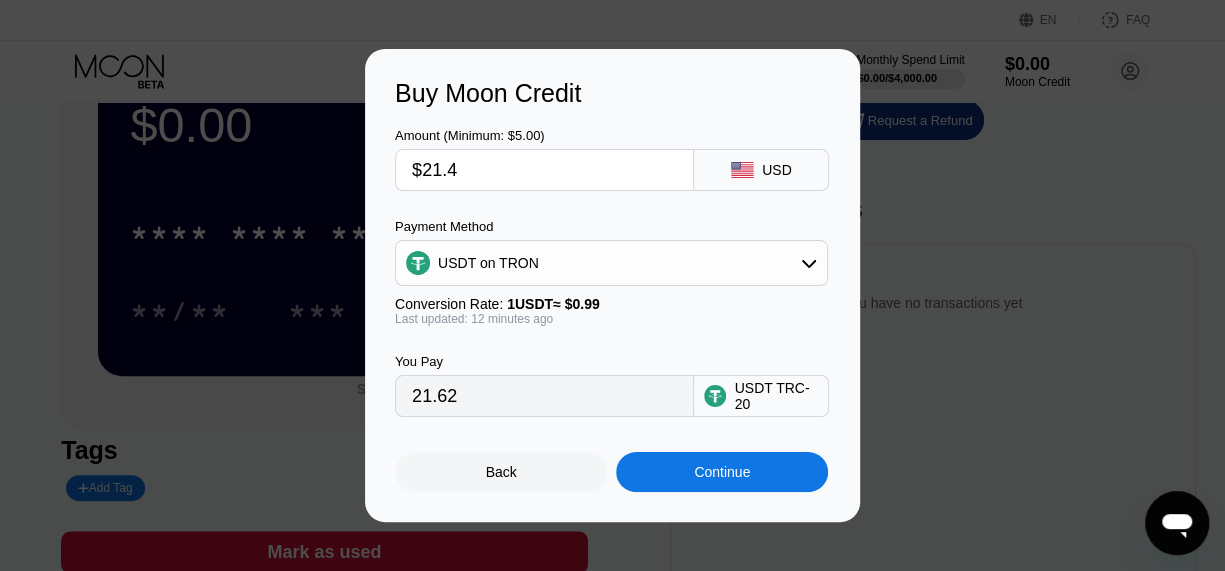 type on "$21." 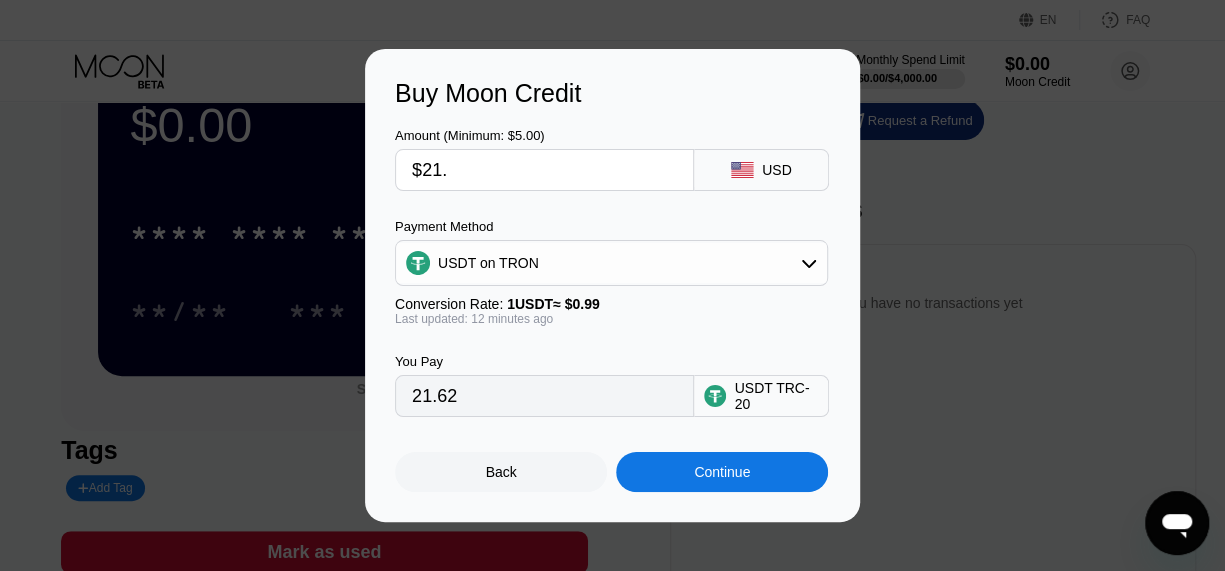 type on "21.21" 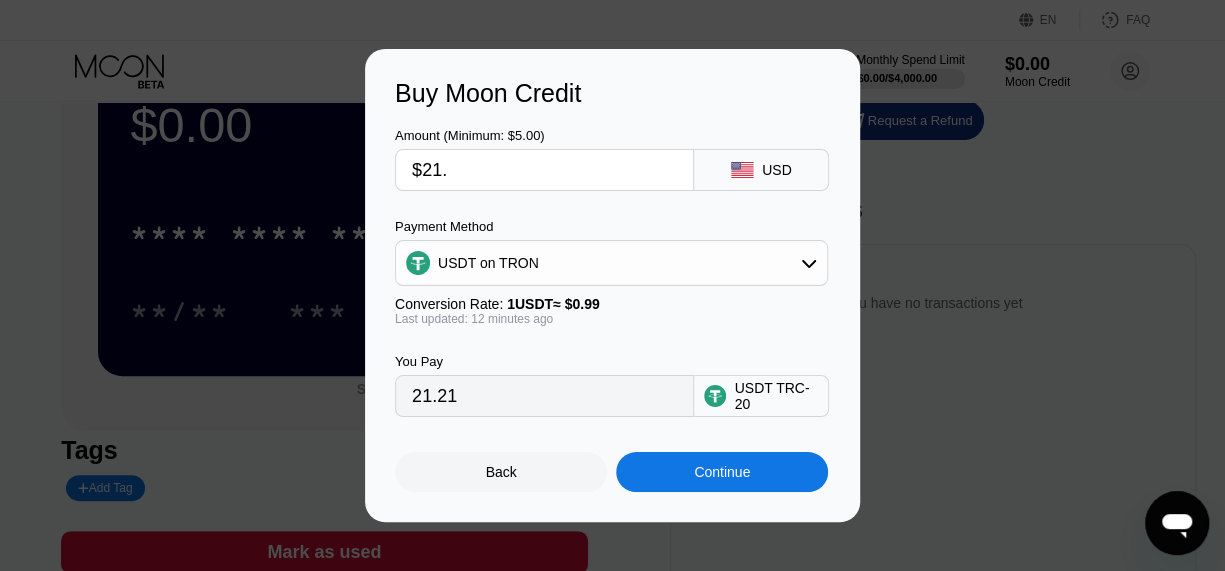 type on "$21.3" 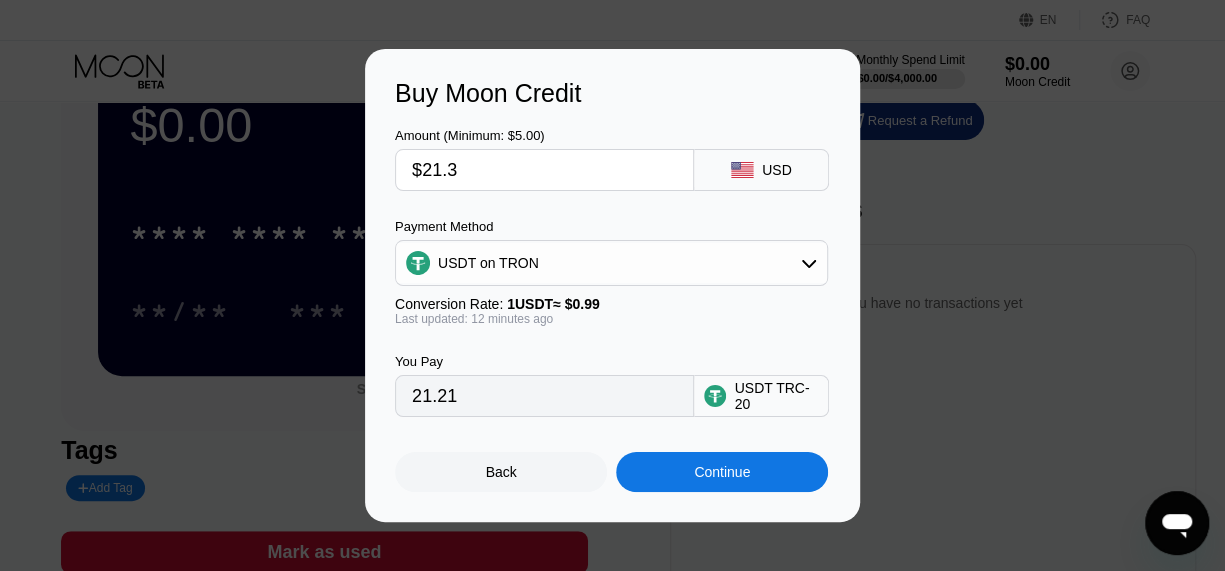 type on "21.52" 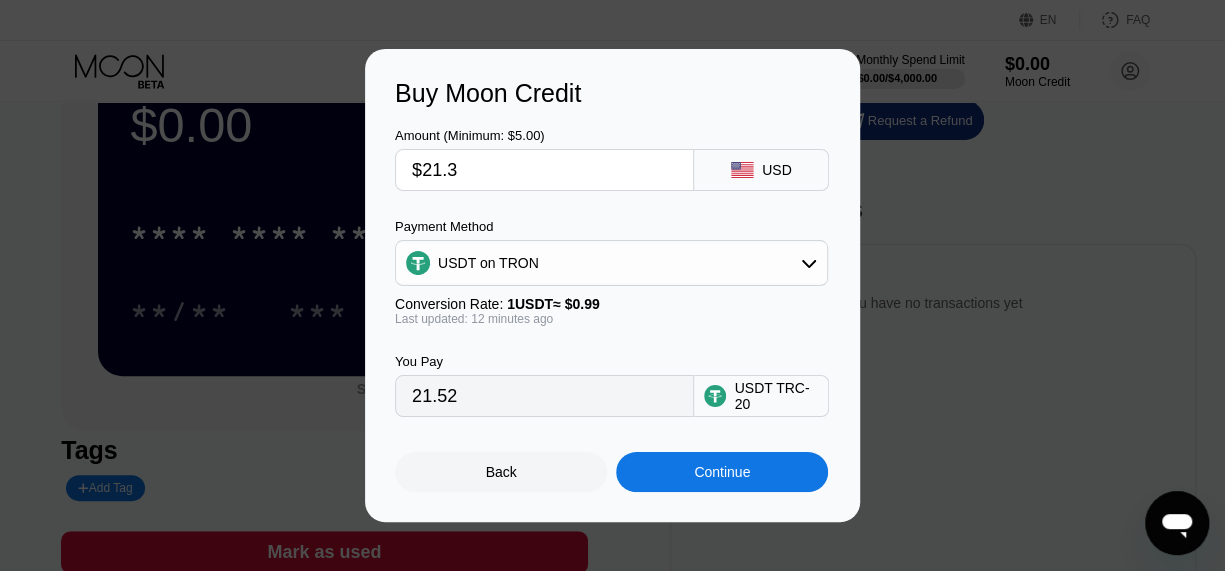 type on "$21.35" 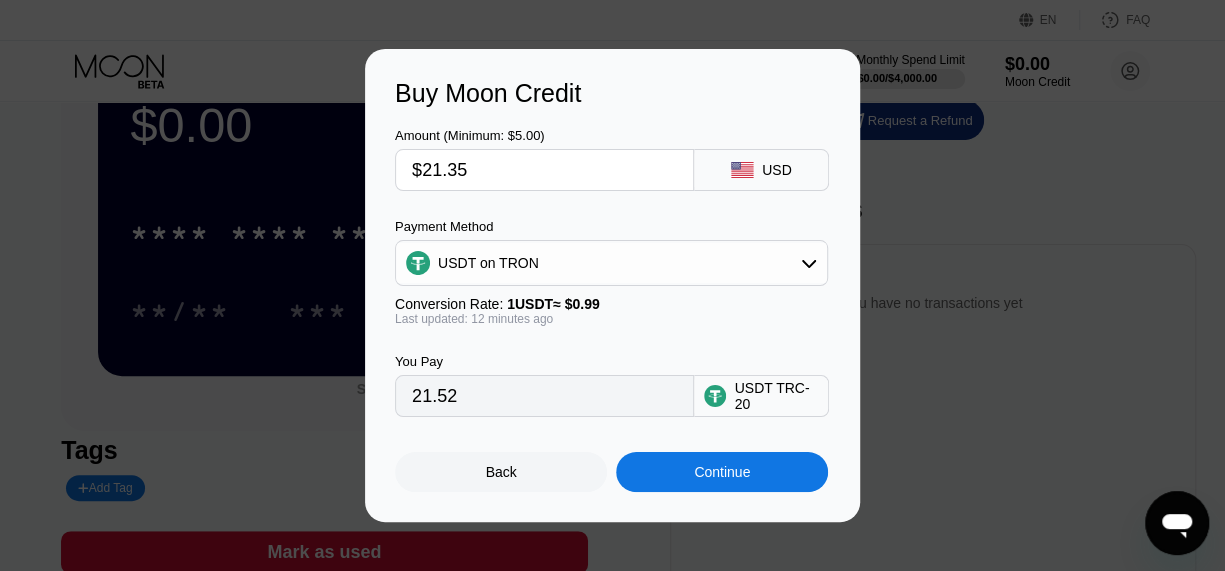 type on "21.57" 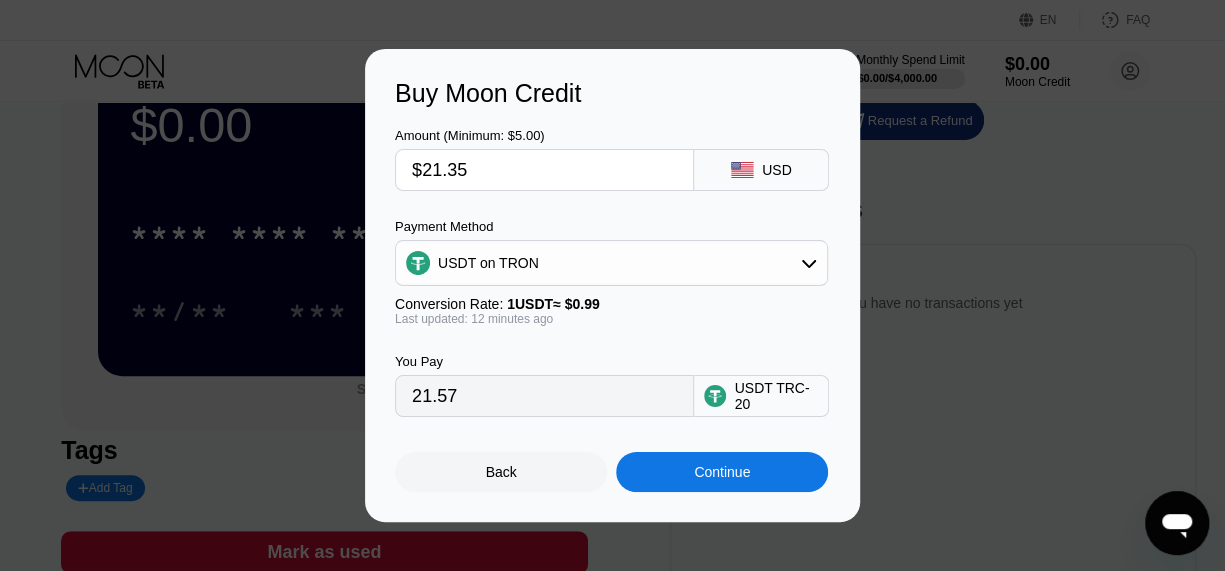 type on "$21.3" 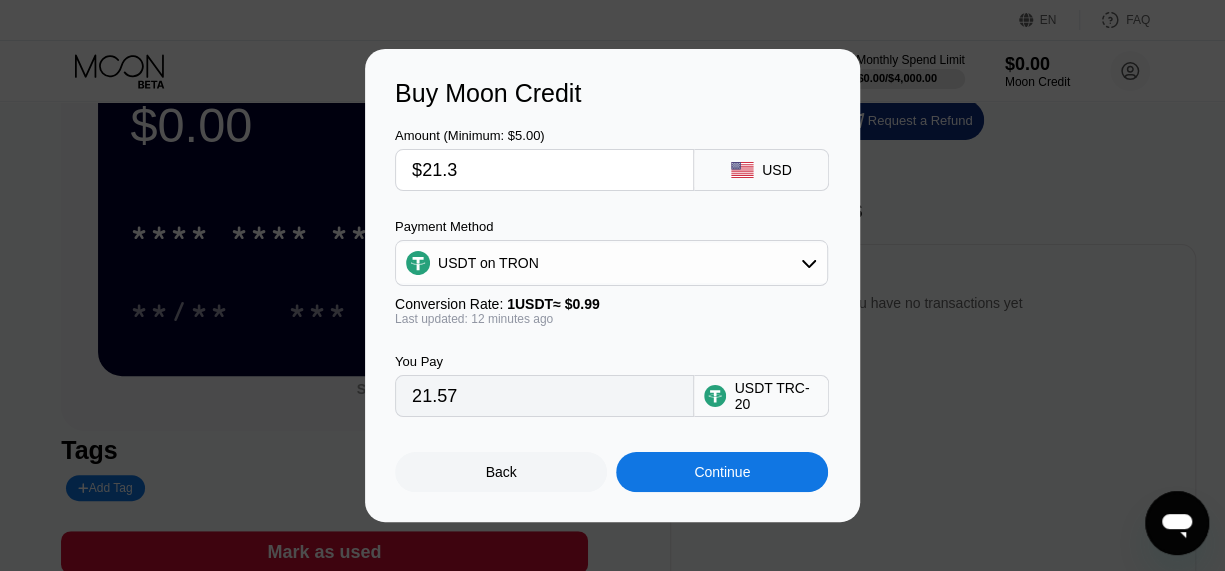 type on "21.52" 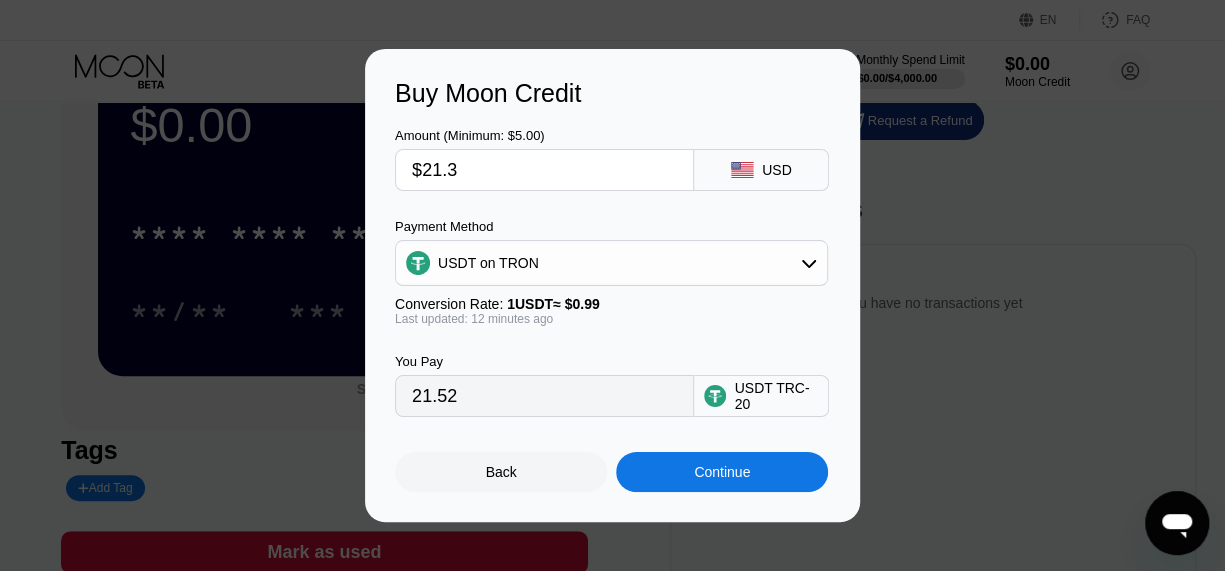type on "$21.39" 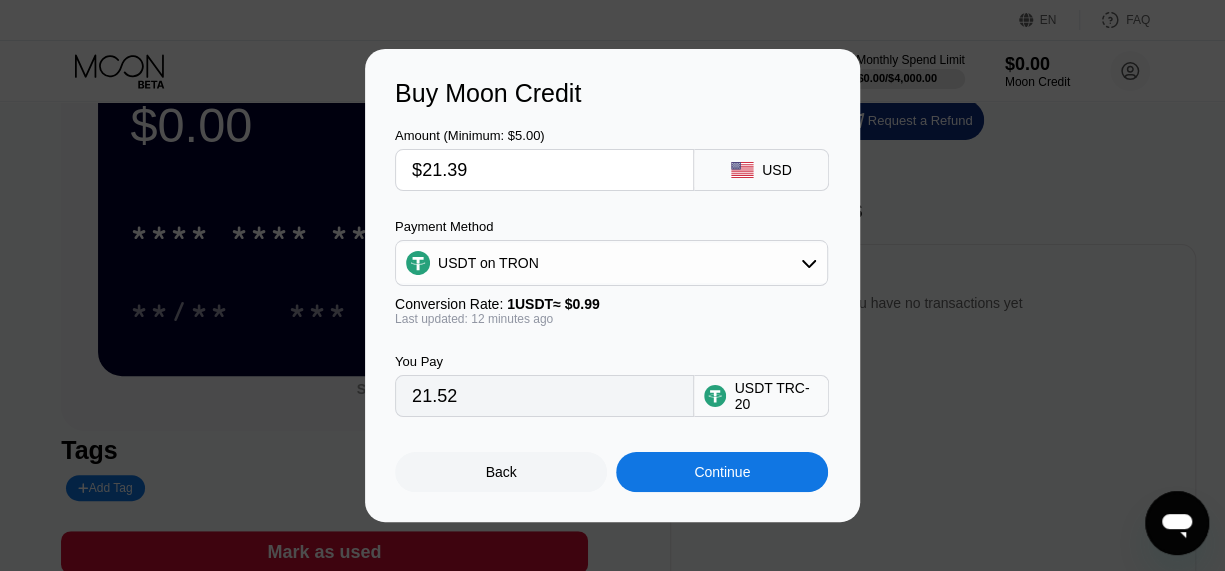 type on "21.61" 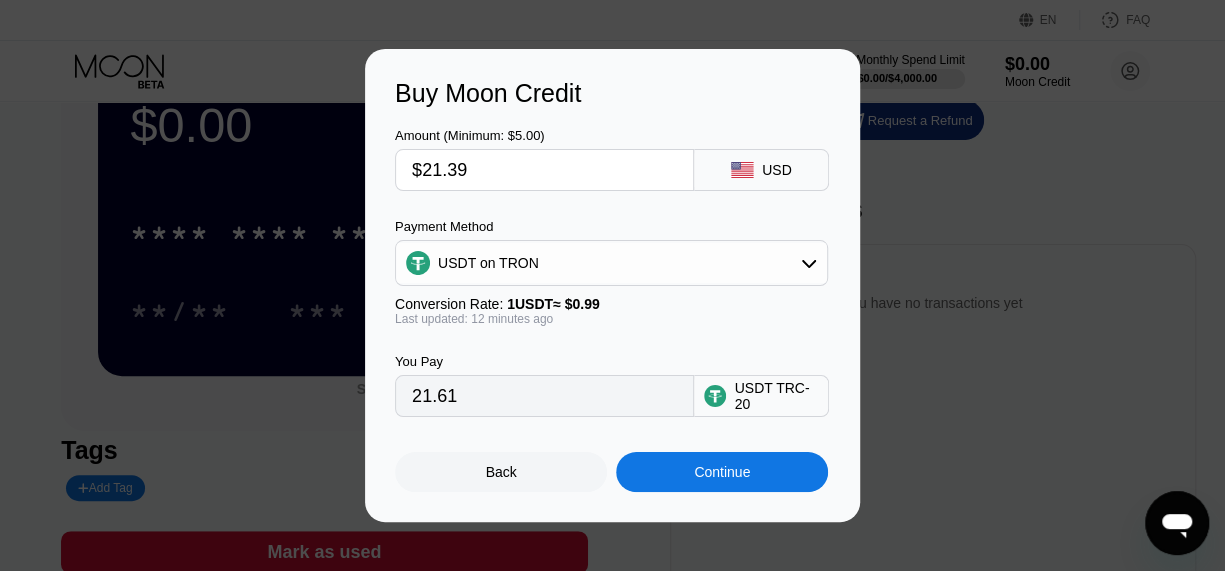 type on "$21.3" 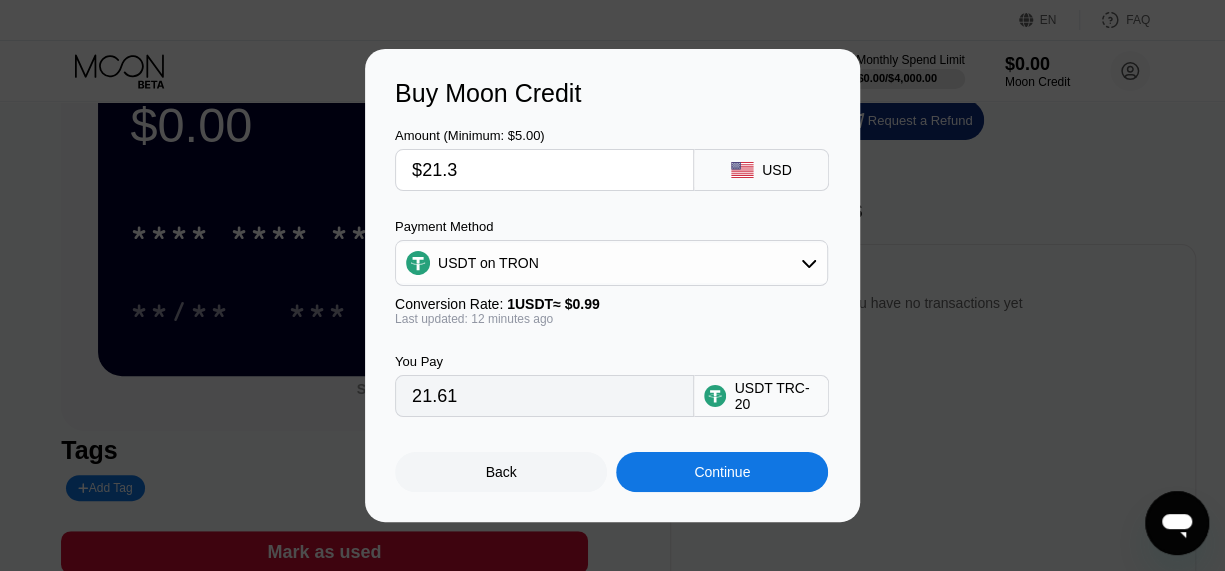 type on "21.52" 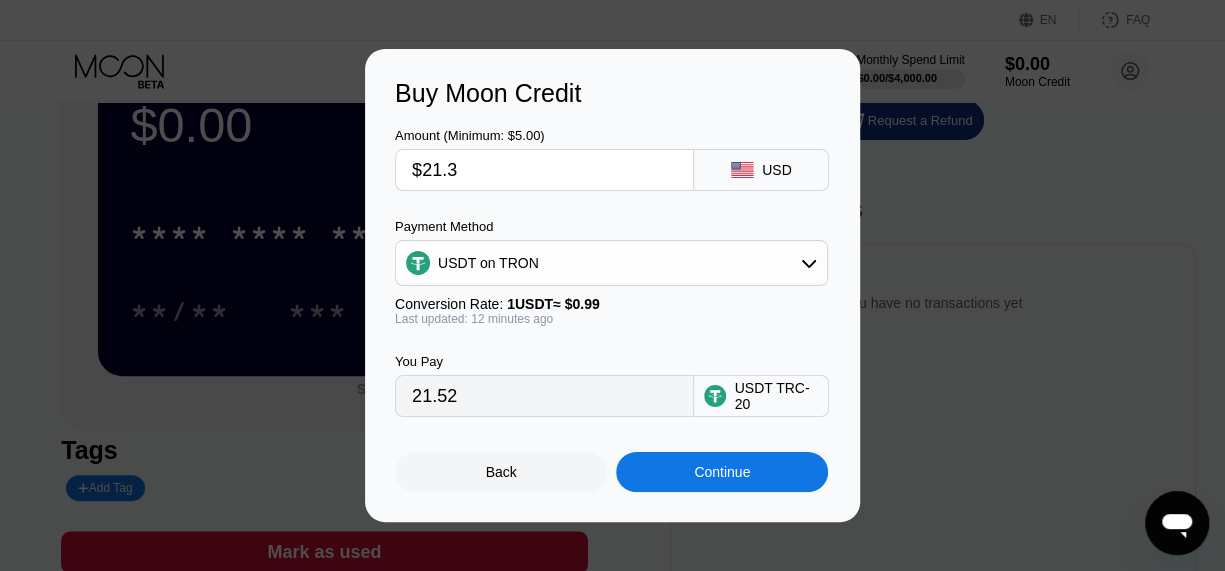 type on "$21." 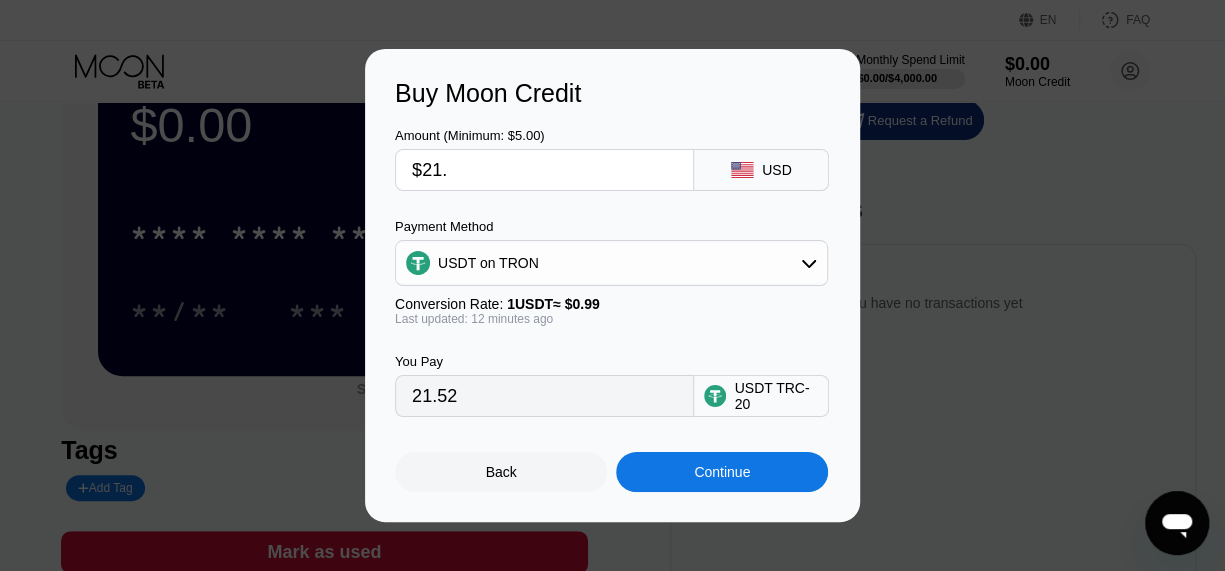 type on "21.21" 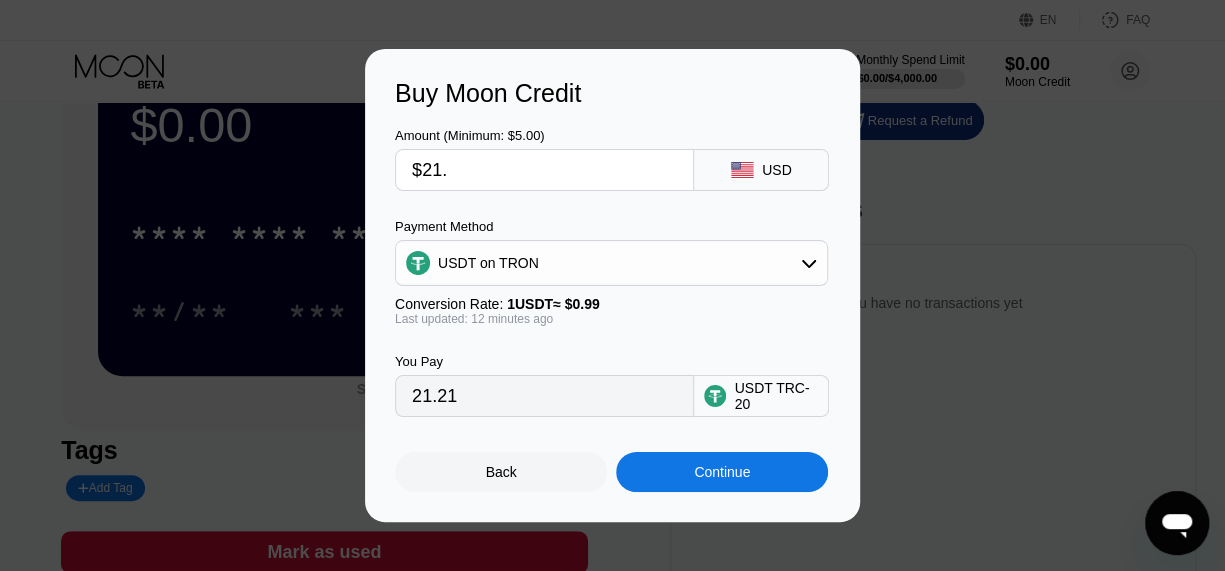 type on "$21.4" 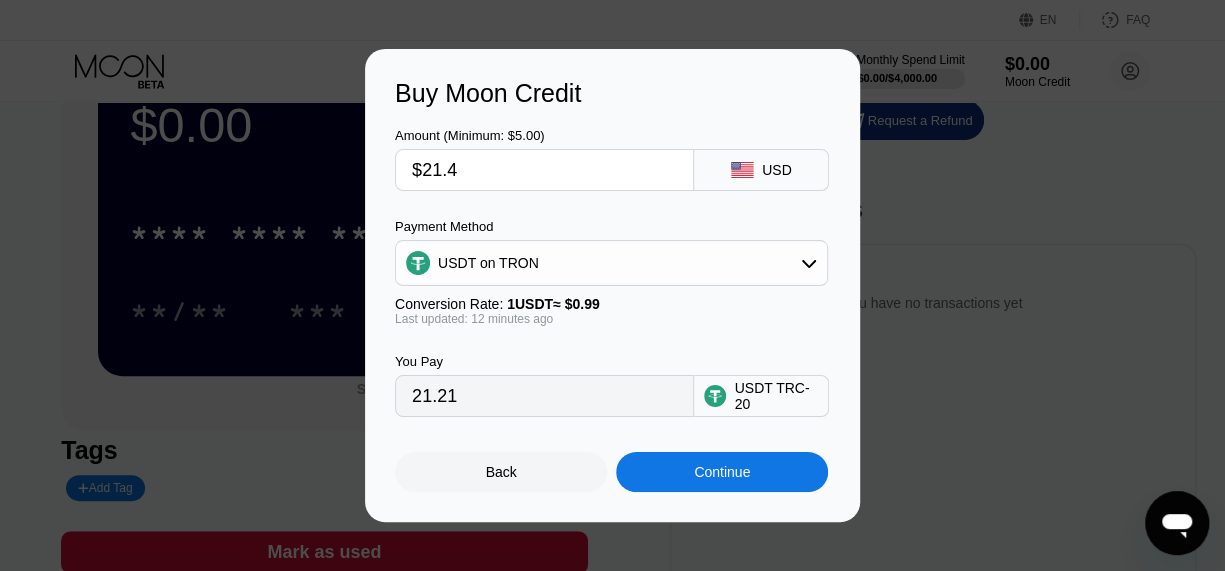 type on "21.62" 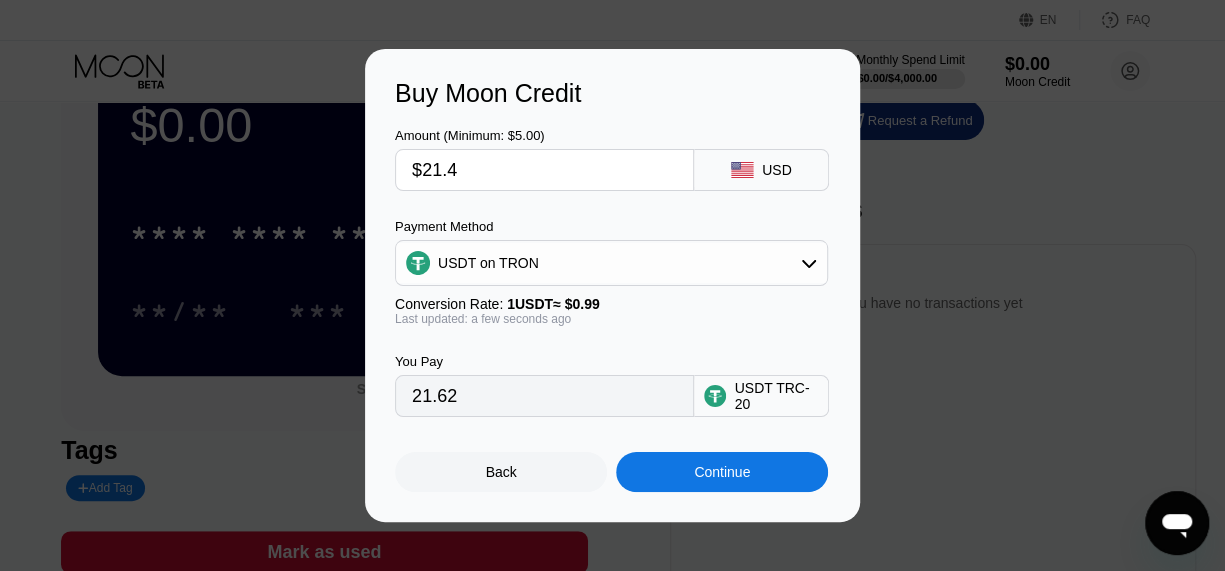 type on "$21." 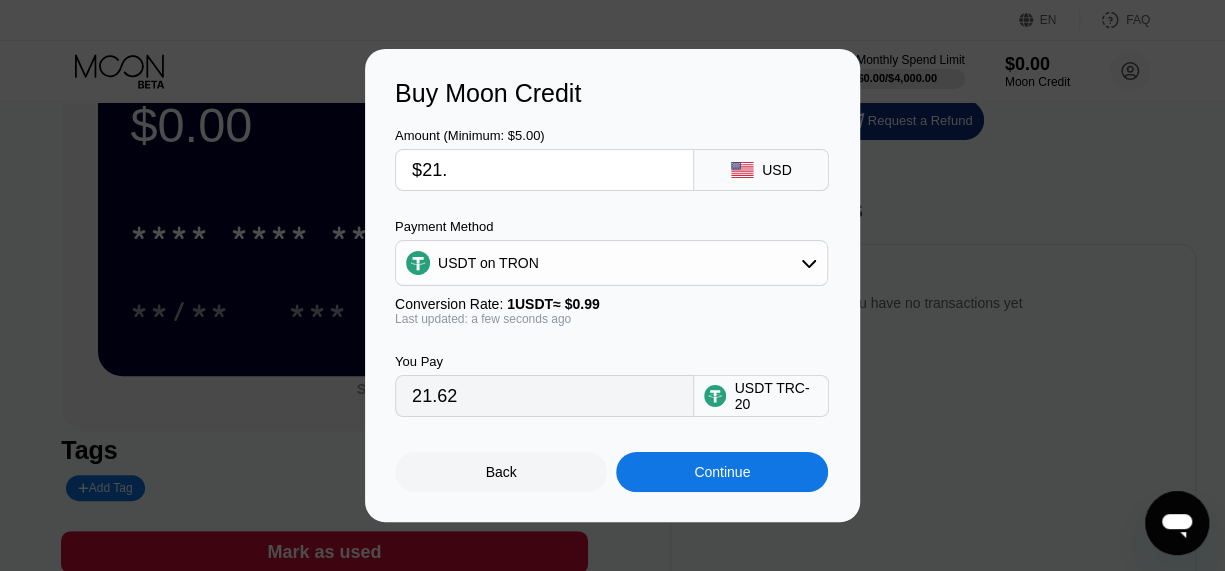 type on "21.21" 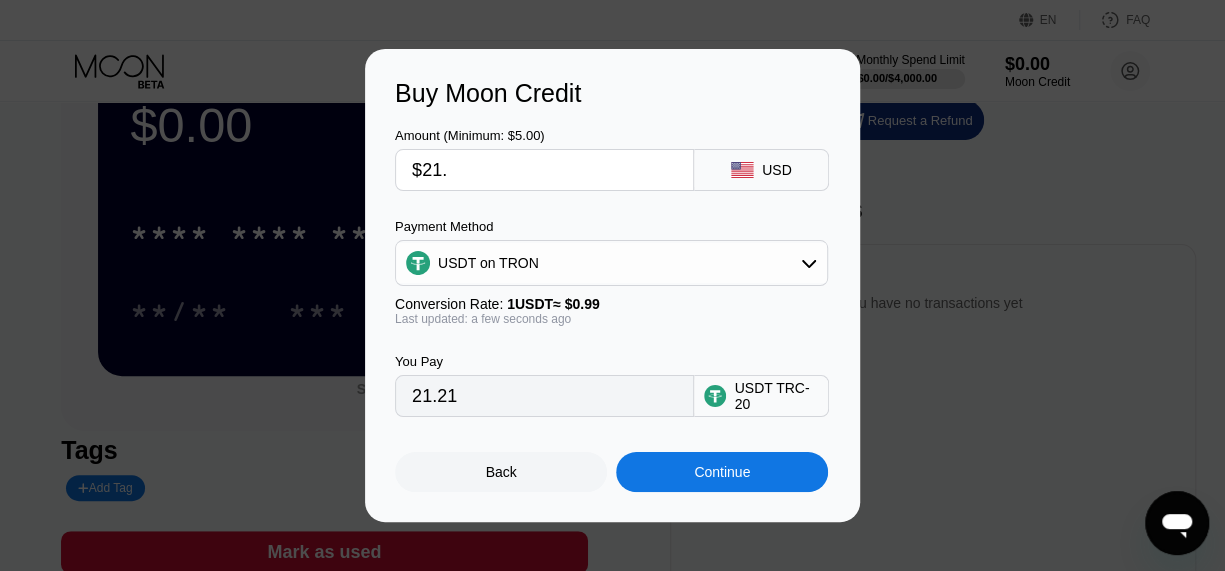 type on "$21.3" 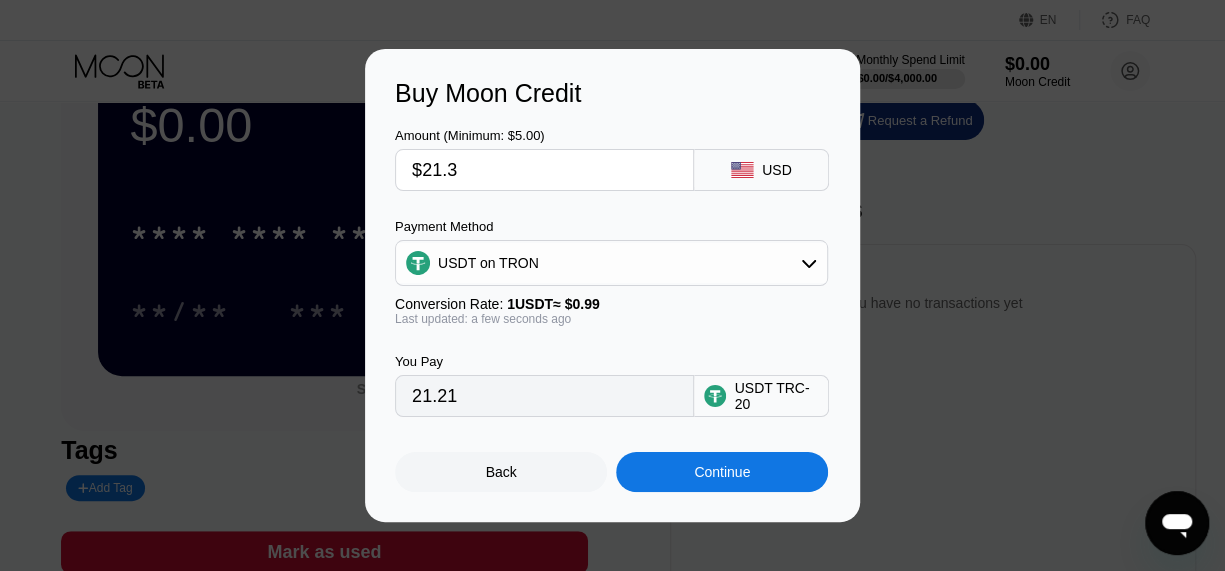 type on "21.52" 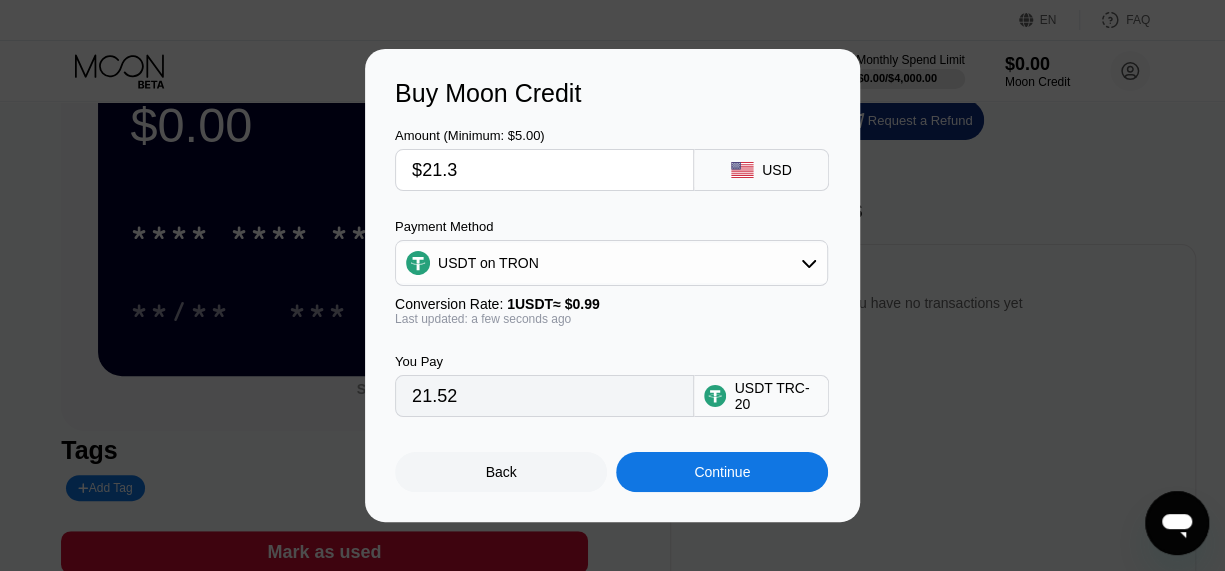 type on "$21.39" 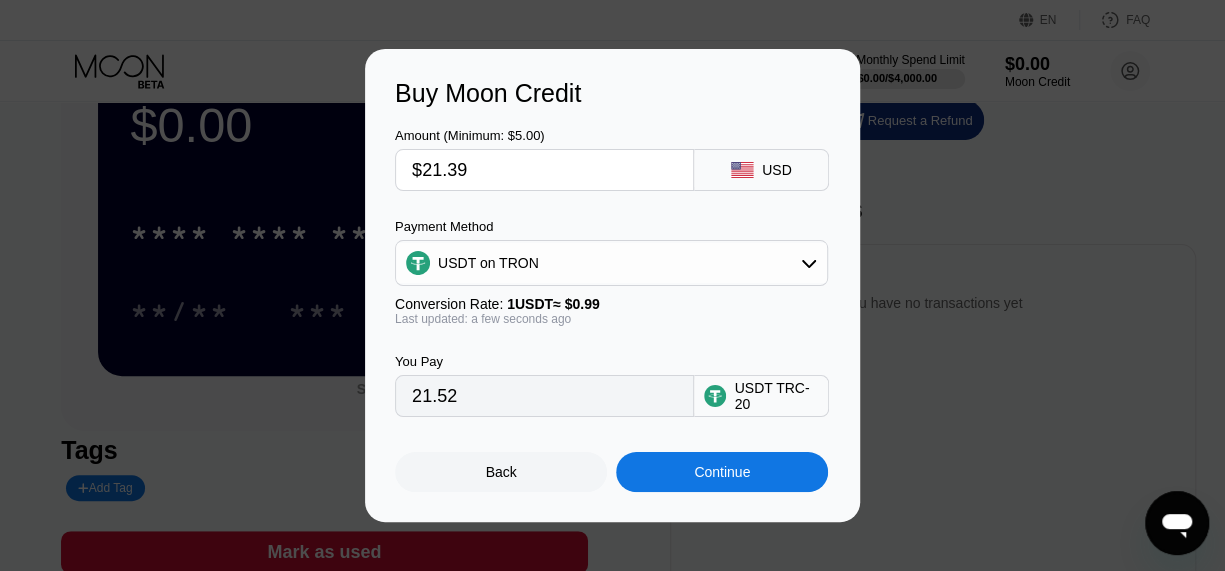 type on "21.61" 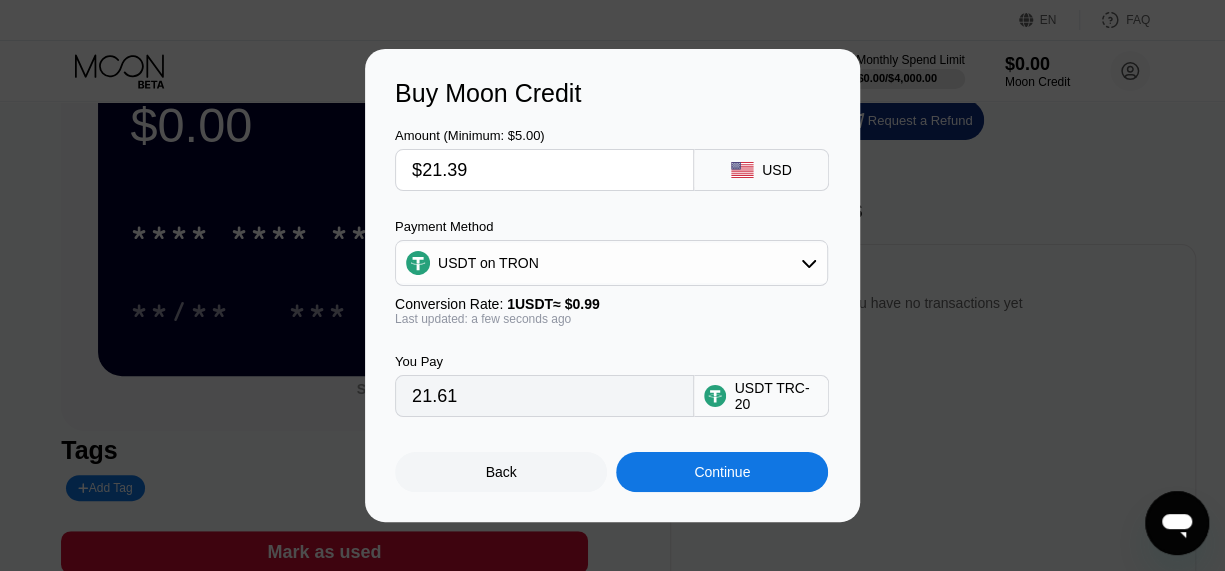 type on "$21.399" 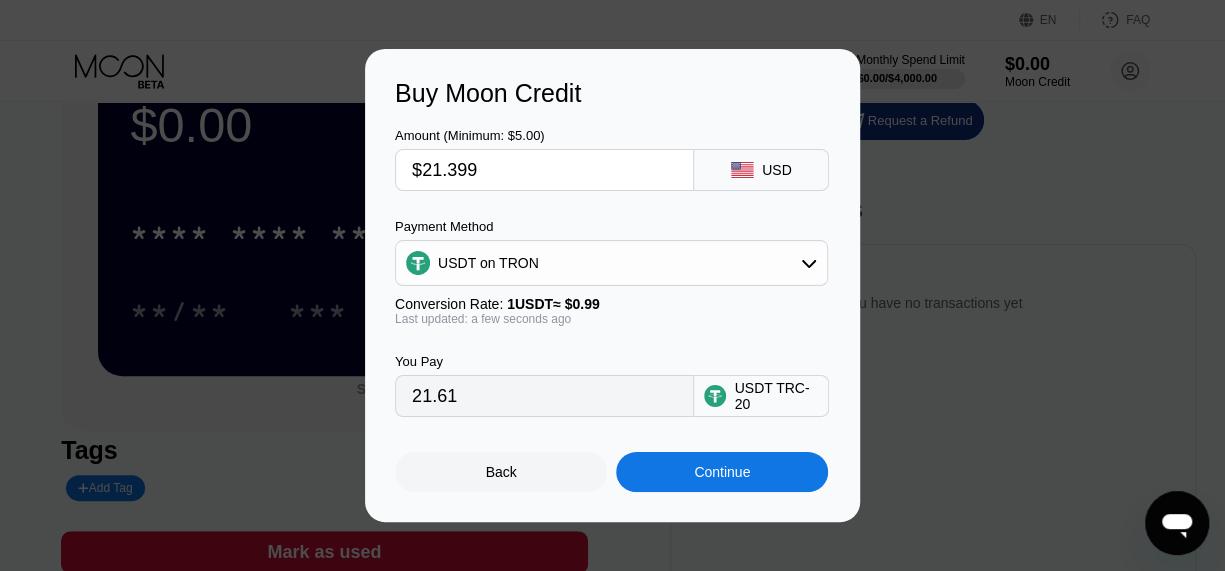 type on "21.62" 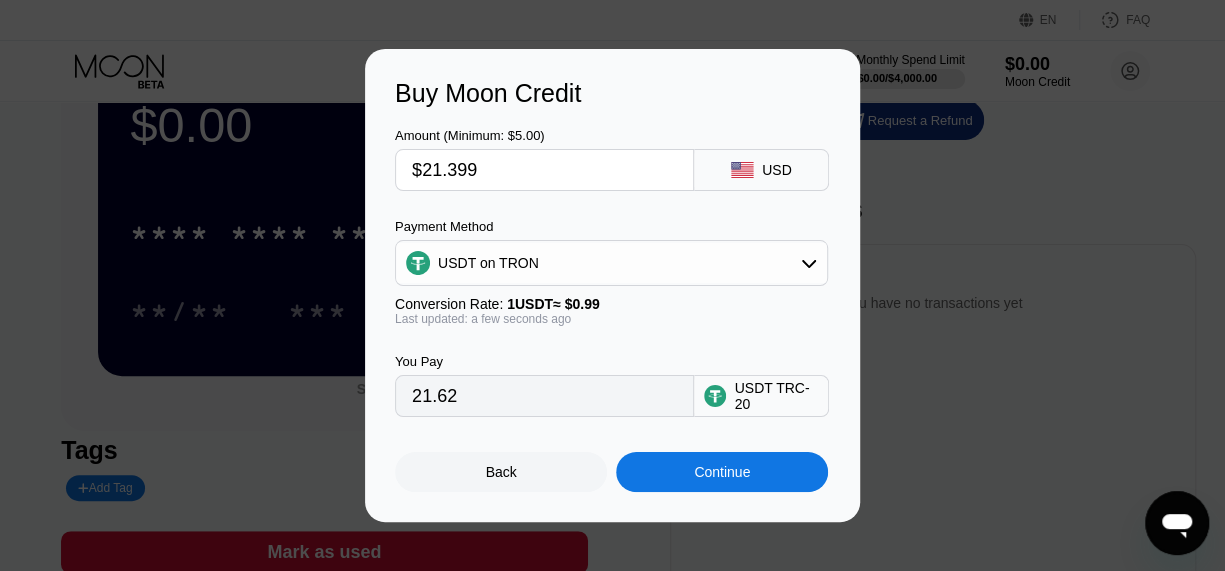 type on "$21.39" 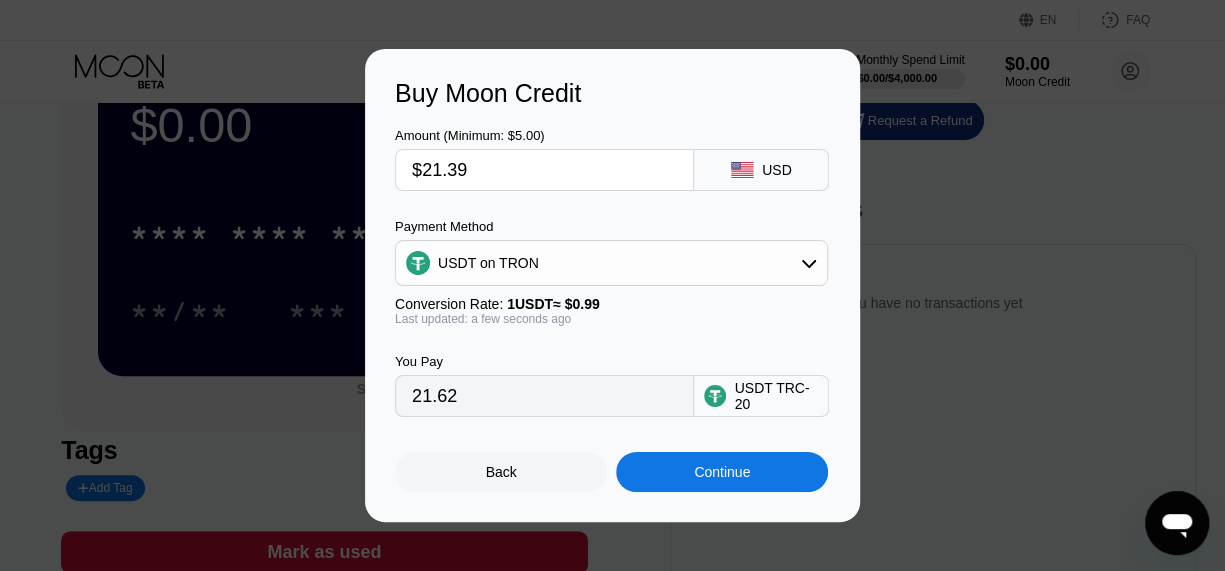 type on "21.61" 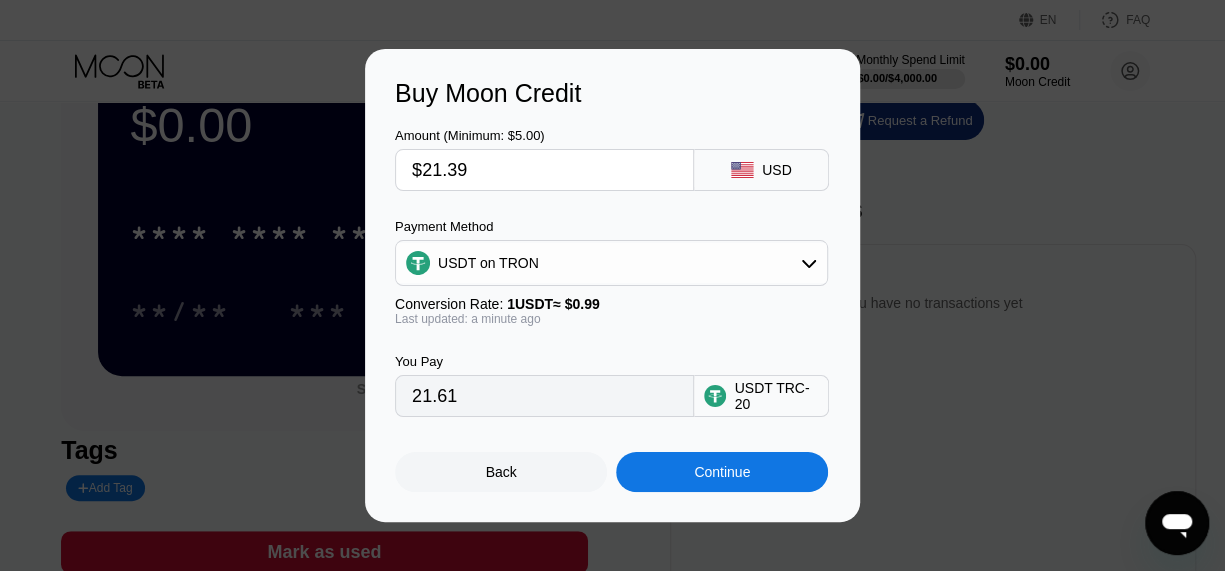 type on "$21.3" 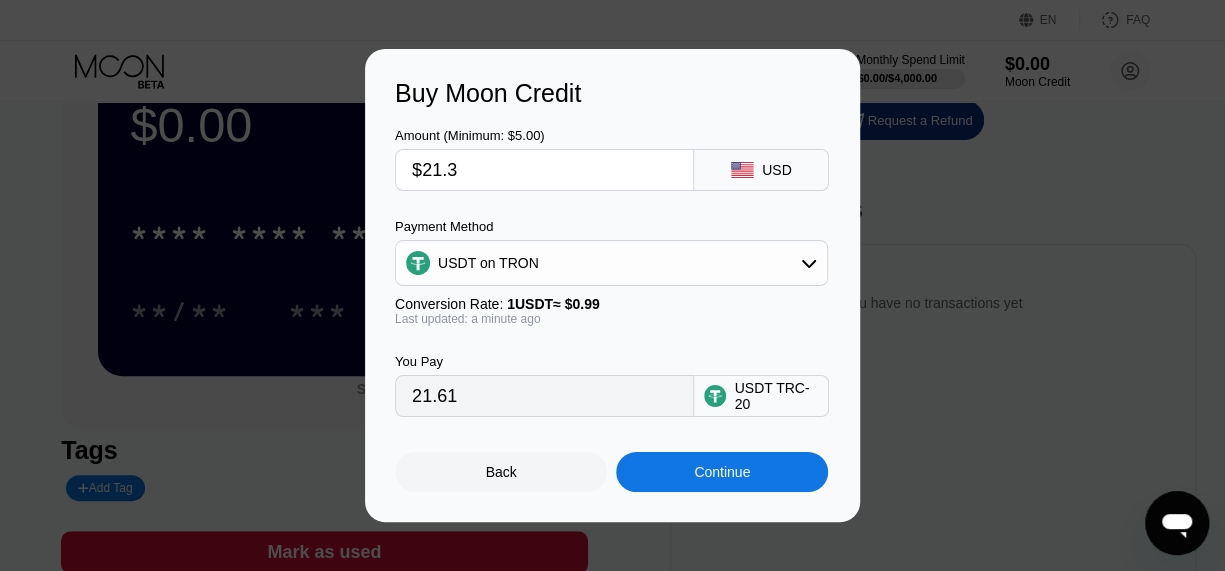 type on "21.52" 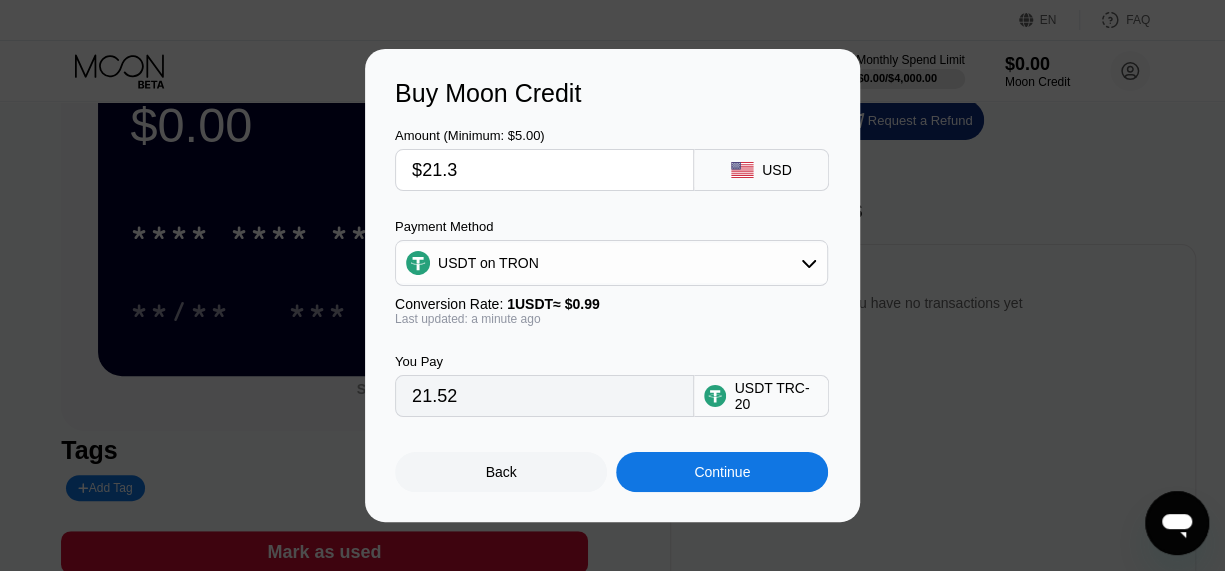 type on "$21.38" 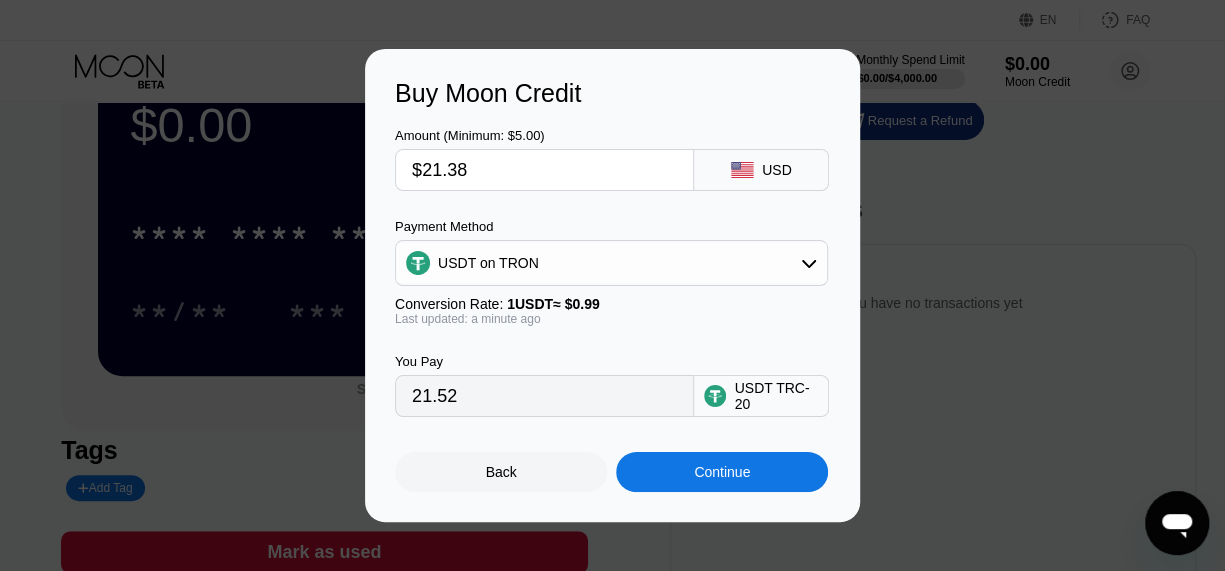 type on "21.60" 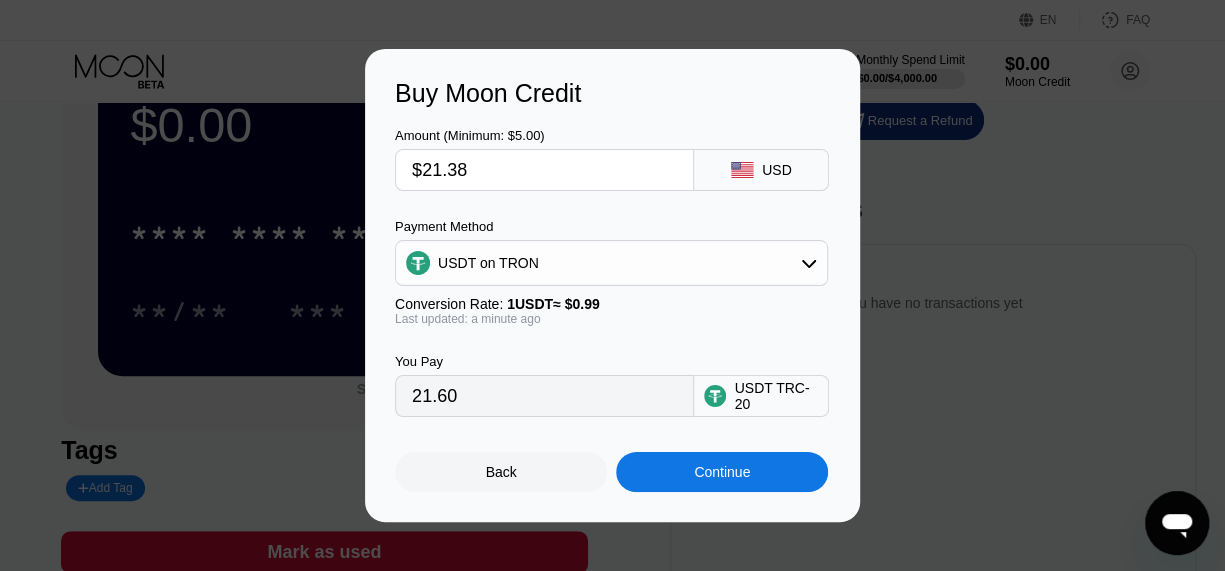 type on "$21.38" 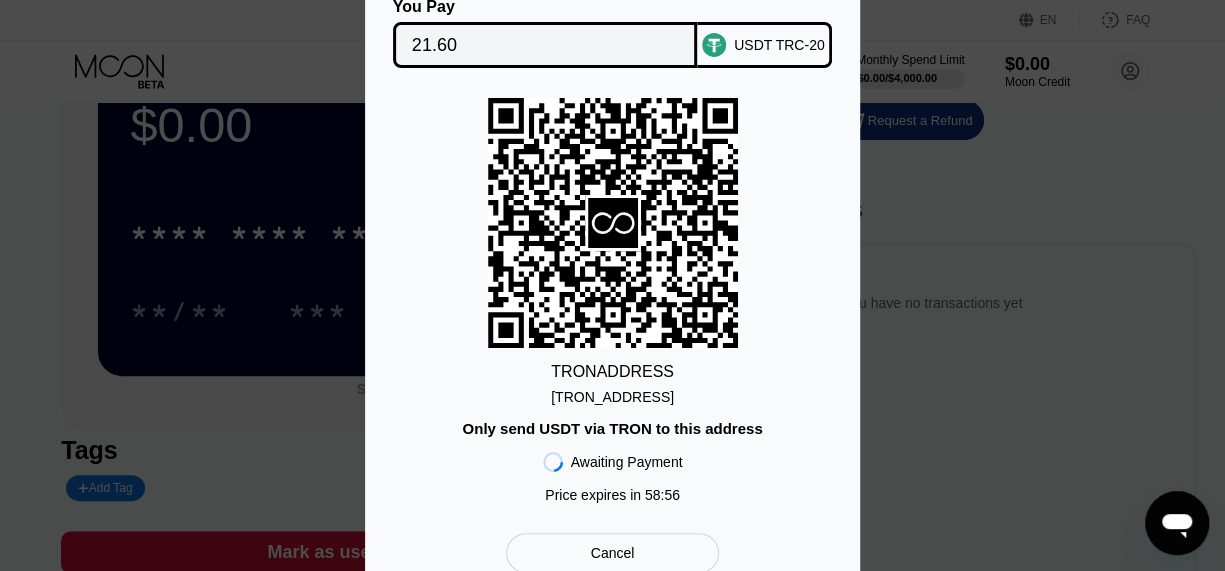 click on "[TRON_ADDRESS]" at bounding box center [612, 397] 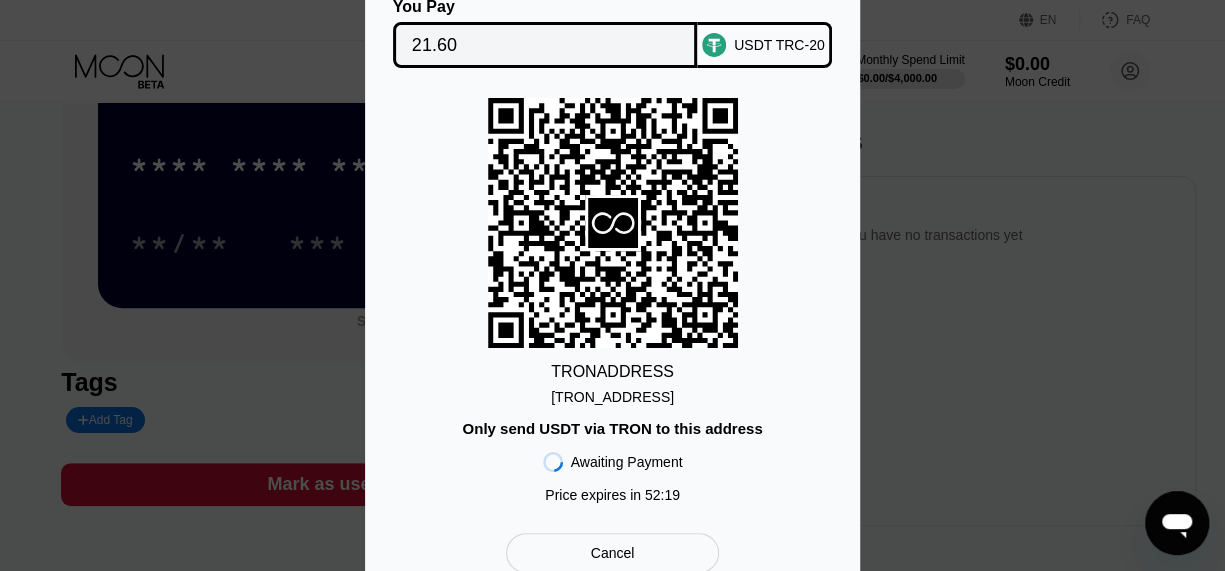 scroll, scrollTop: 200, scrollLeft: 0, axis: vertical 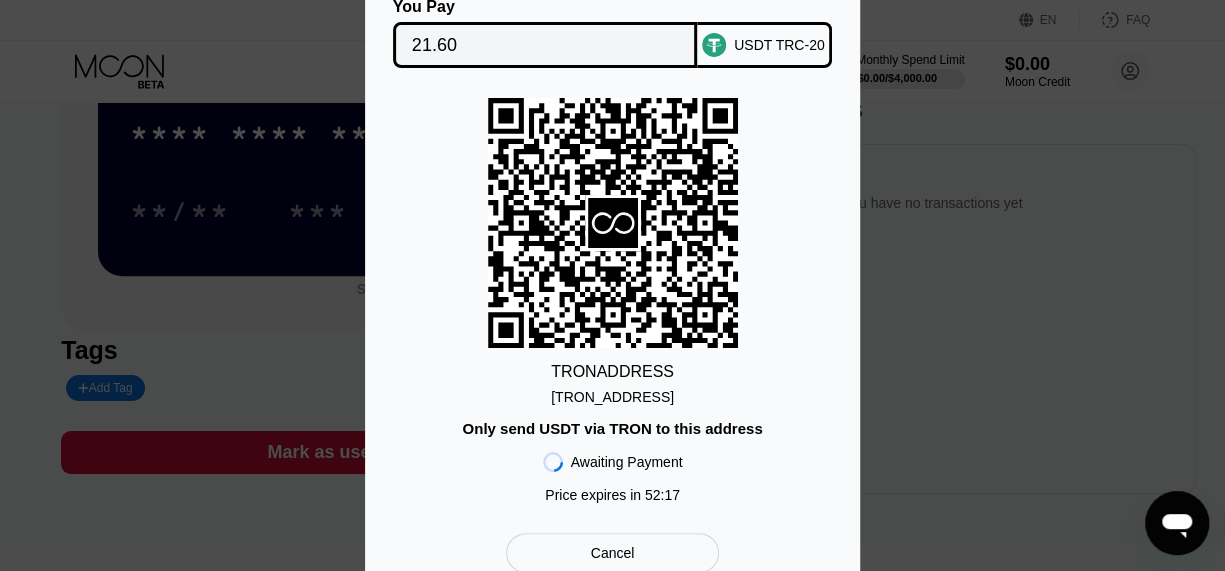 click on "Cancel" at bounding box center (612, 553) 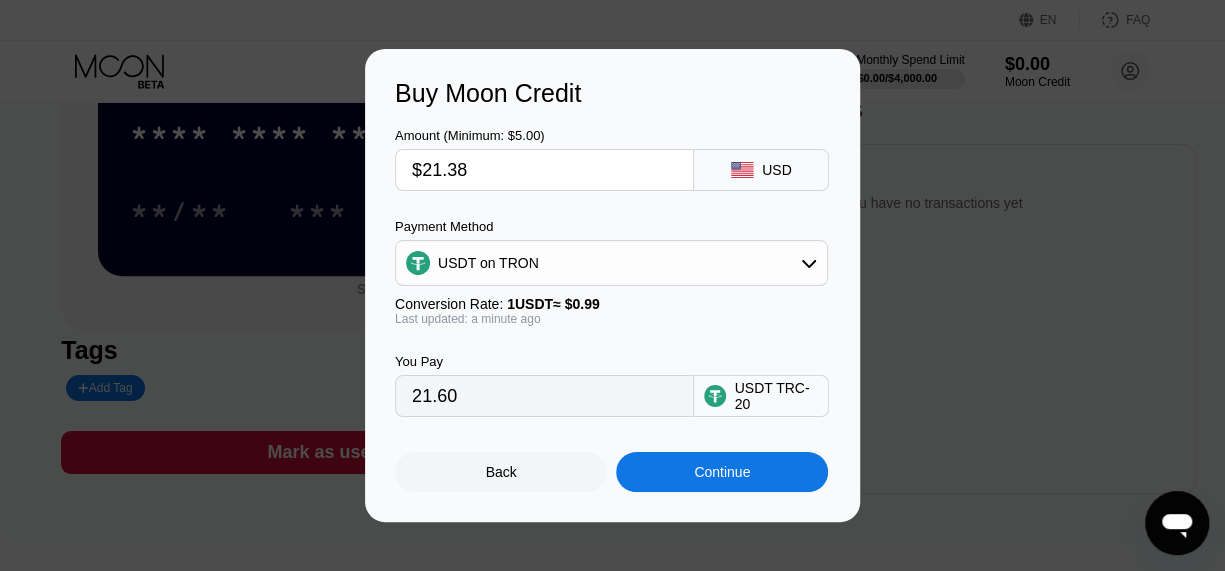 drag, startPoint x: 487, startPoint y: 170, endPoint x: 439, endPoint y: 167, distance: 48.09366 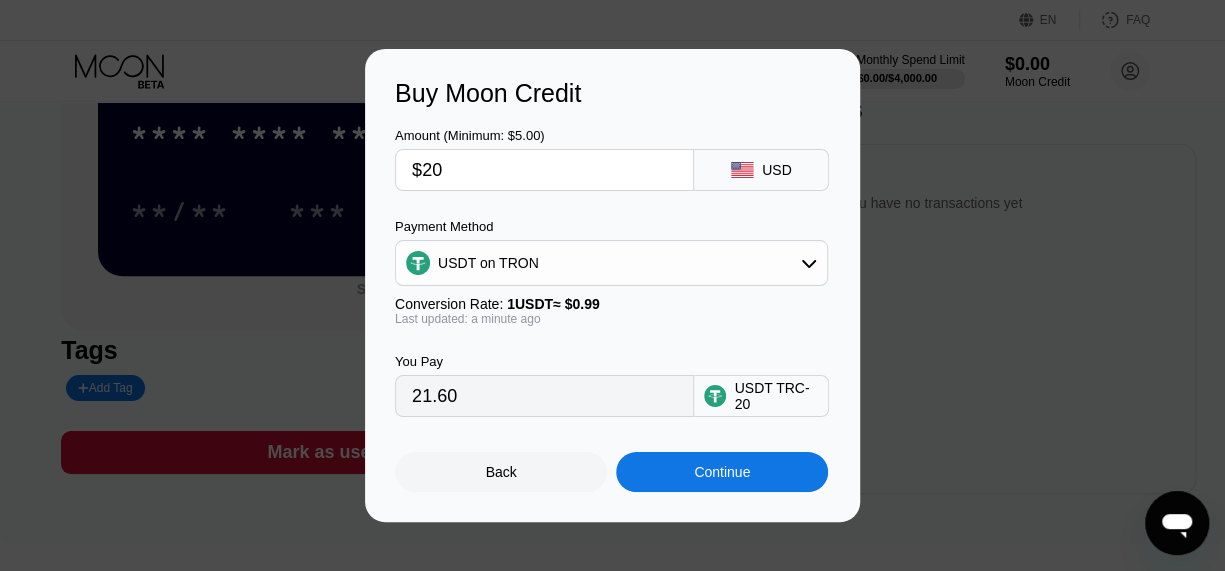 type on "20.20" 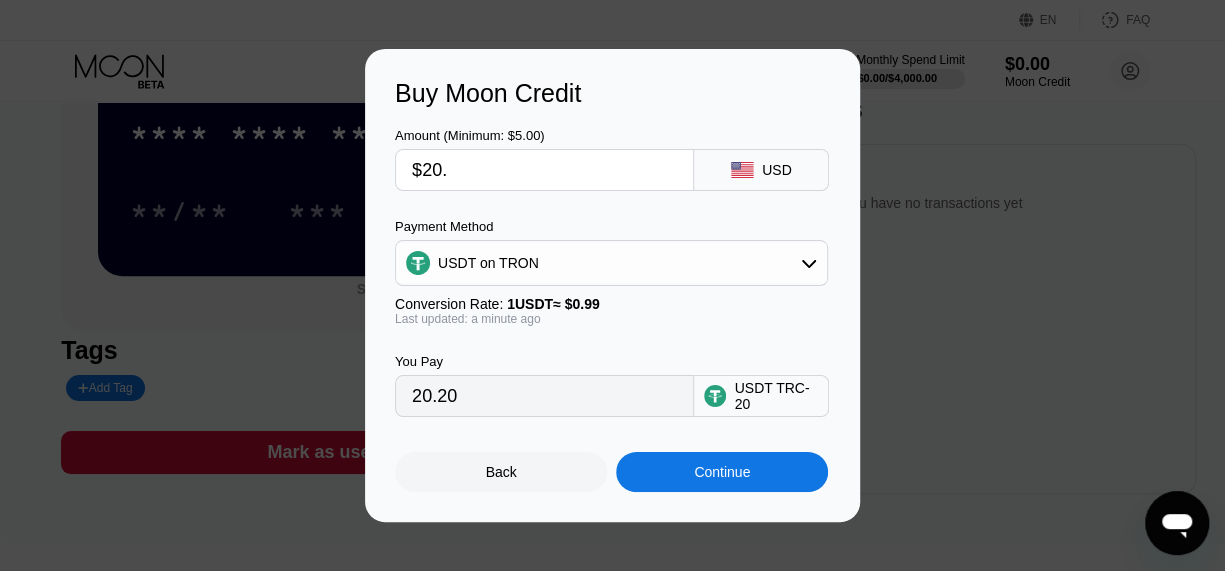 type on "$20.1" 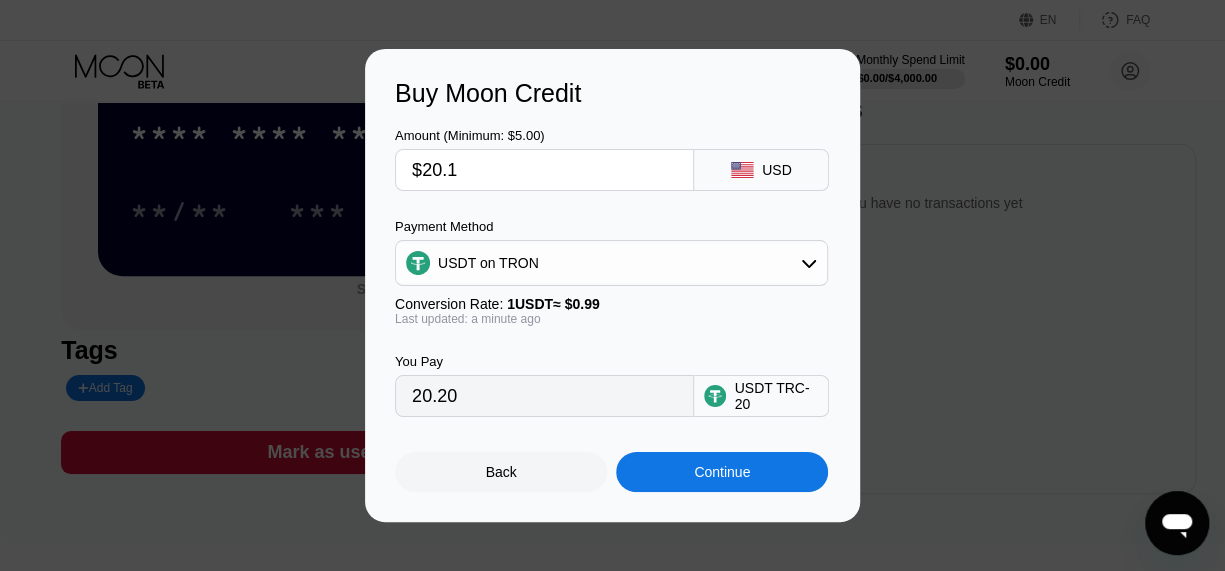 type on "20.30" 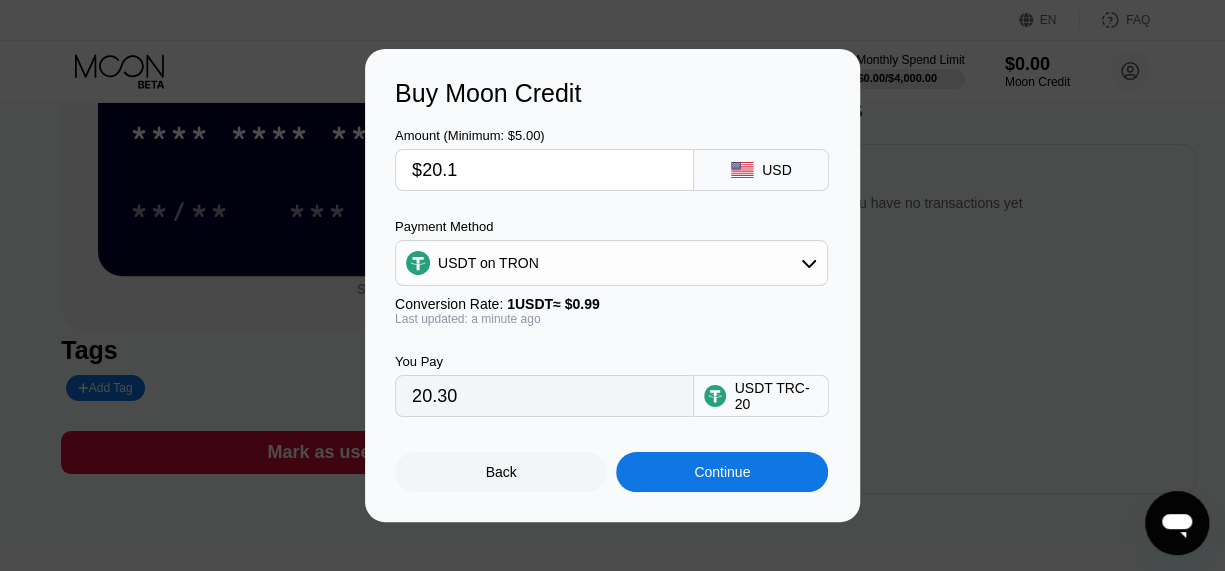 type on "$20.11" 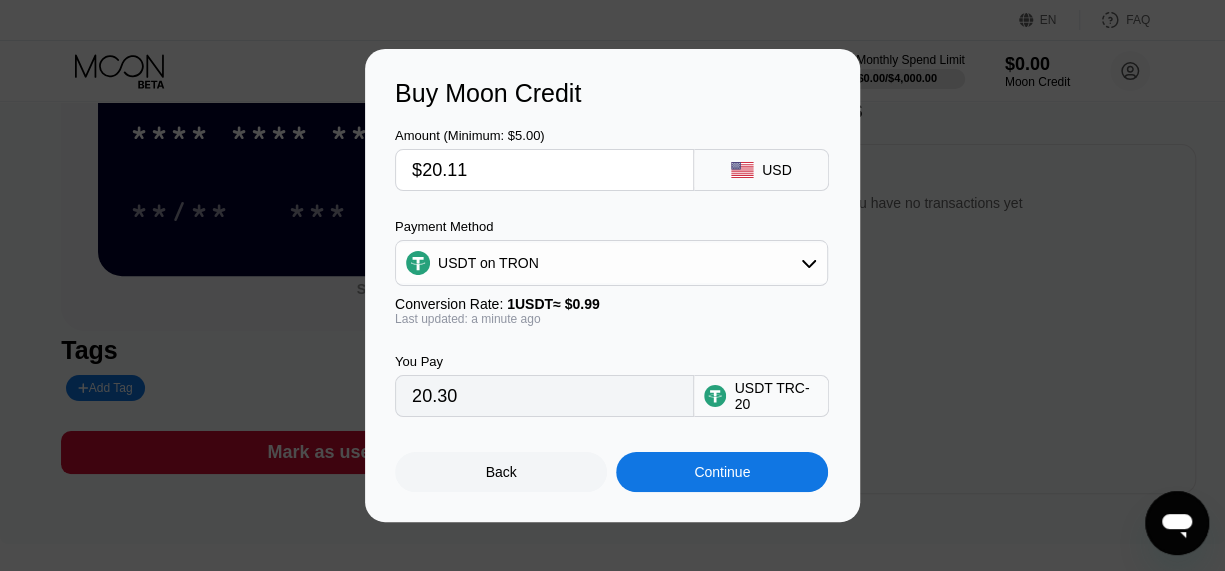 type on "20.31" 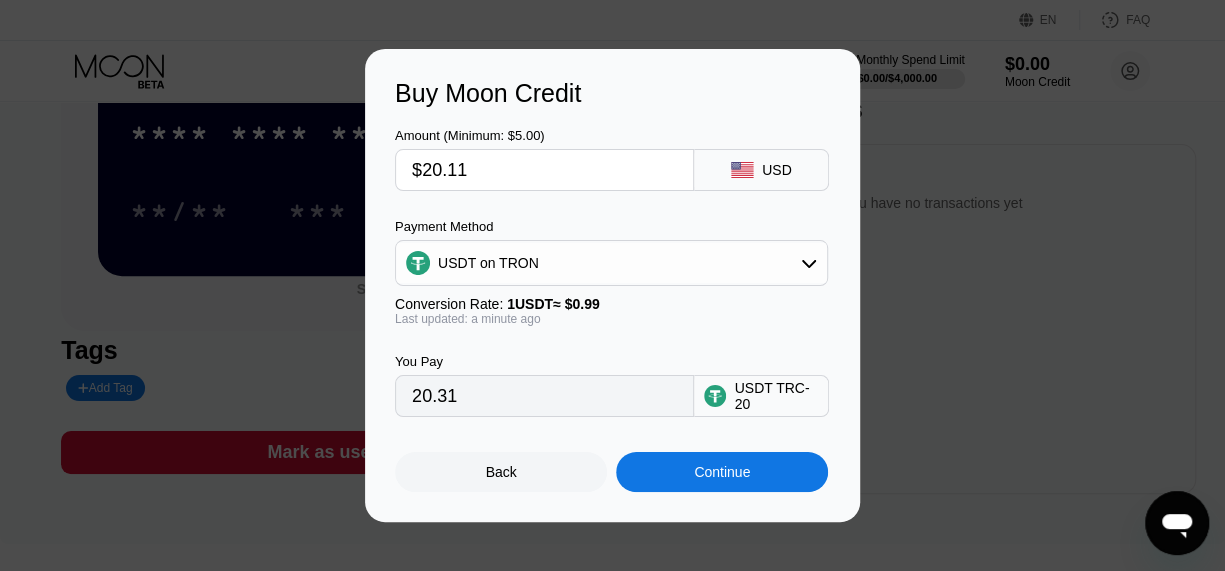 type on "$20.1" 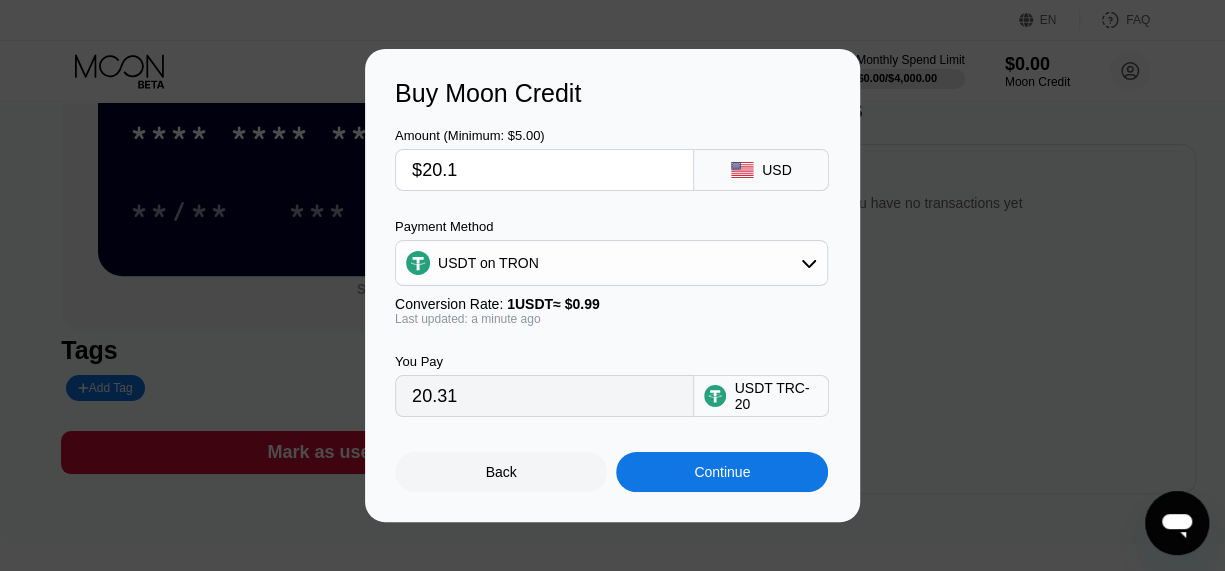 type on "20.30" 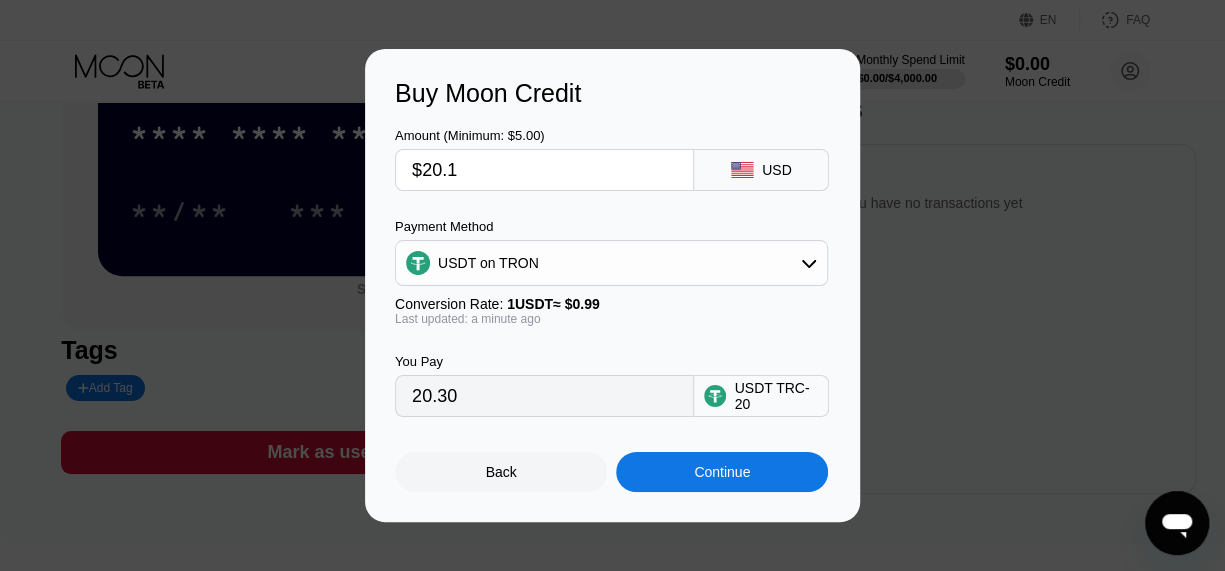 type on "$20.12" 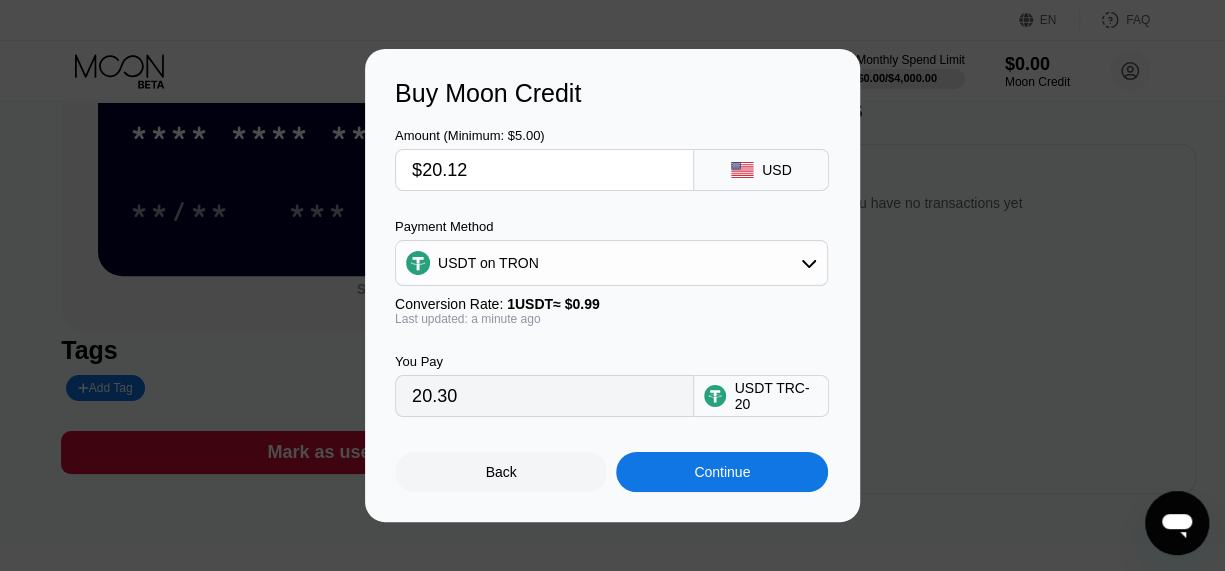type on "20.32" 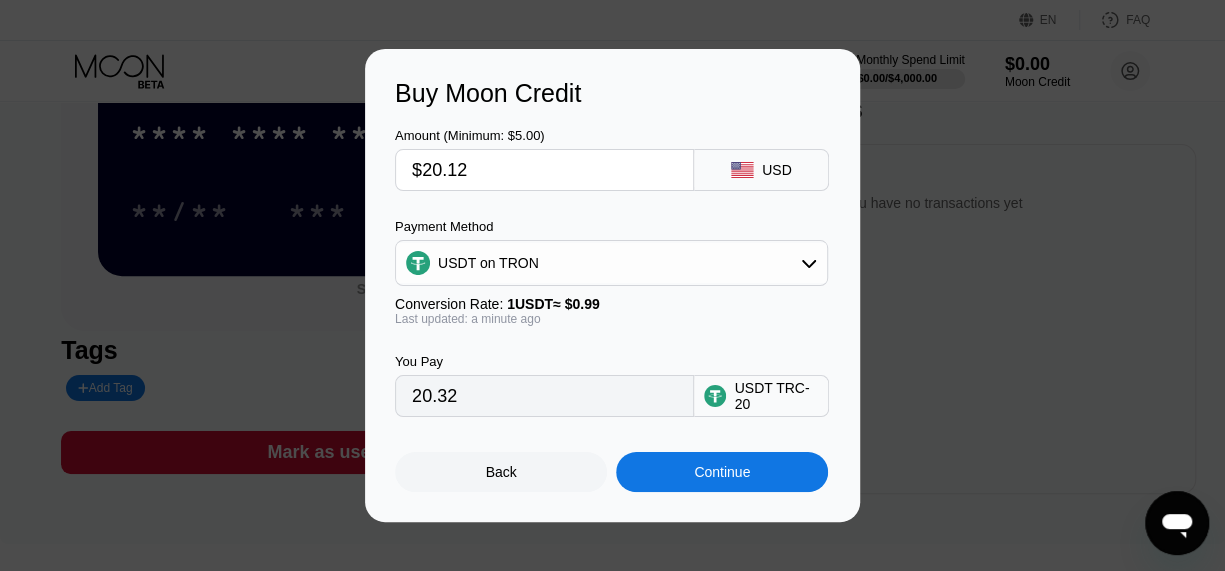 type on "$20.123" 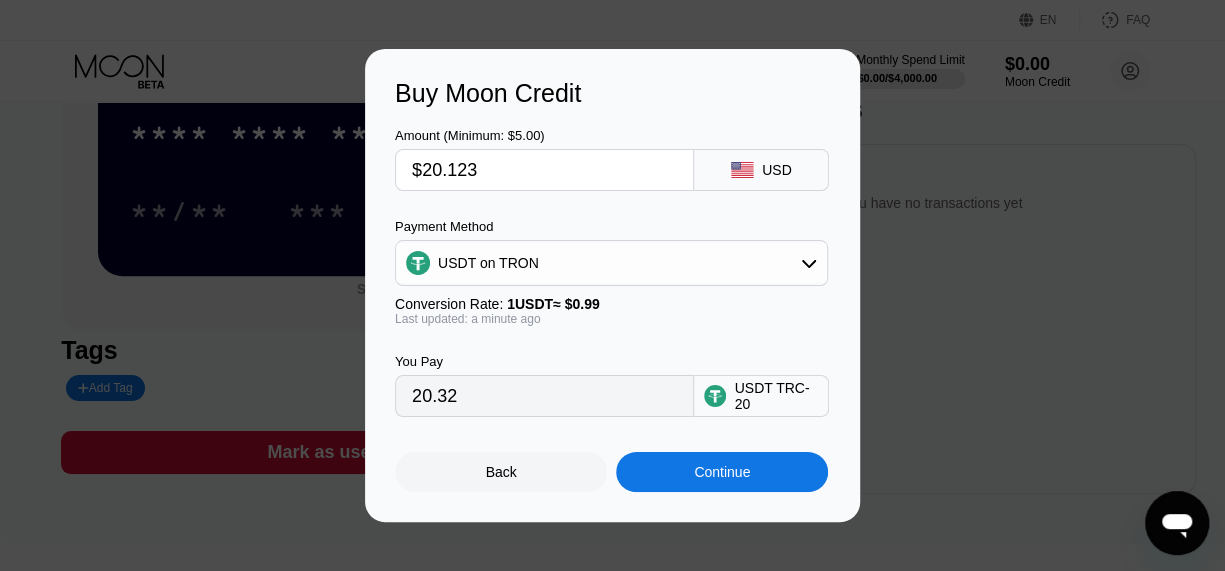 type on "20.33" 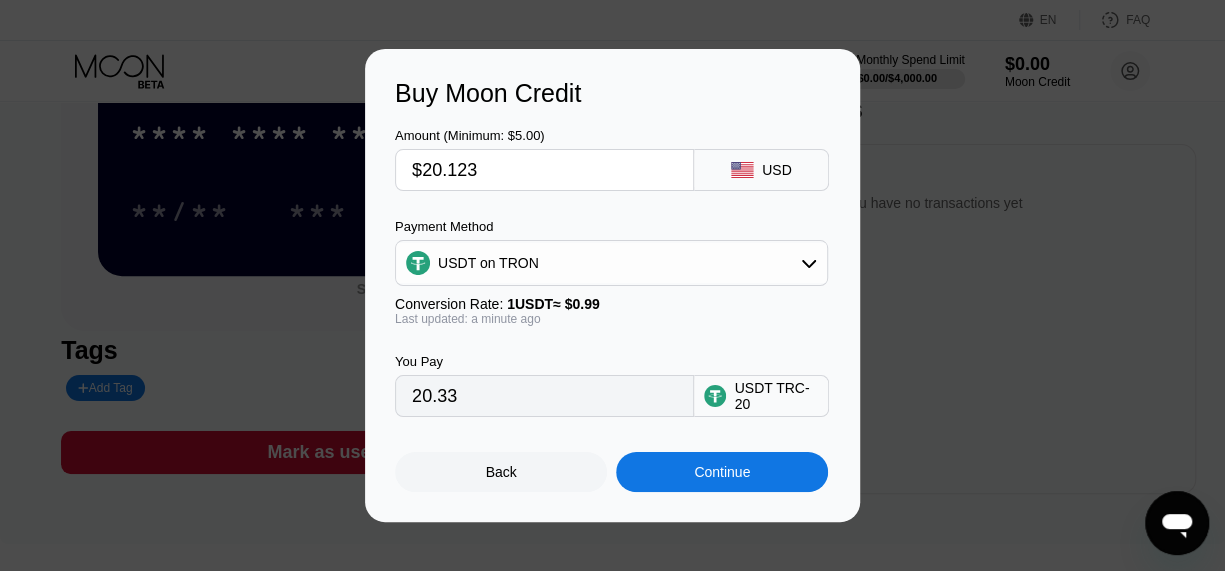 type on "$20.12" 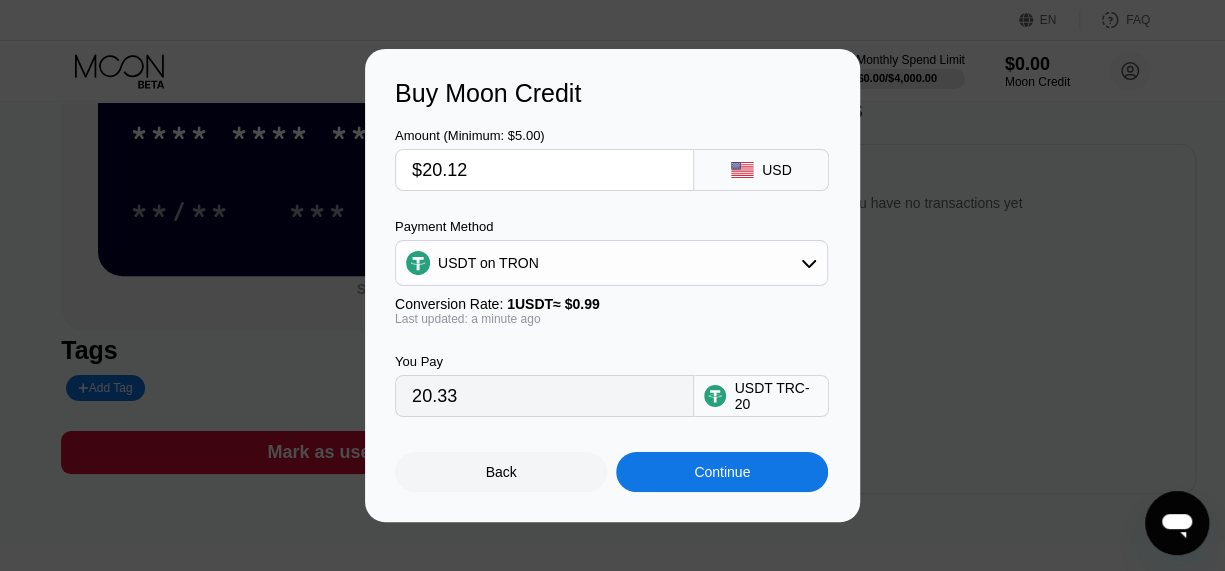 type on "20.32" 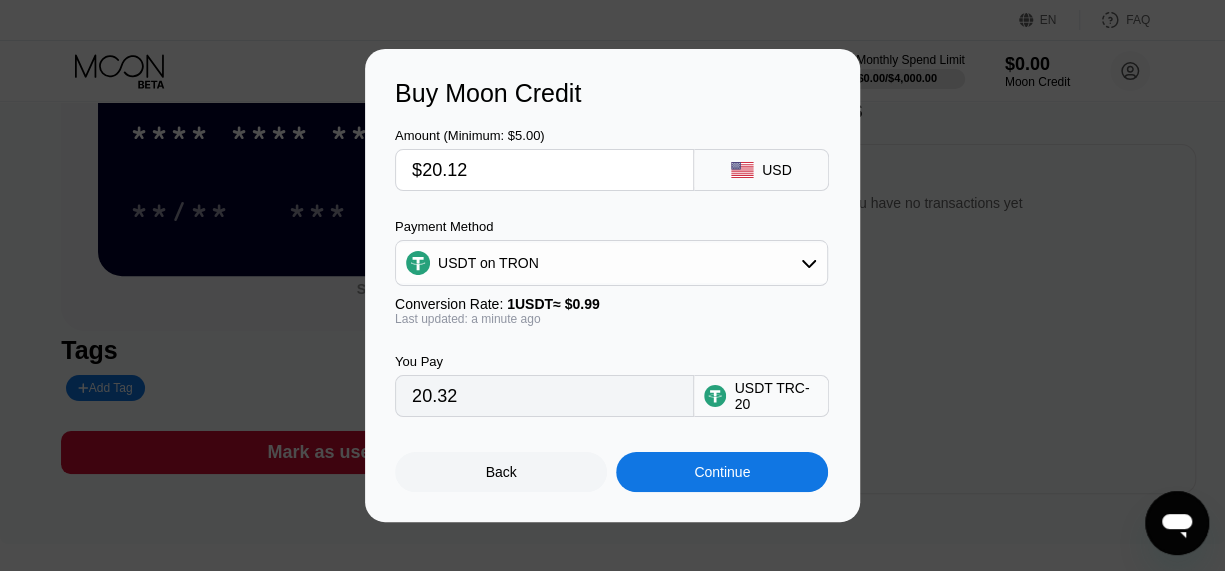 type on "$20.124" 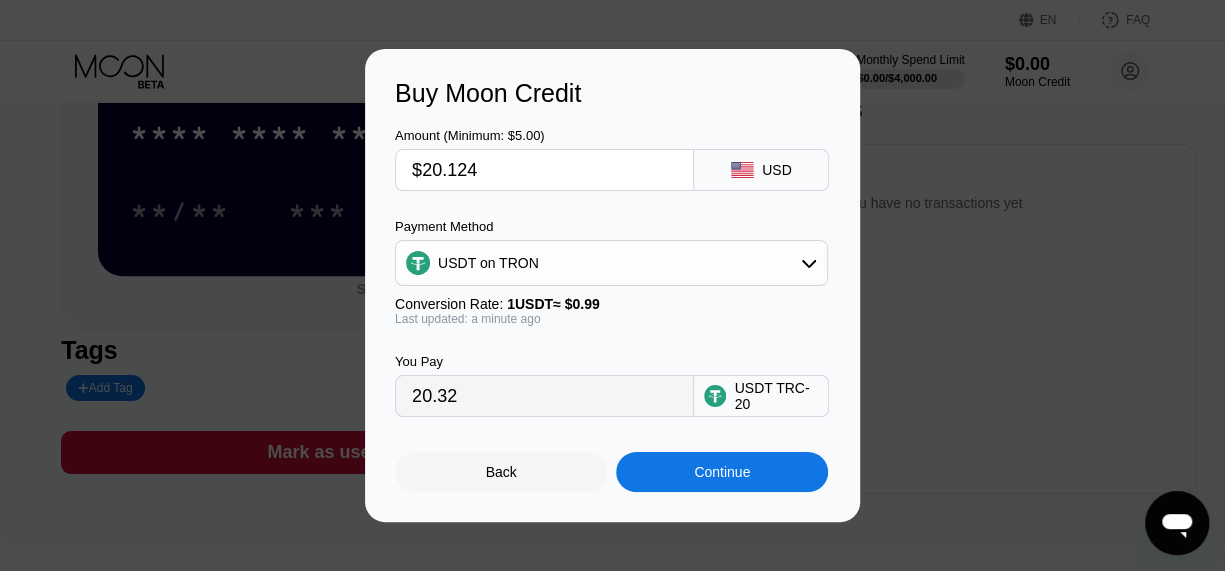 type on "20.33" 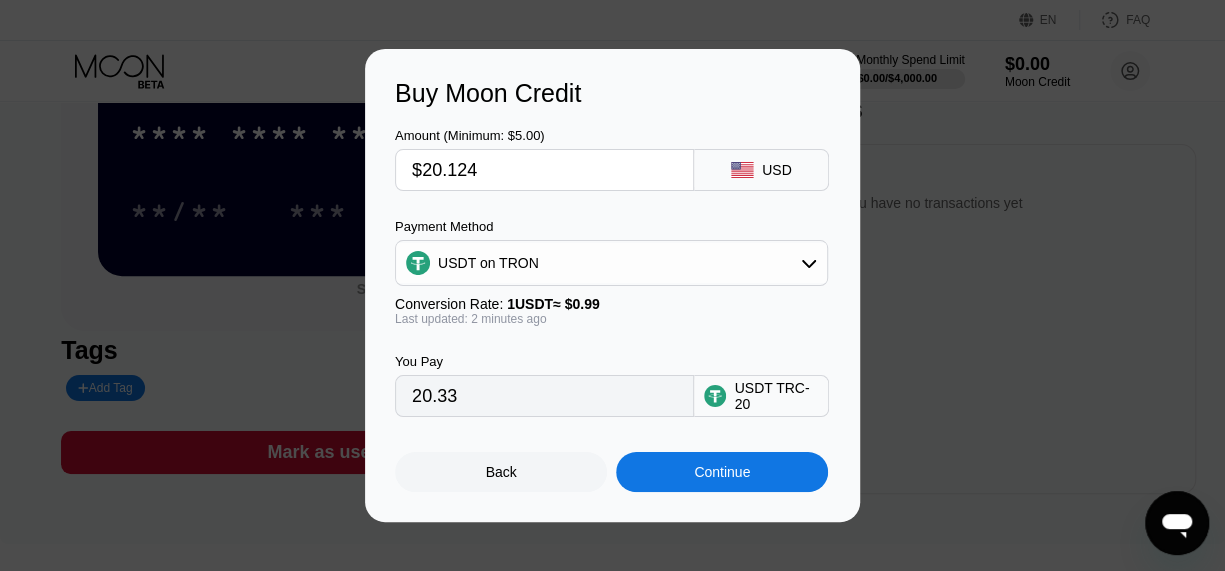 type on "$20.12" 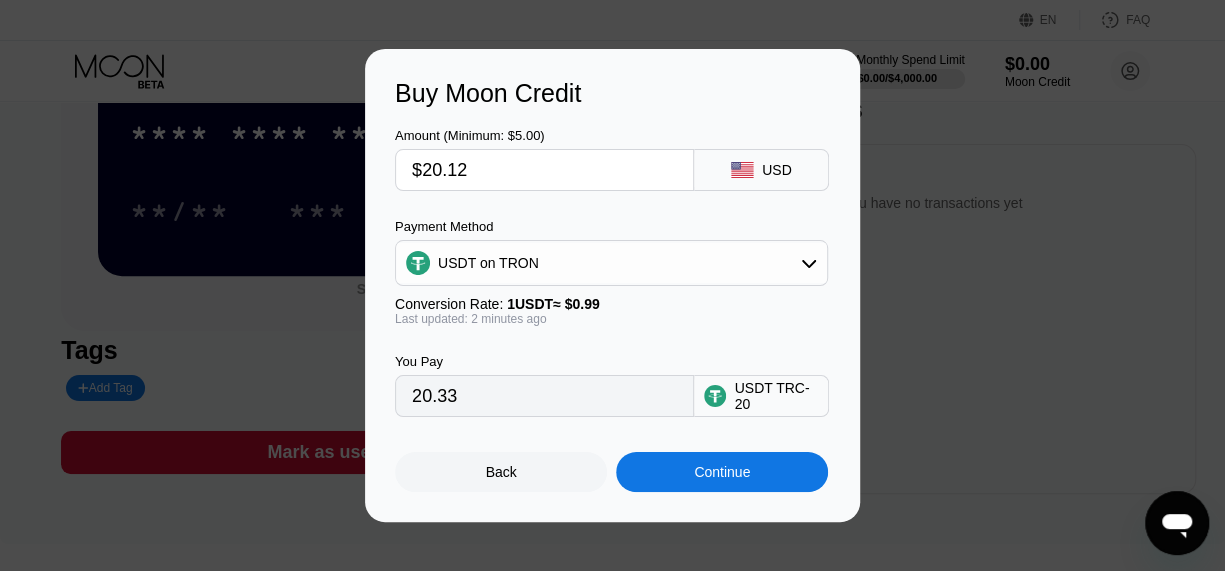 type on "20.32" 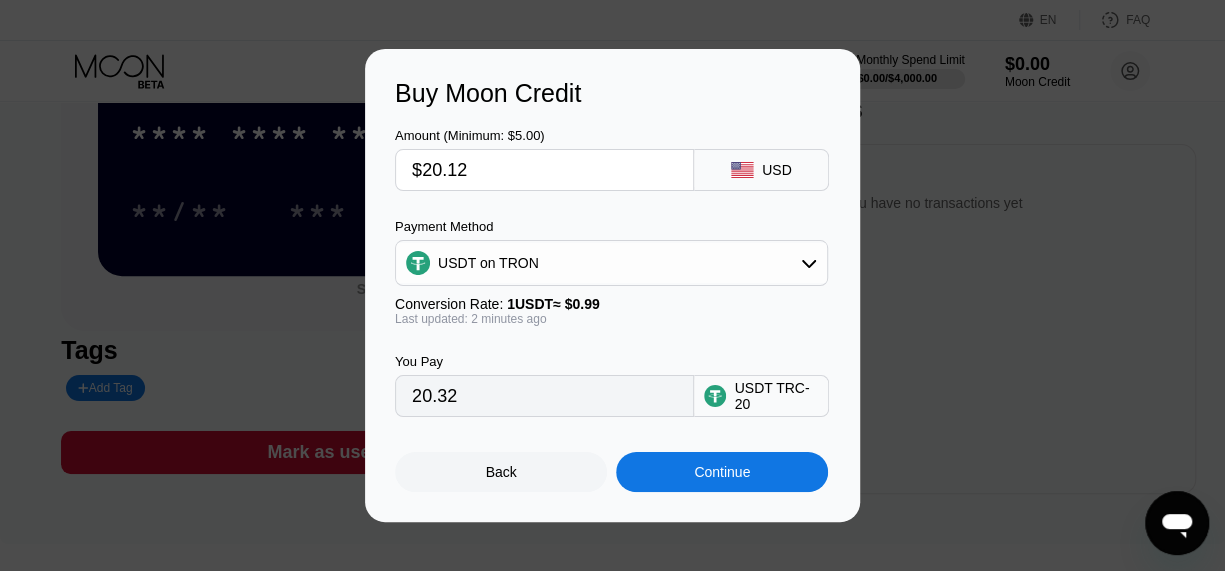 type on "$20.1" 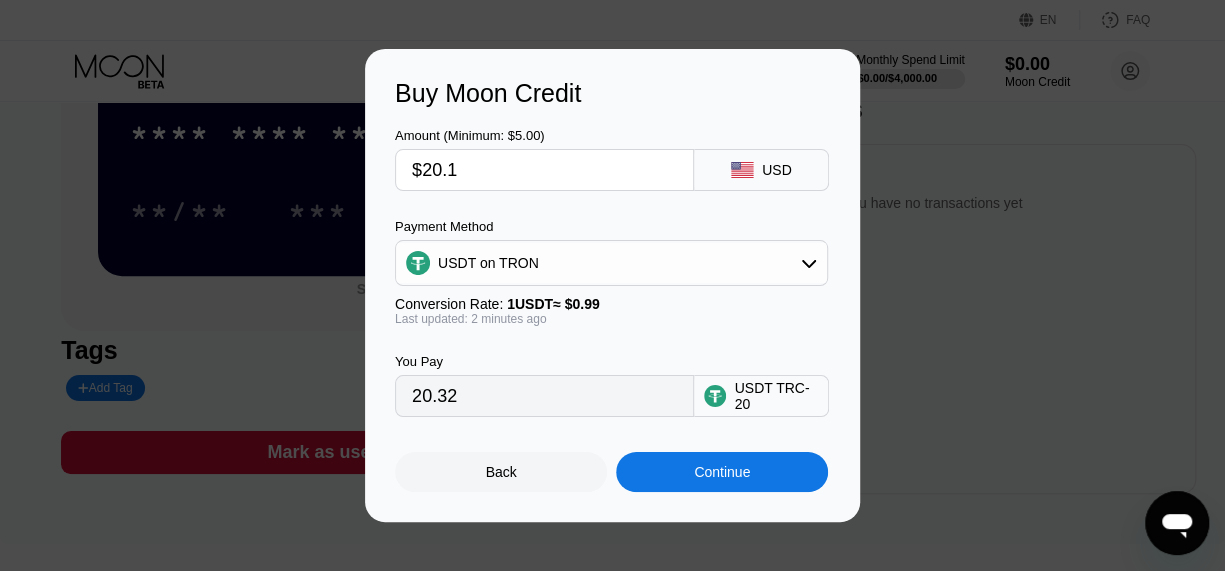 type on "20.30" 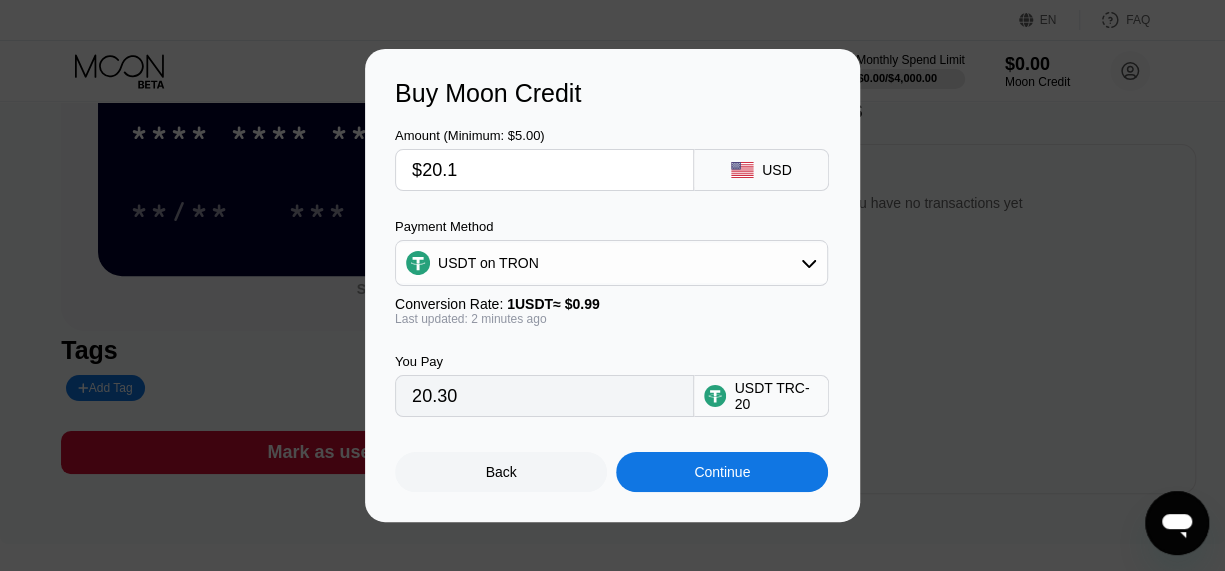 type on "$20.17" 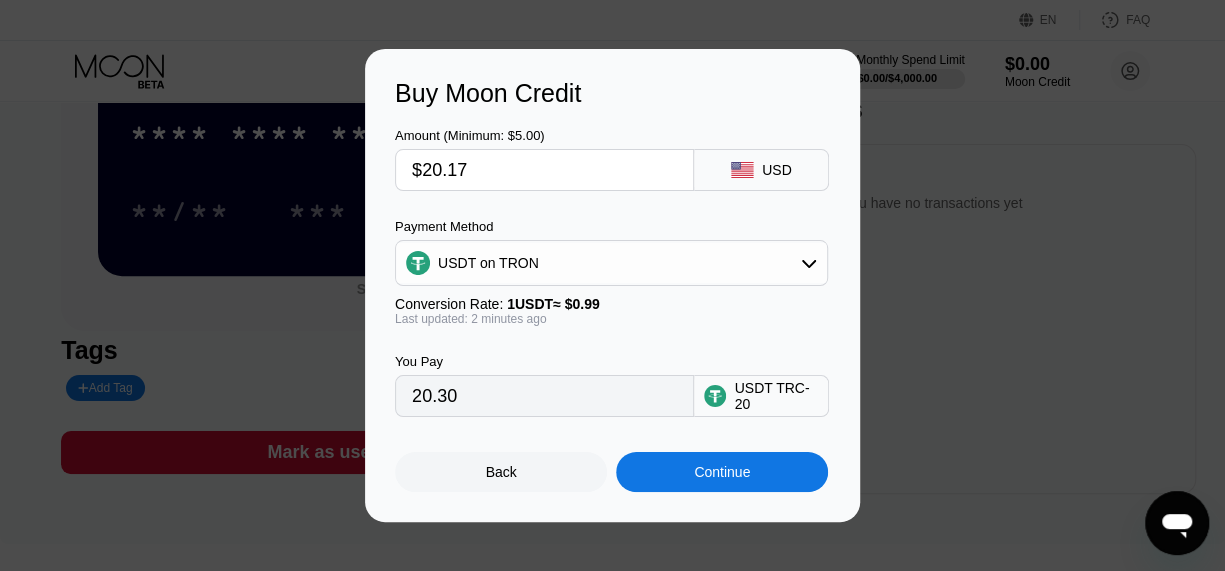 type on "20.37" 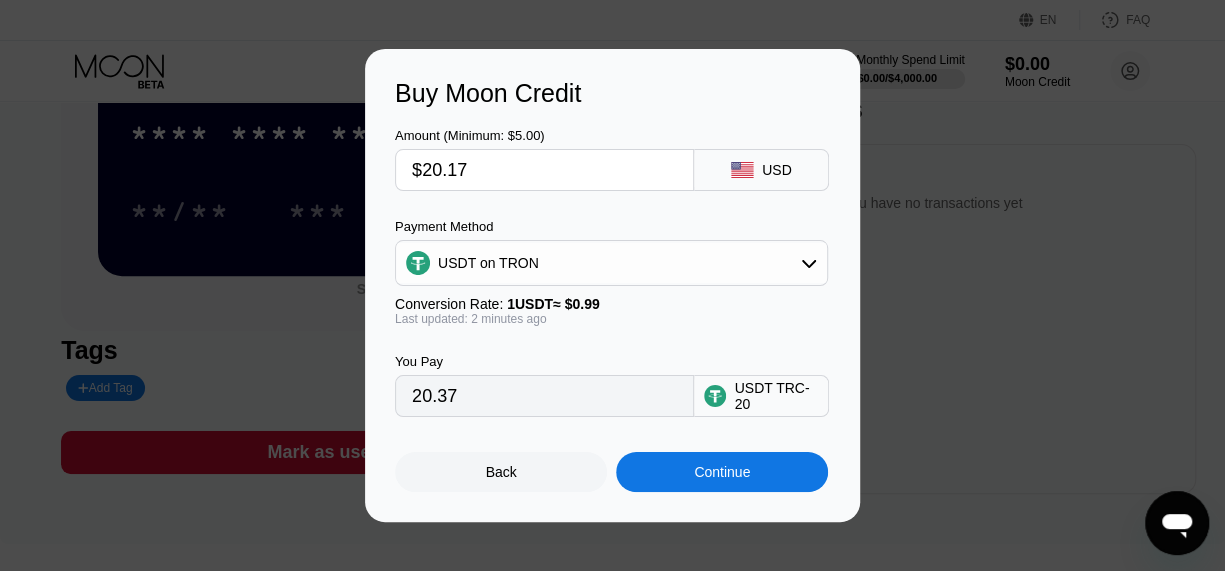 type on "$20.17" 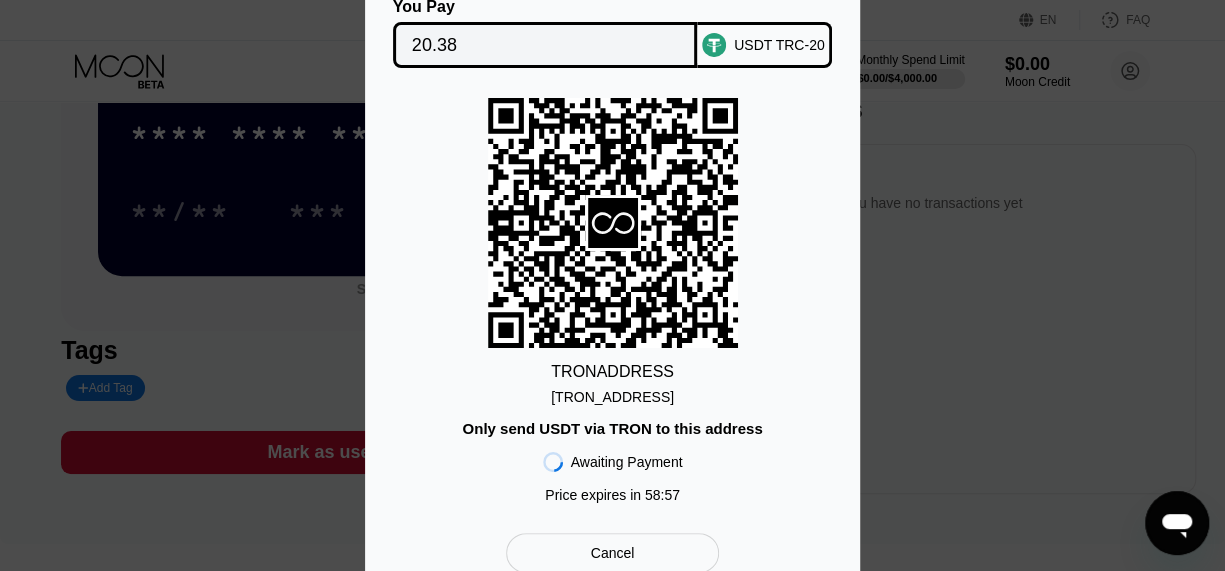 click on "[TRON_ADDRESS]" at bounding box center (612, 397) 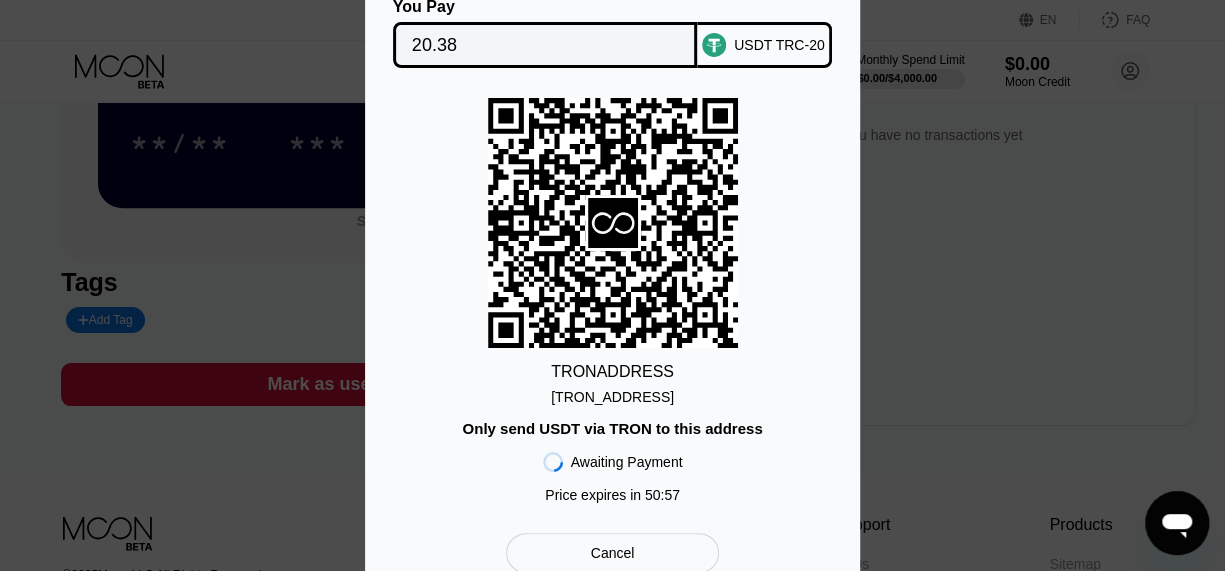 scroll, scrollTop: 300, scrollLeft: 0, axis: vertical 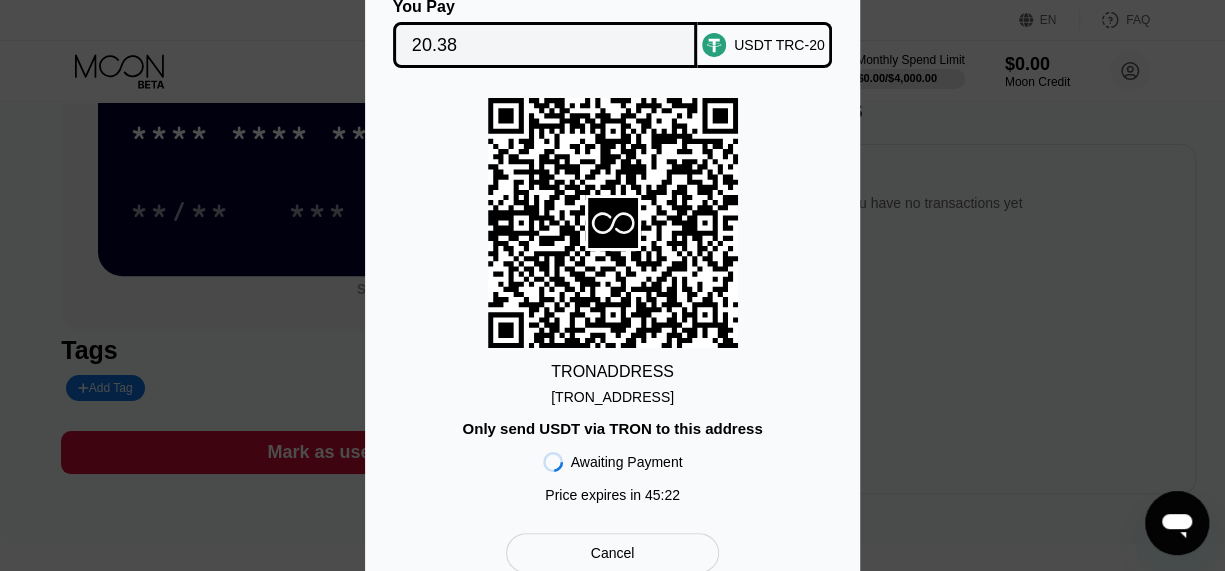 click on "TRON ADDRESS [TRON_ADDRESS] Only send USDT via TRON to this address Awaiting Payment Price expires in 45 : 22" at bounding box center [612, 305] 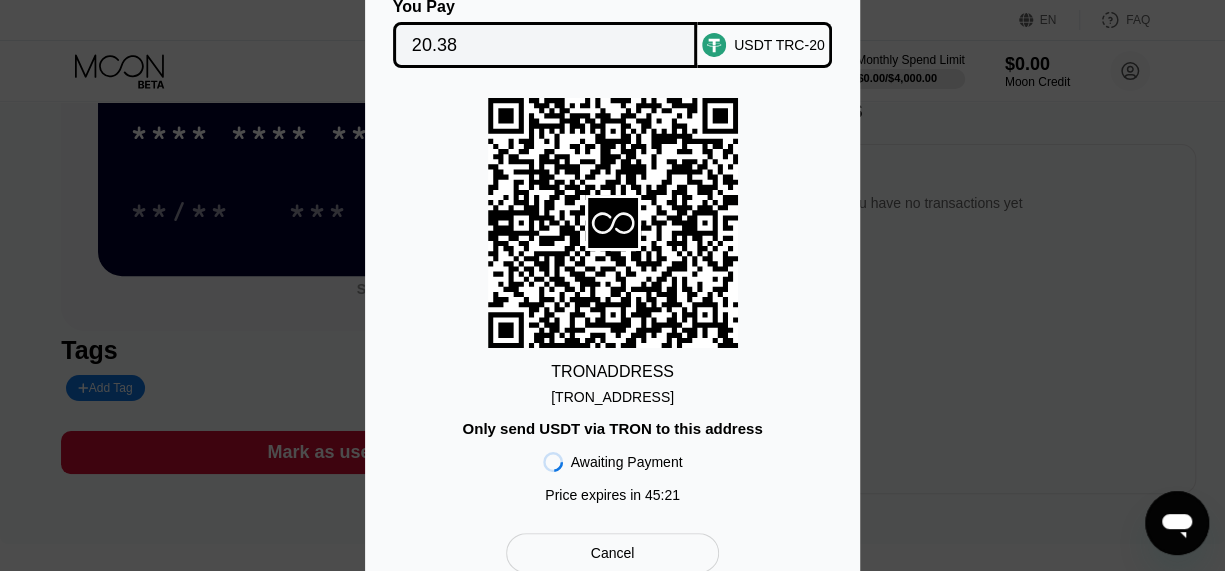 drag, startPoint x: 415, startPoint y: 147, endPoint x: 422, endPoint y: 212, distance: 65.37584 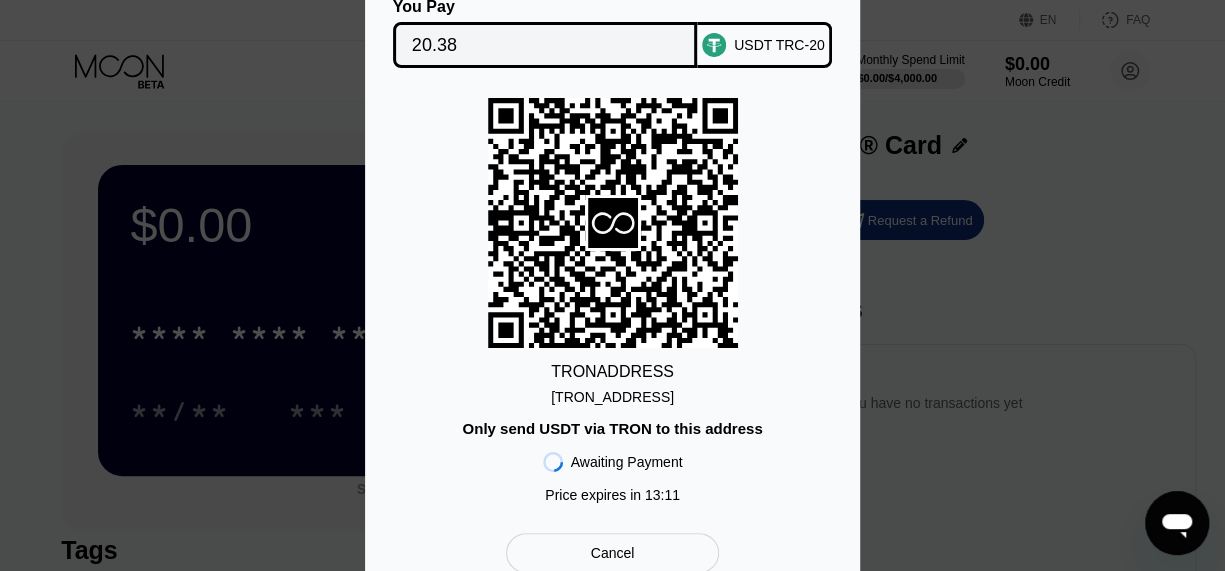 scroll, scrollTop: 100, scrollLeft: 0, axis: vertical 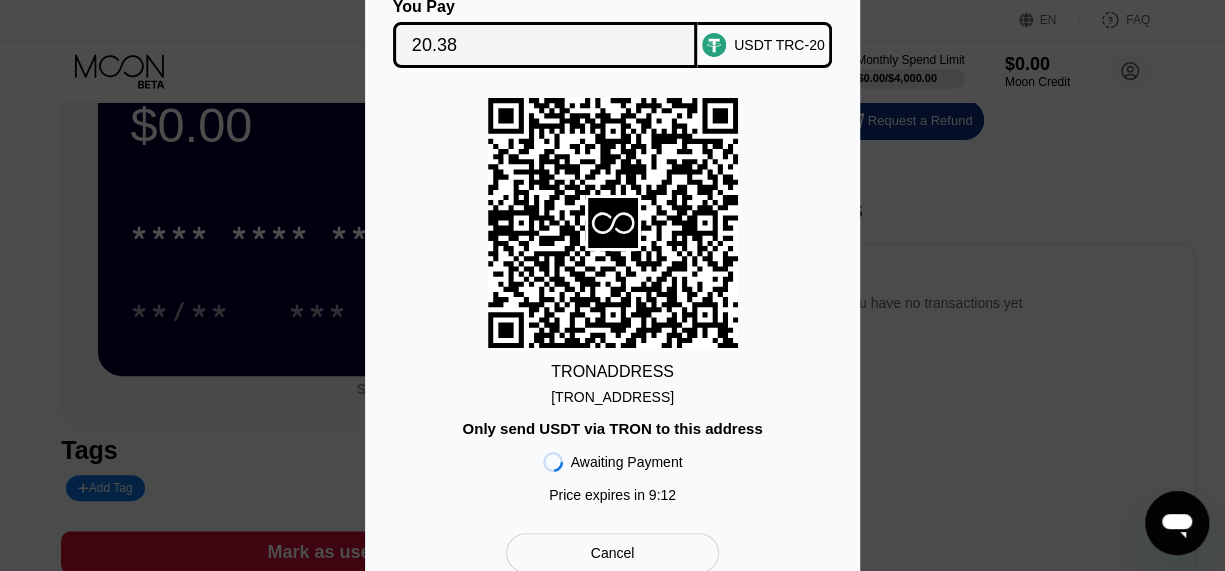 click on "TRON ADDRESS [TRON_ADDRESS] Only send USDT via TRON to this address Awaiting Payment Price expires in 9 : 12" at bounding box center [612, 305] 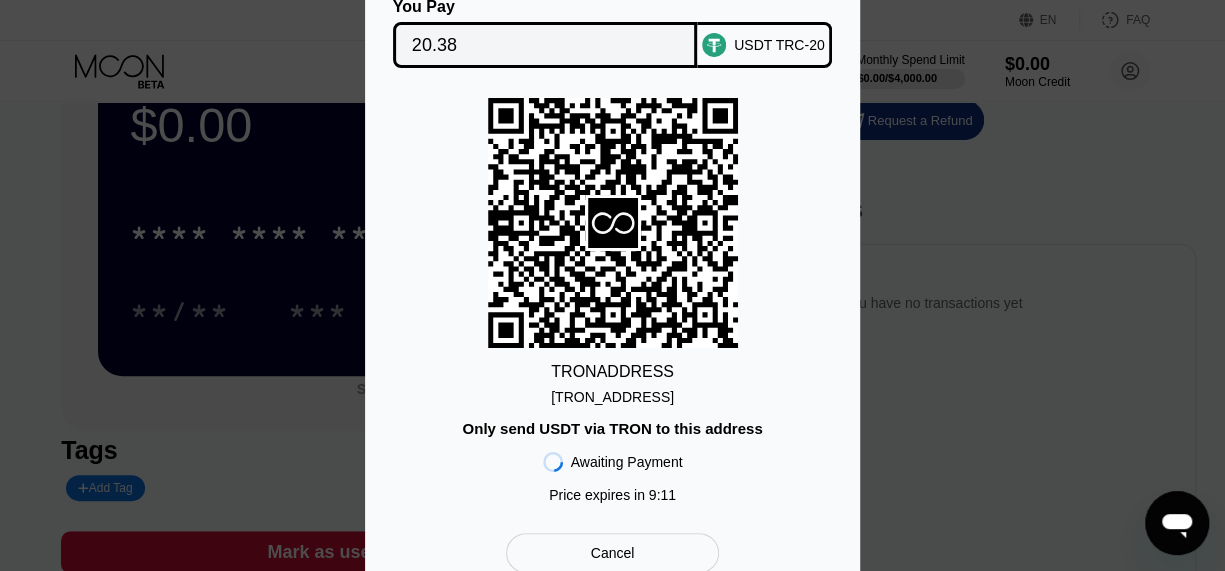 click 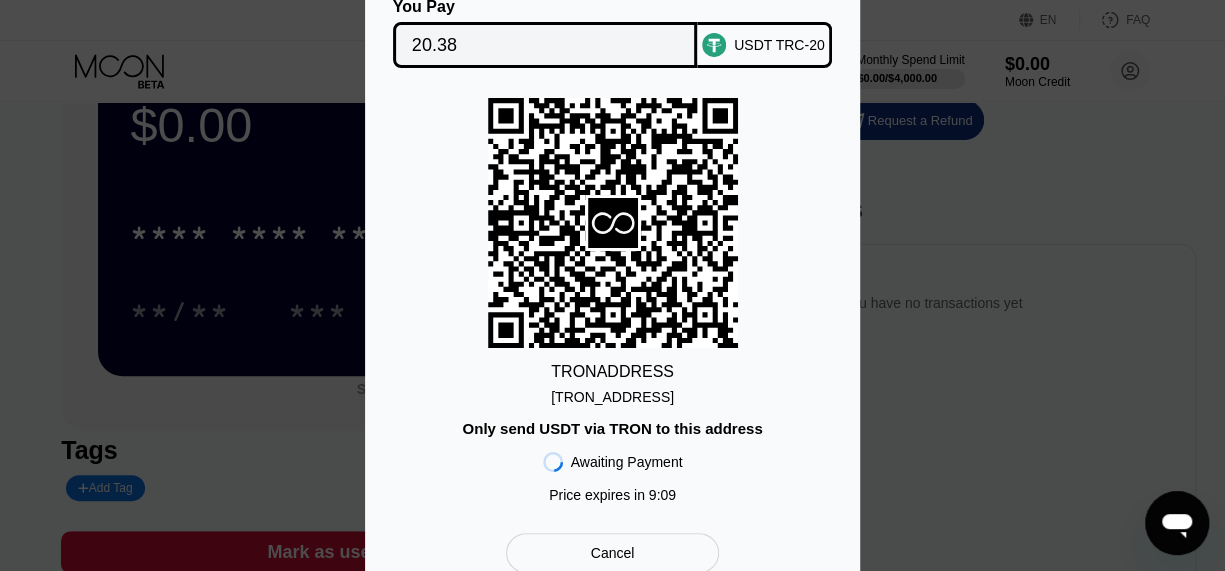 click on "TRON ADDRESS [TRON_ADDRESS] Only send USDT via TRON to this address Awaiting Payment Price expires in 9 : 09" at bounding box center [612, 305] 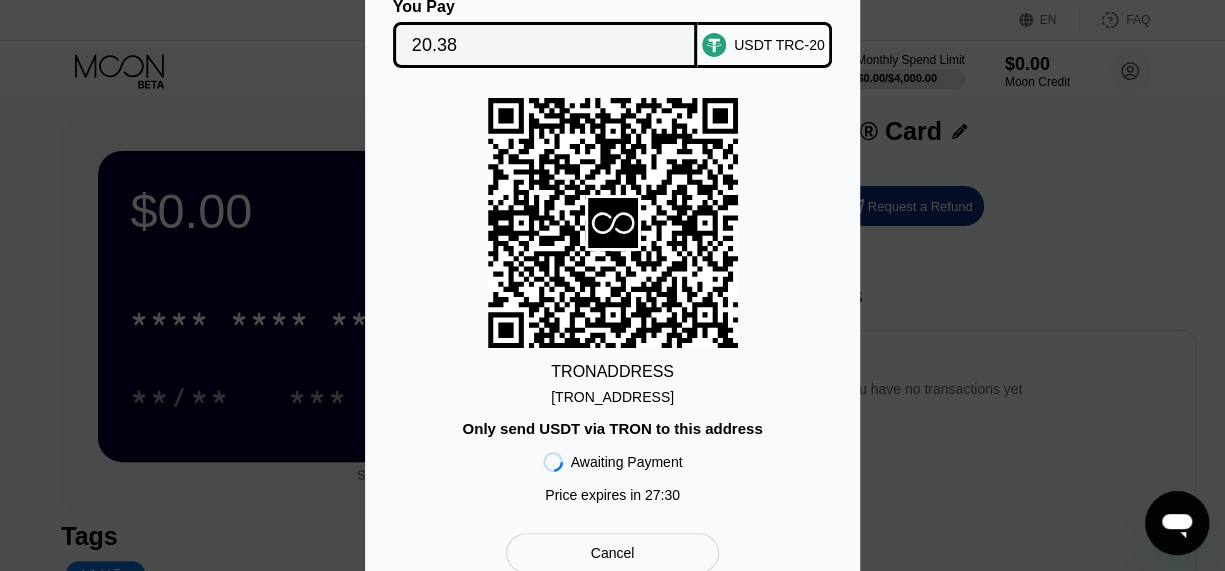 scroll, scrollTop: 0, scrollLeft: 0, axis: both 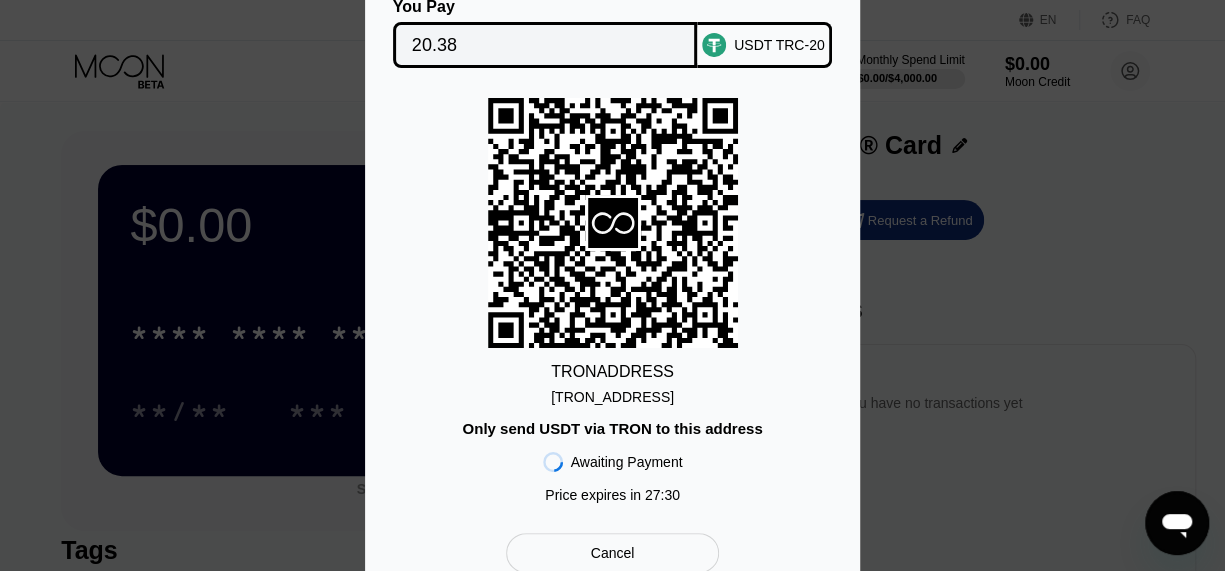 click 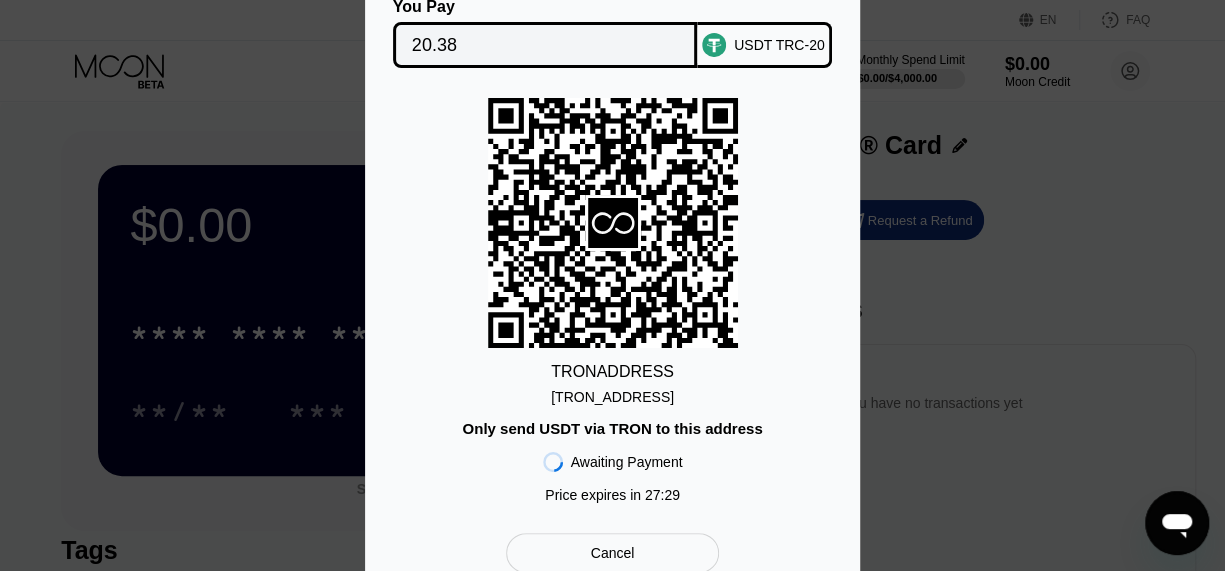 click on "TRON ADDRESS [TRON_ADDRESS] Only send USDT via TRON to this address Awaiting Payment Price expires in 27 : 29" at bounding box center (612, 305) 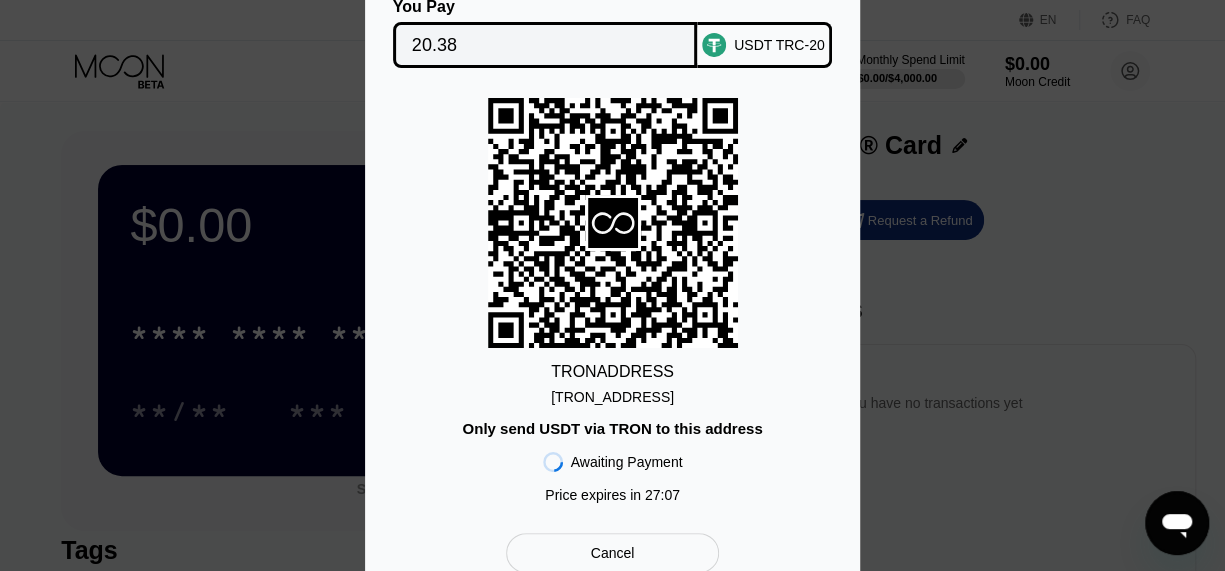 scroll, scrollTop: 0, scrollLeft: 0, axis: both 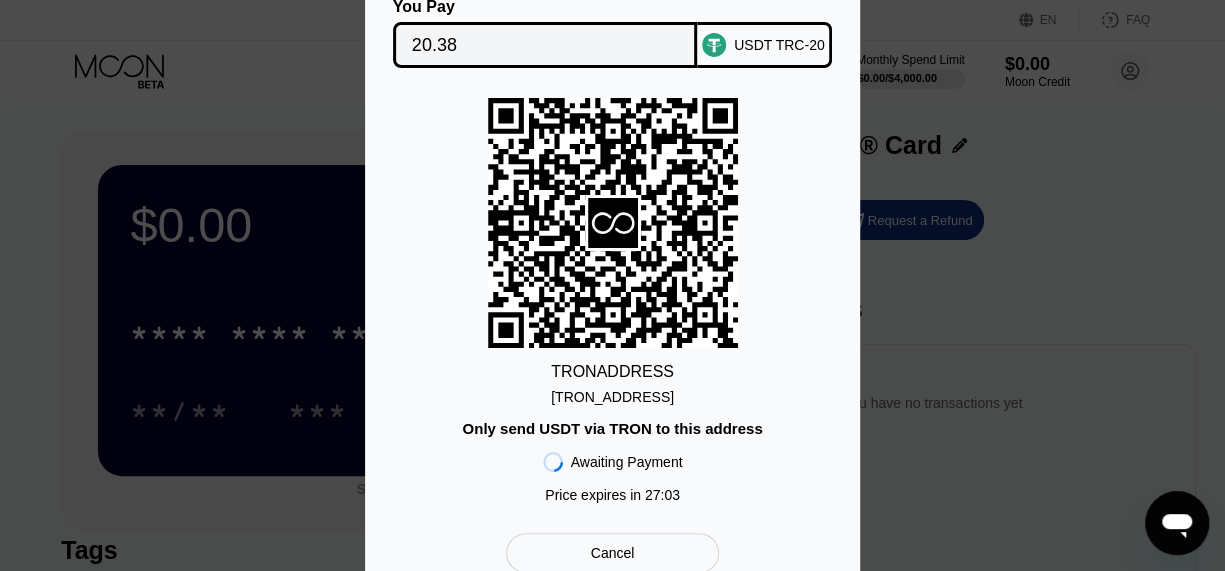 click 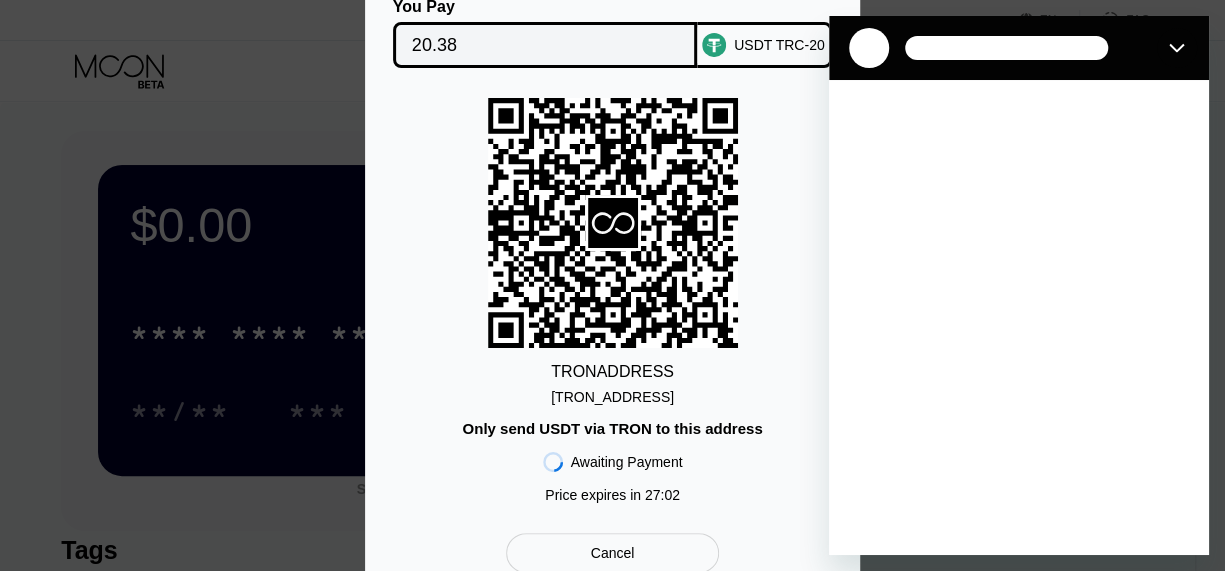scroll, scrollTop: 0, scrollLeft: 0, axis: both 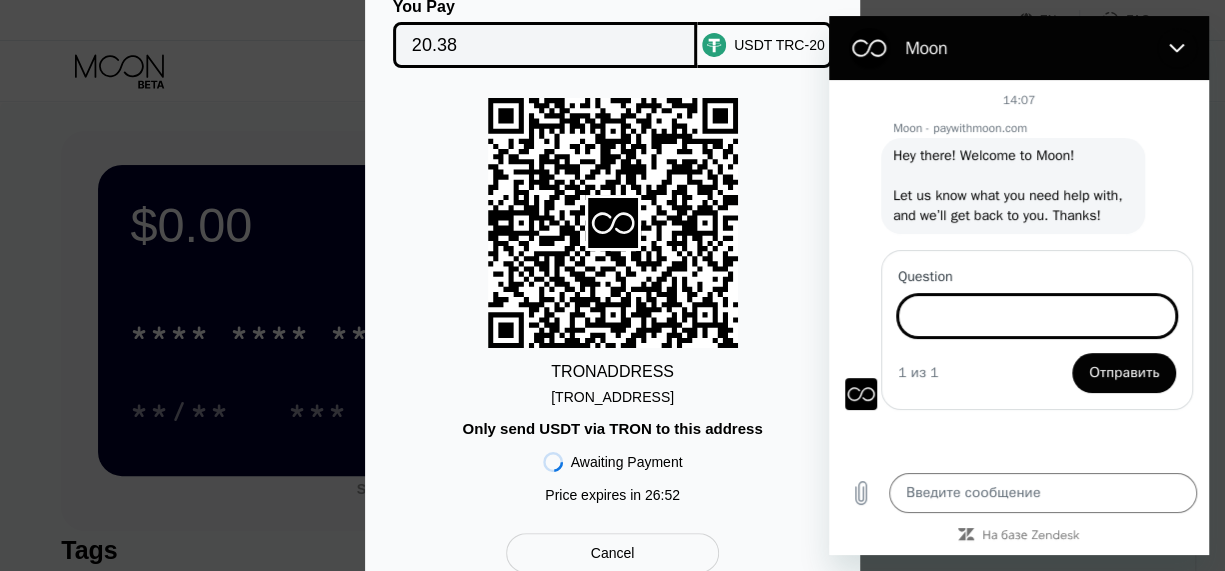 click at bounding box center (861, 394) 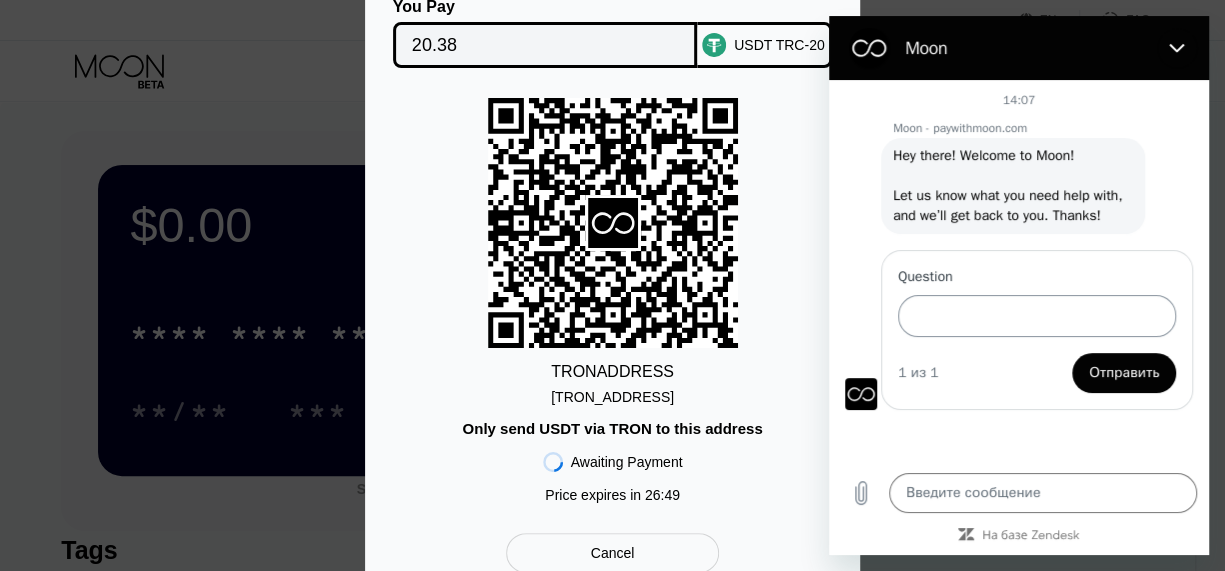 click on "Question" at bounding box center [1037, 316] 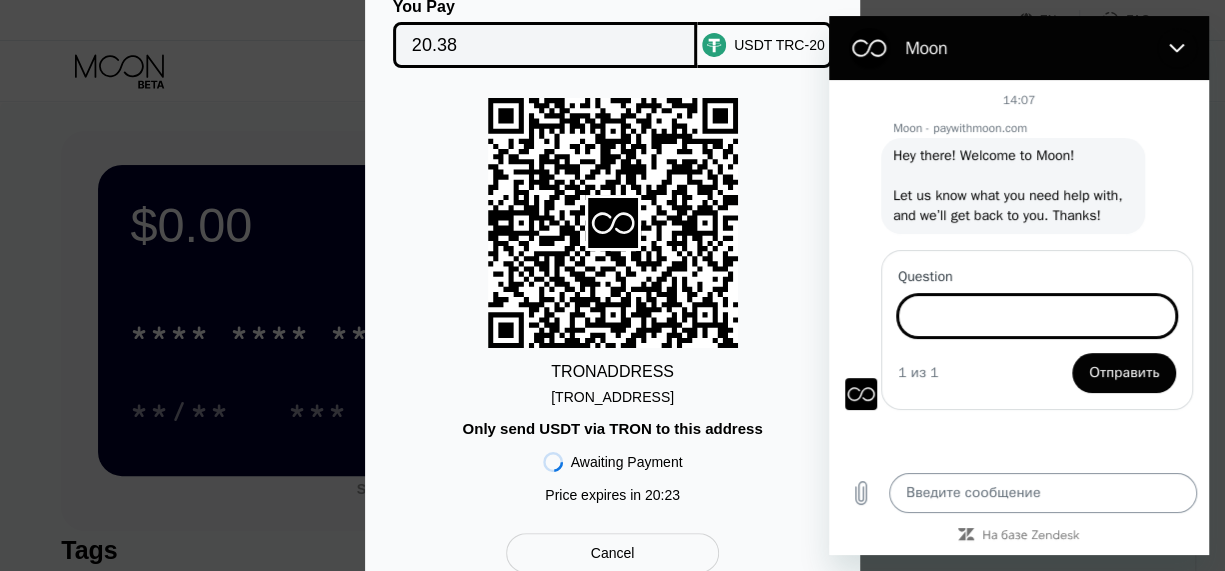 type on "x" 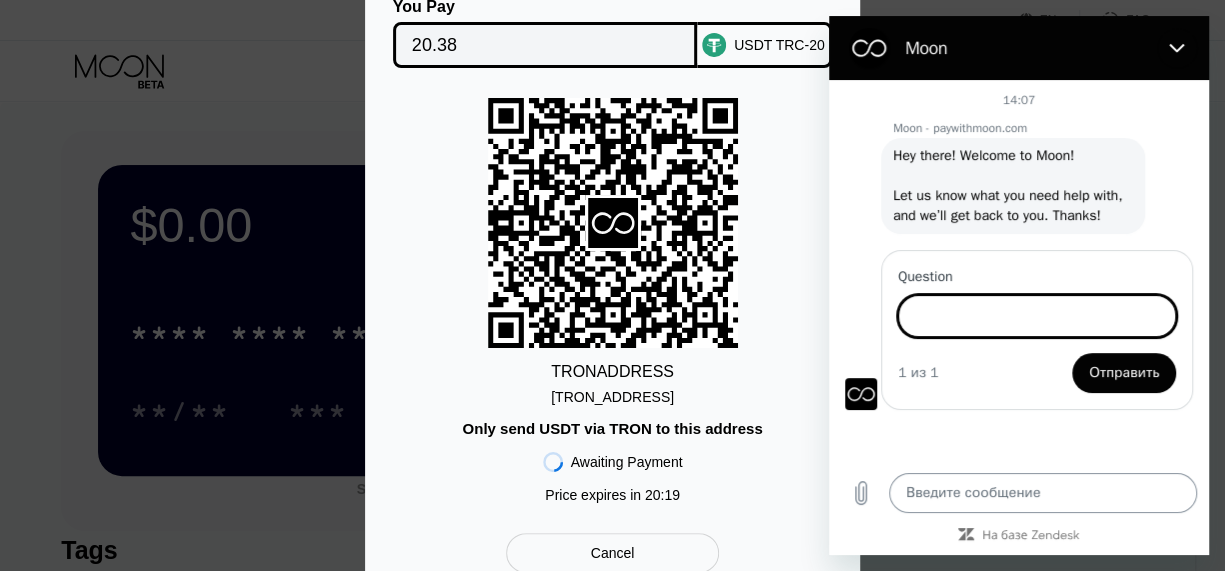 click at bounding box center (1043, 493) 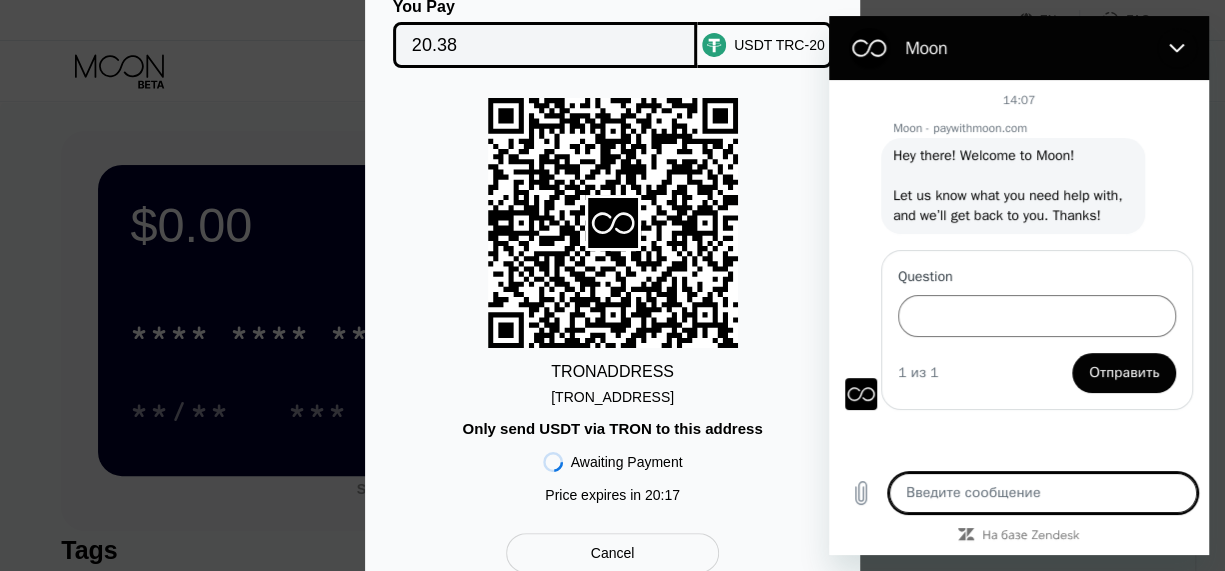paste on "https://tronscan.org/#/transaction/6f6886e858c8d7b59cf472ef6f3e3af9ecfff196f43a0879cbc6af69389a9ba1" 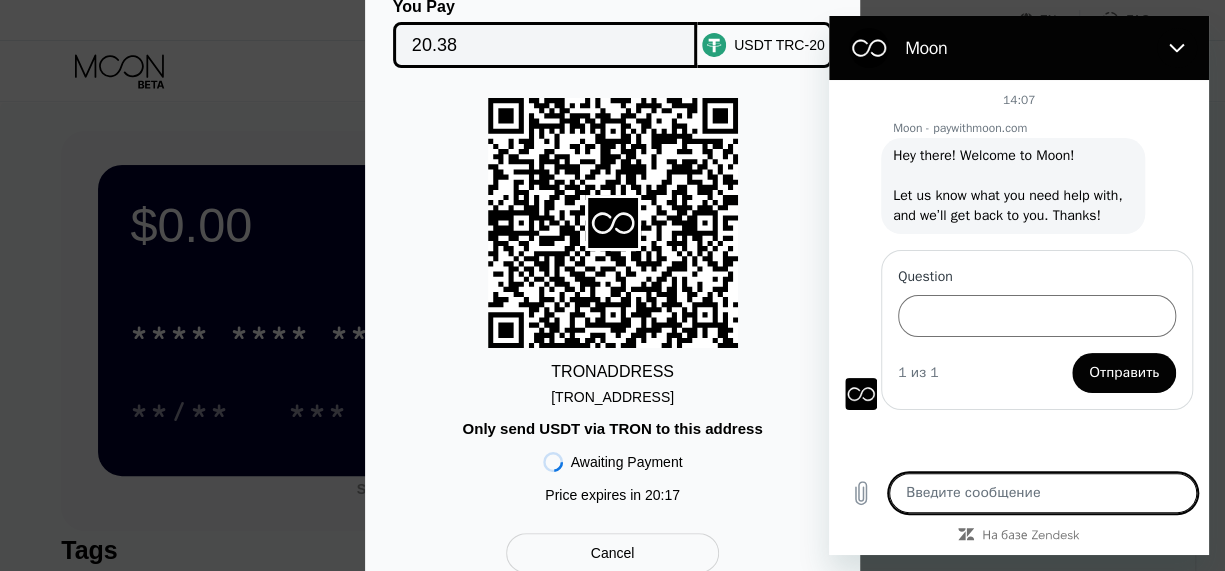 type on "https://tronscan.org/#/transaction/6f6886e858c8d7b59cf472ef6f3e3af9ecfff196f43a0879cbc6af69389a9ba1" 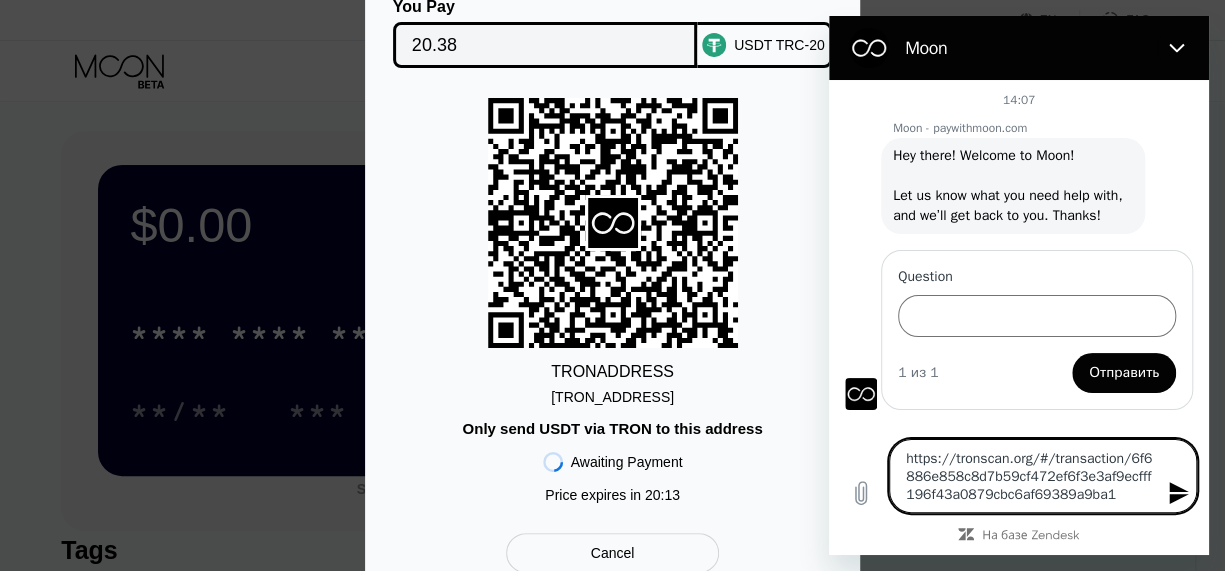 type on "https://tronscan.org/#/transaction/6f6886e858c8d7b59cf472ef6f3e3af9ecfff196f43a0879cbc6af69389a9ba1" 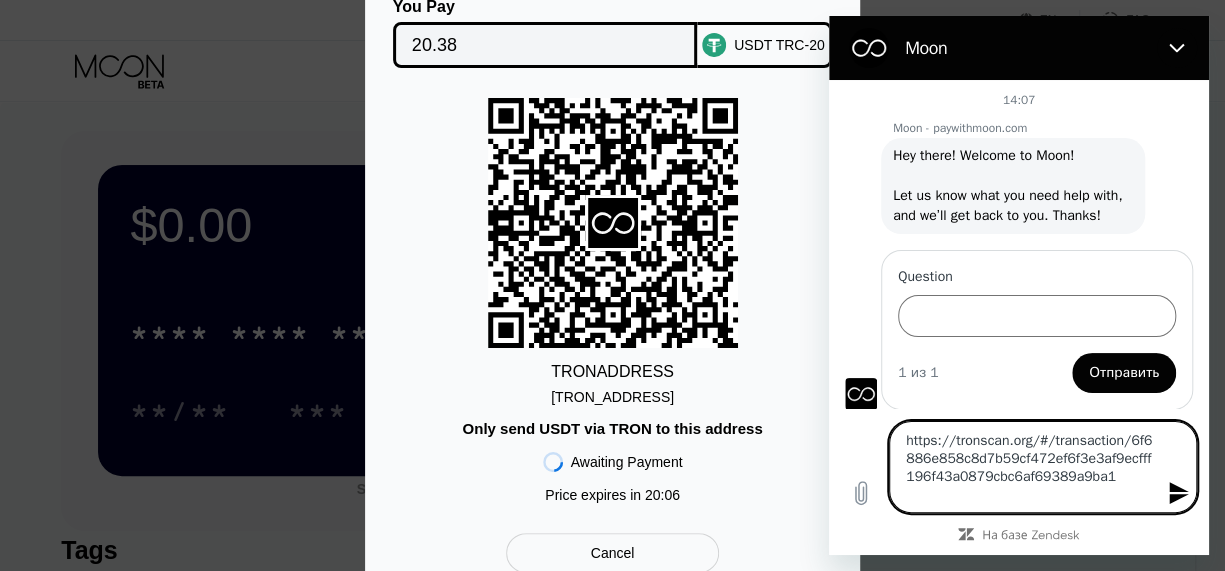 type on "https://tronscan.org/#/transaction/6f6886e858c8d7b59cf472ef6f3e3af9ecfff196f43a0879cbc6af69389a9ba1
т" 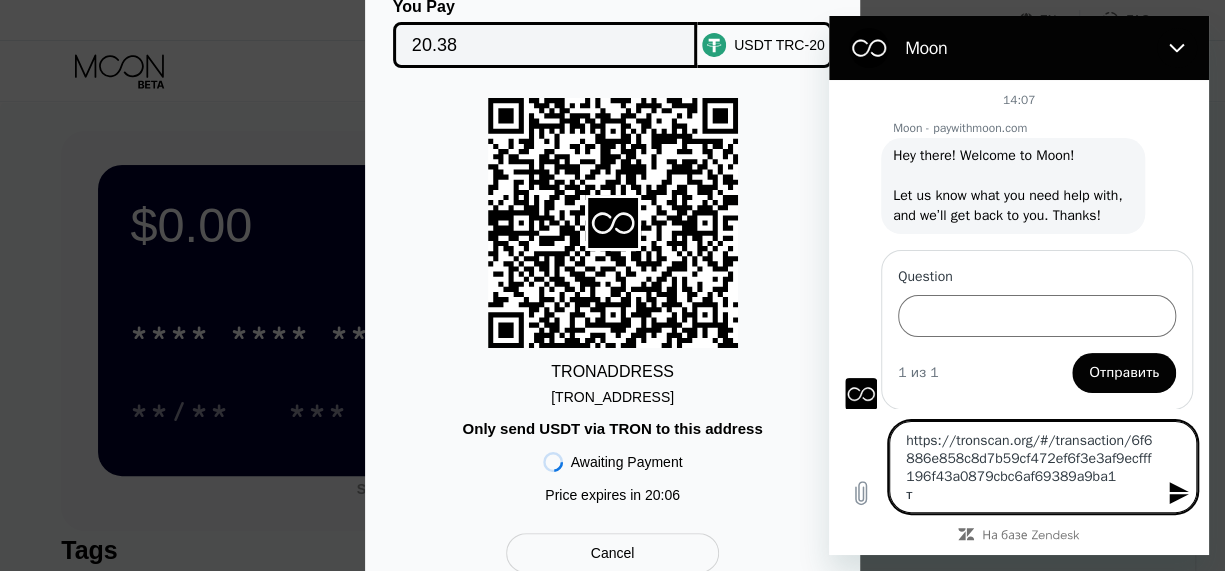 type on "x" 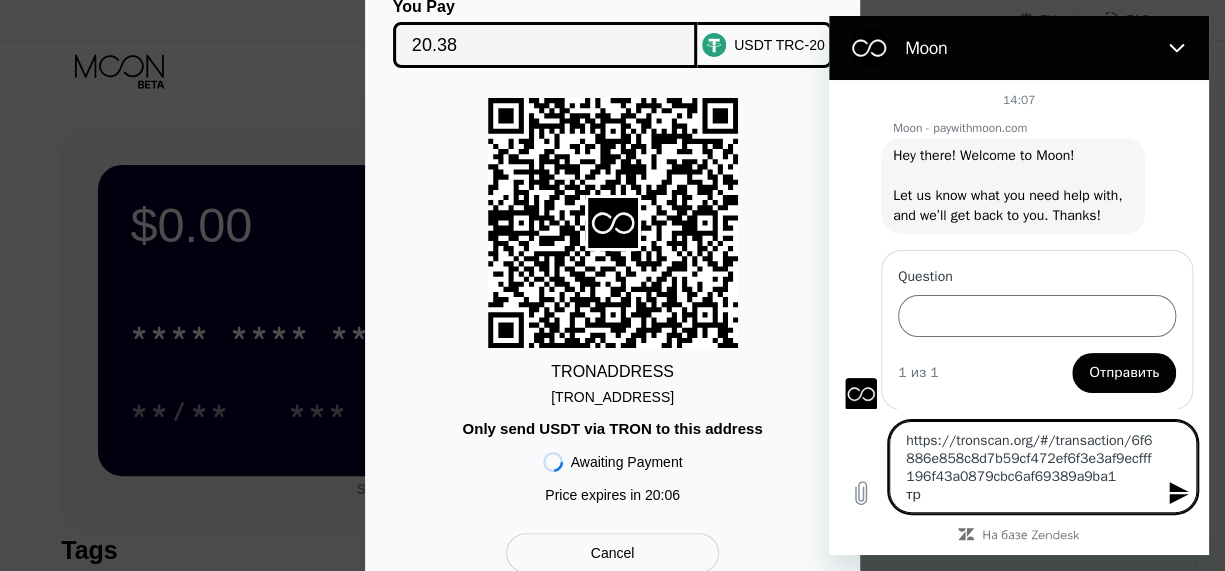 type on "https://tronscan.org/#/transaction/6f6886e858c8d7b59cf472ef6f3e3af9ecfff196f43a0879cbc6af69389a9ba1
тра" 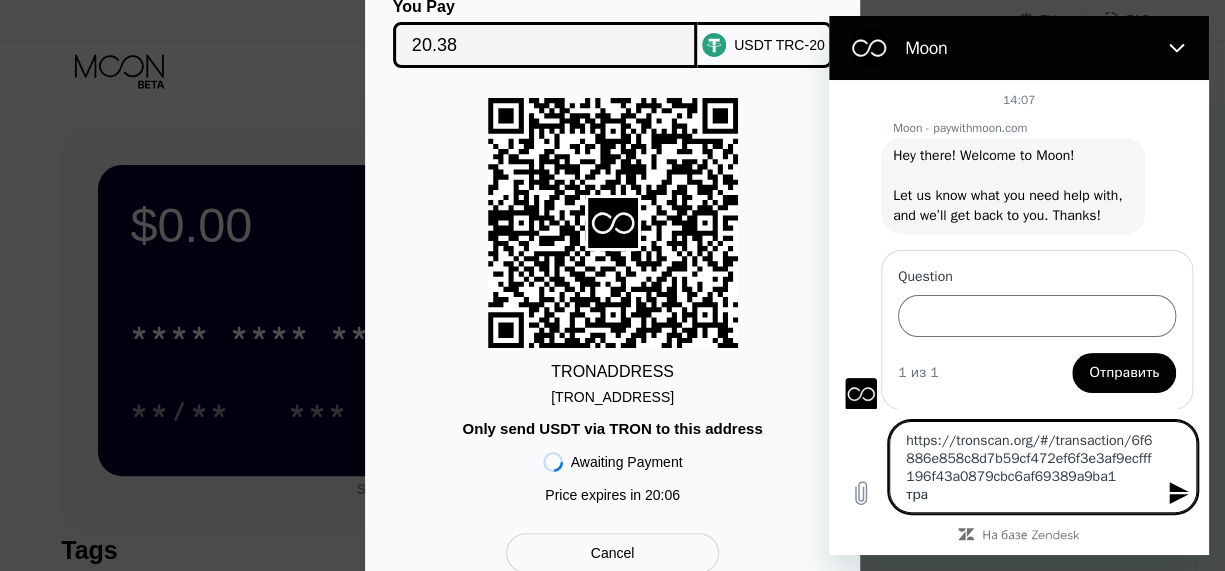 type on "https://tronscan.org/#/transaction/6f6886e858c8d7b59cf472ef6f3e3af9ecfff196f43a0879cbc6af69389a9ba1
тран" 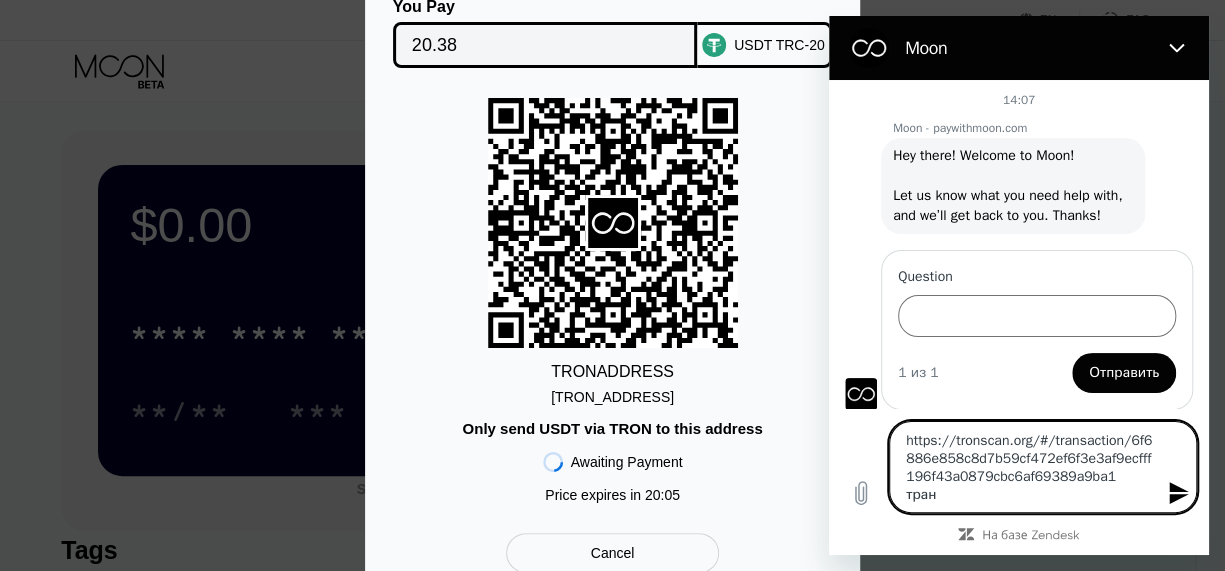 type on "https://tronscan.org/#/transaction/6f6886e858c8d7b59cf472ef6f3e3af9ecfff196f43a0879cbc6af69389a9ba1
транз" 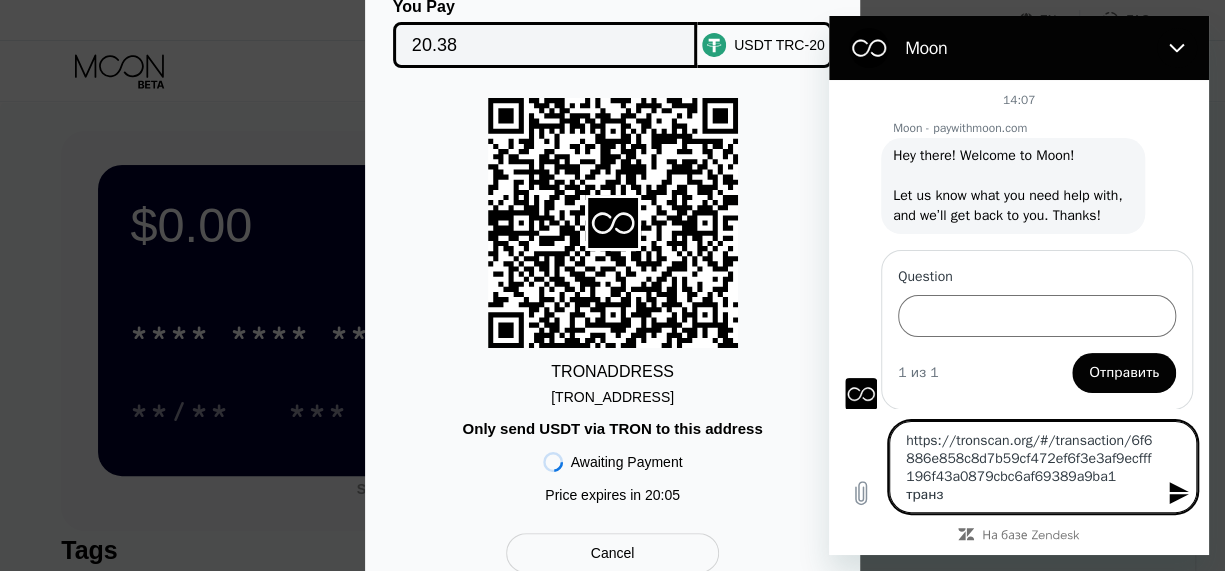 type on "https://tronscan.org/#/transaction/[TRANSACTION_HASH]
транза" 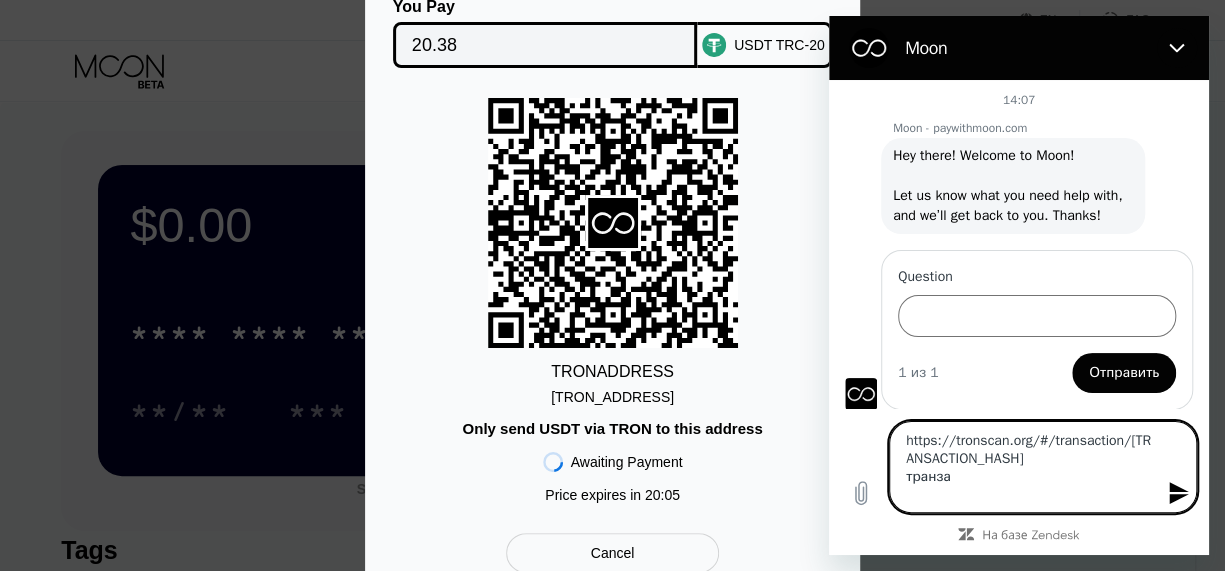 type on "https://tronscan.org/#/transaction/6f6886e858c8d7b59cf472ef6f3e3af9ecfff196f43a0879cbc6af69389a9ba1
транзак" 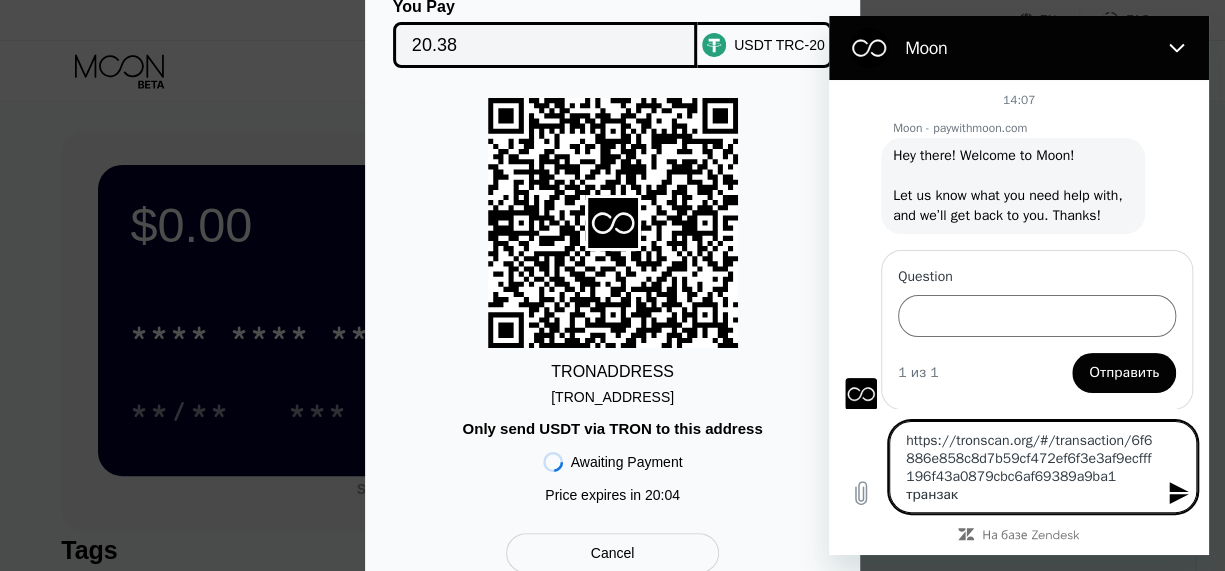 type on "https://tronscan.org/#/transaction/6f6886e858c8d7b59cf472ef6f3e3af9ecfff196f43a0879cbc6af69389a9ba1
транзакц" 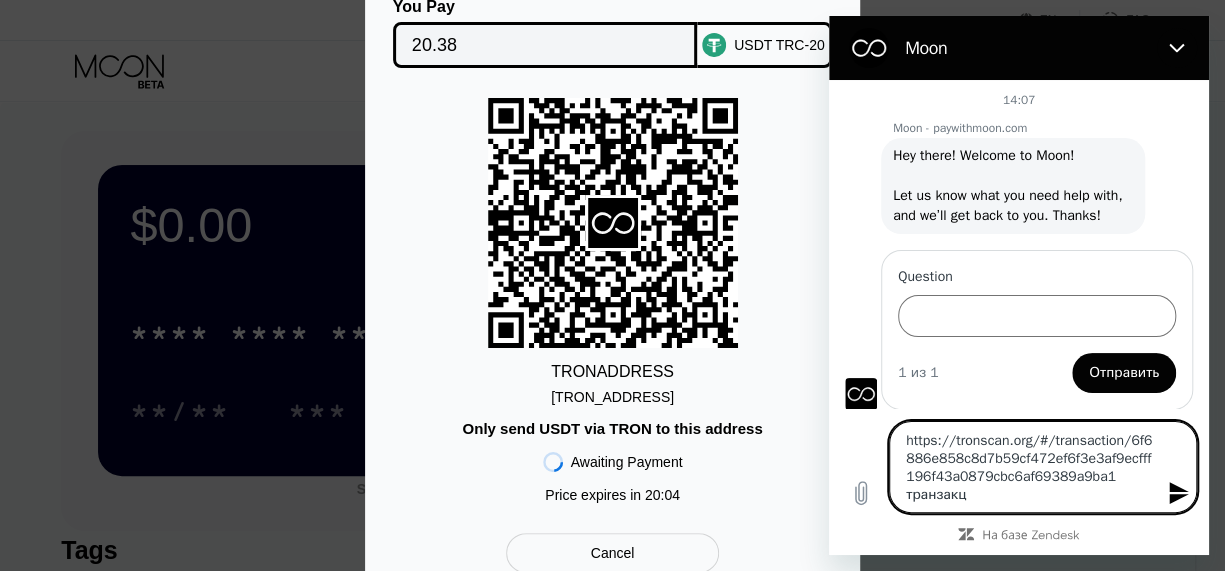 type on "https://tronscan.org/#/transaction/6f6886e858c8d7b59cf472ef6f3e3af9ecfff196f43a0879cbc6af69389a9ba1
транзакци" 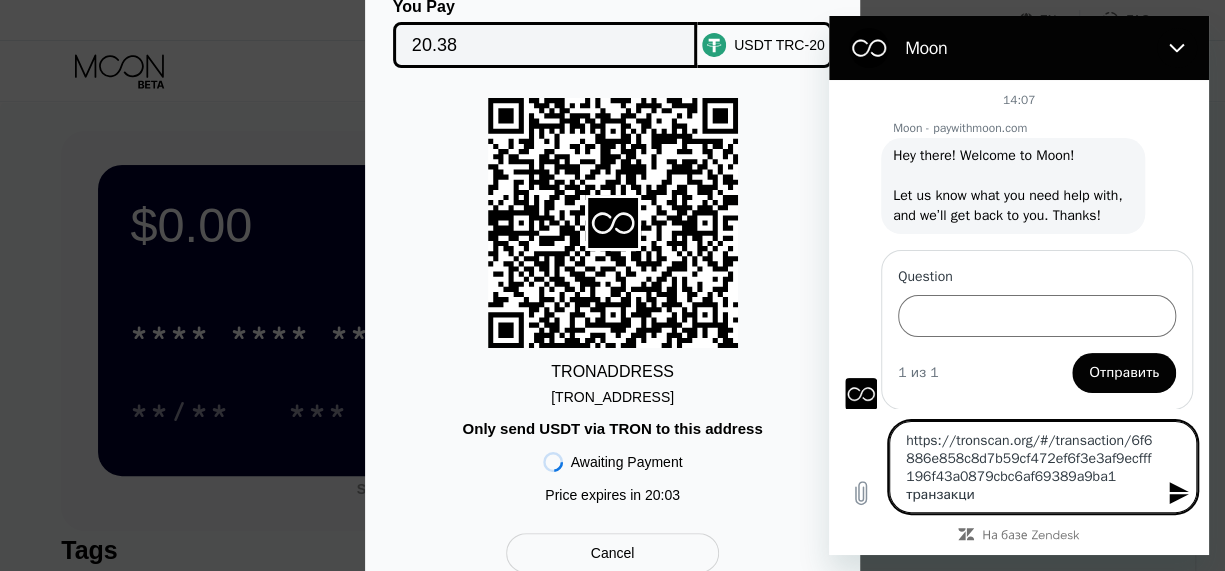 type on "https://tronscan.org/#/transaction/6f6886e858c8d7b59cf472ef6f3e3af9ecfff196f43a0879cbc6af69389a9ba1
транзакция" 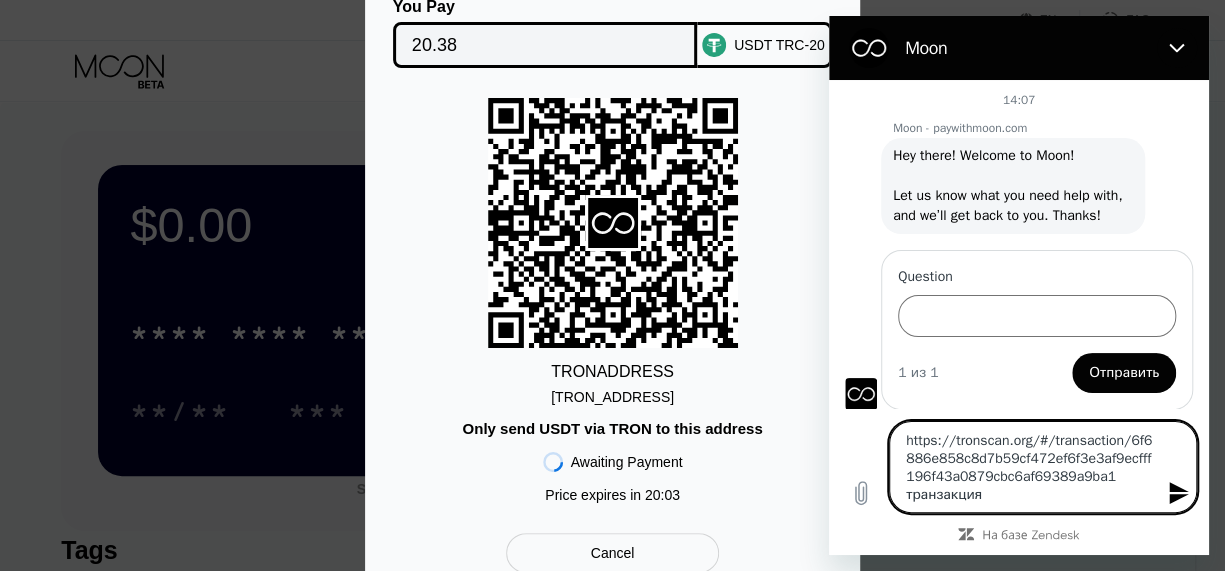 type on "https://tronscan.org/#/transaction/6f6886e858c8d7b59cf472ef6f3e3af9ecfff196f43a0879cbc6af69389a9ba1
транзакция" 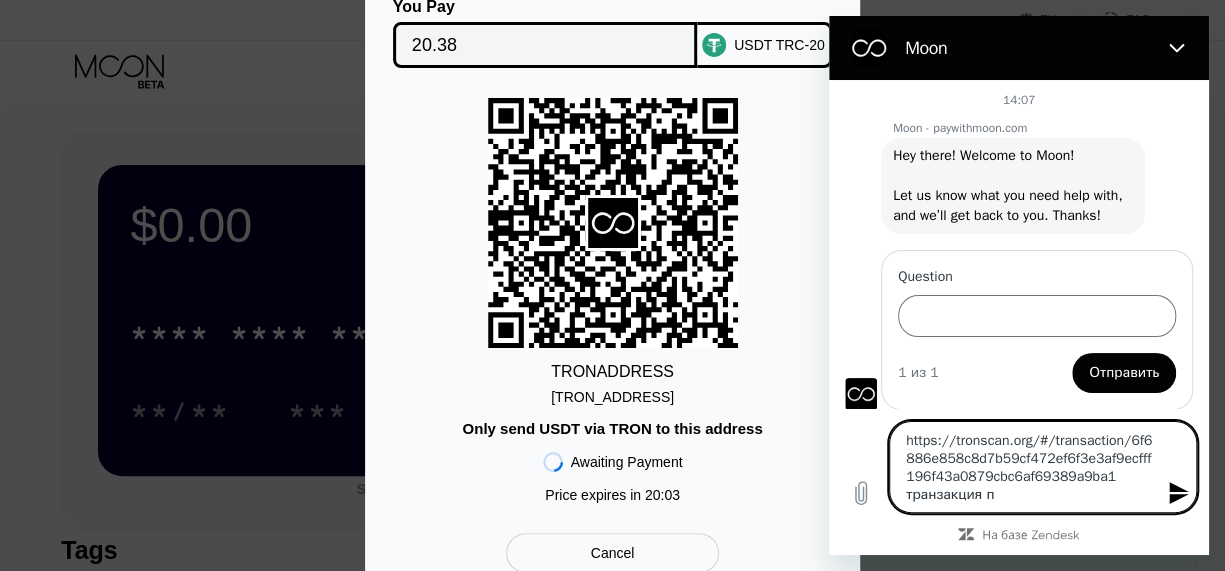 type on "x" 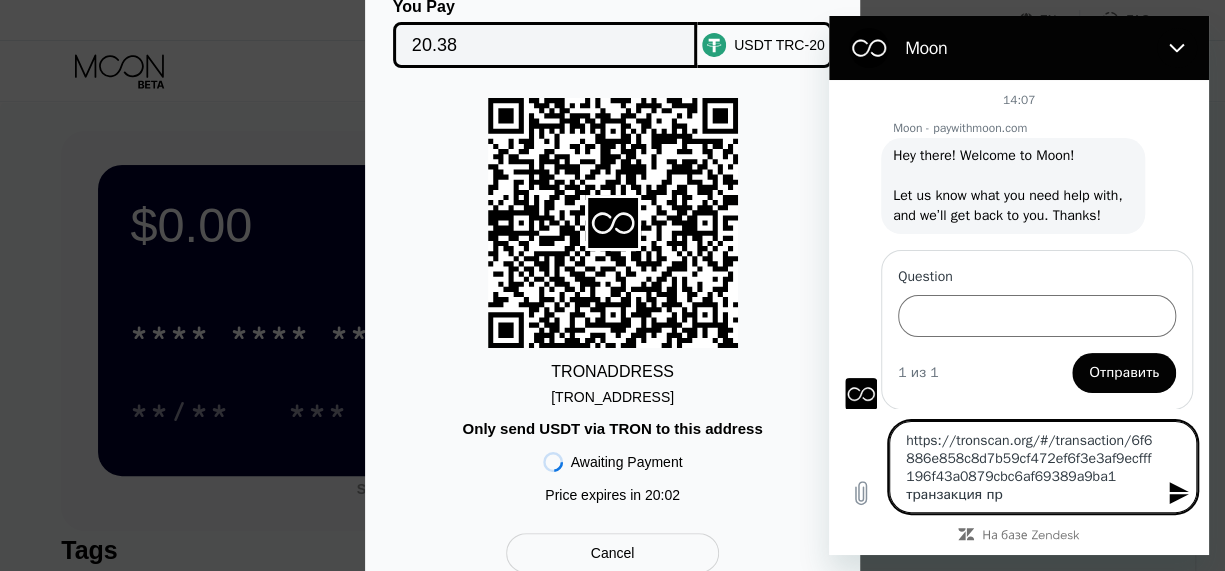 type on "https://tronscan.org/#/transaction/6f6886e858c8d7b59cf472ef6f3e3af9ecfff196f43a0879cbc6af69389a9ba1
транзакция про" 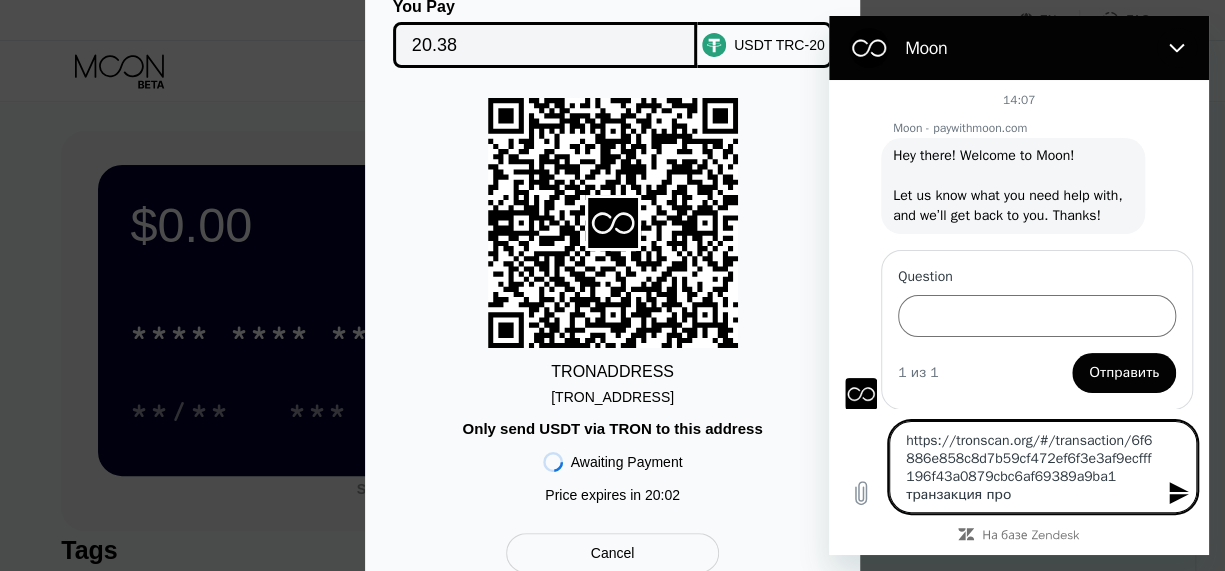 type on "https://tronscan.org/#/transaction/6f6886e858c8d7b59cf472ef6f3e3af9ecfff196f43a0879cbc6af69389a9ba1
транзакция прош" 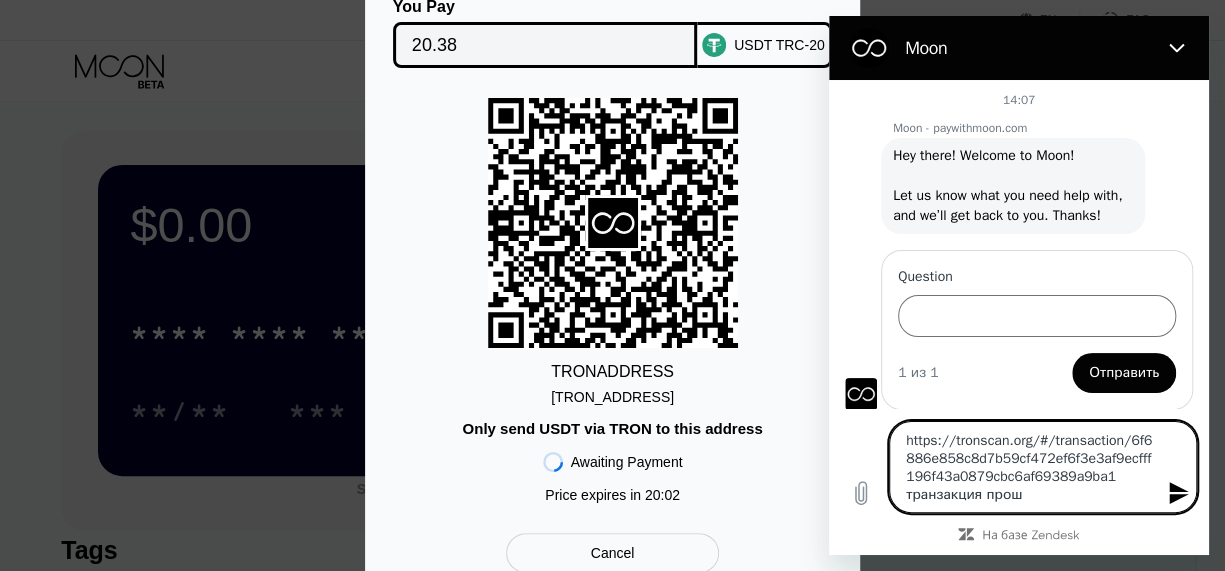 type on "https://tronscan.org/#/transaction/6f6886e858c8d7b59cf472ef6f3e3af9ecfff196f43a0879cbc6af69389a9ba1
транзакция прошл" 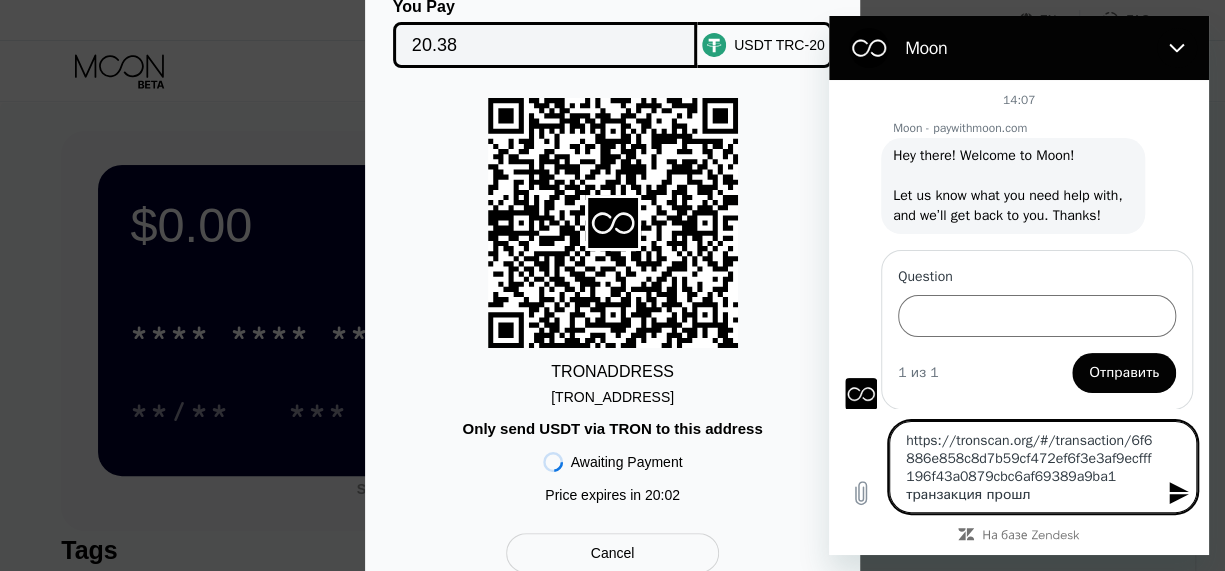type on "x" 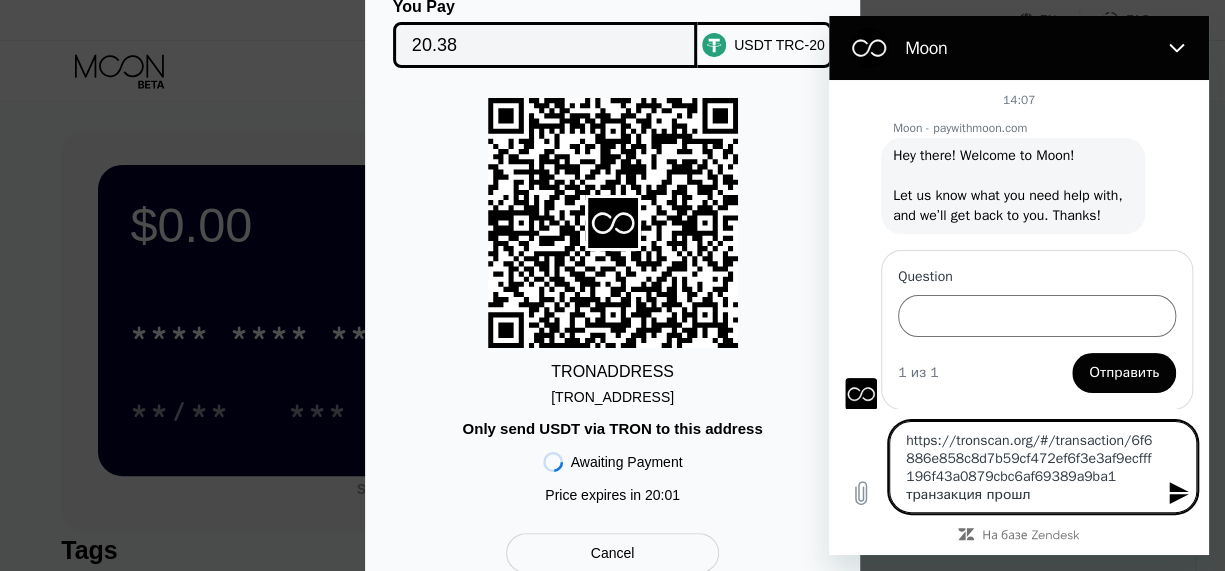 type on "https://tronscan.org/#/transaction/6f6886e858c8d7b59cf472ef6f3e3af9ecfff196f43a0879cbc6af69389a9ba1
транзакция прошла" 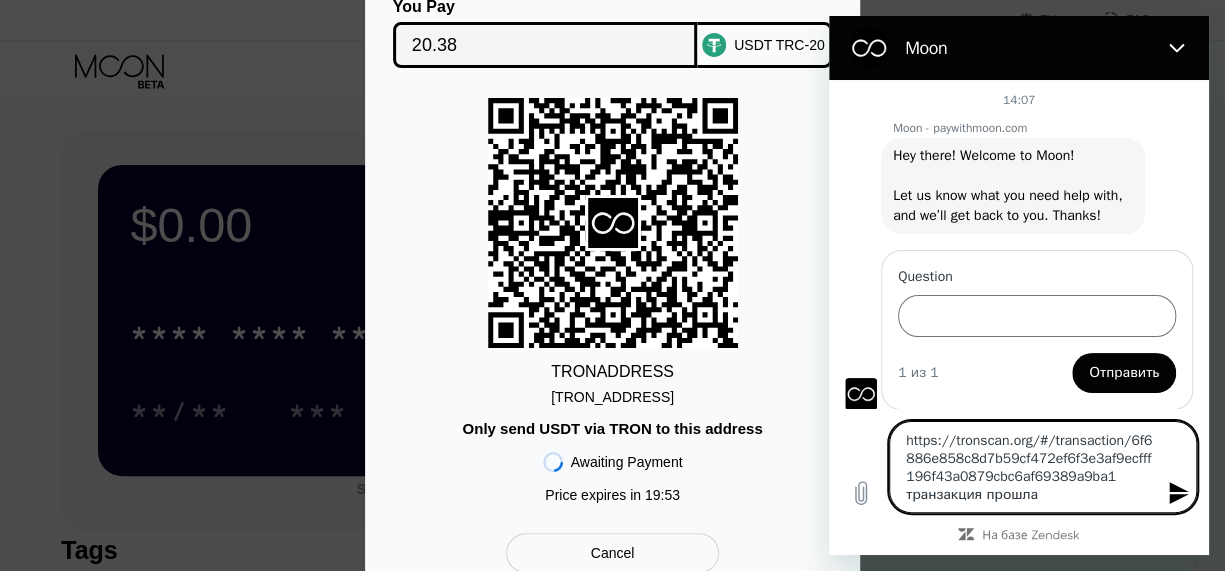 type on "https://tronscan.org/#/transaction/6f6886e858c8d7b59cf472ef6f3e3af9ecfff196f43a0879cbc6af69389a9ba1
транзакция прошла" 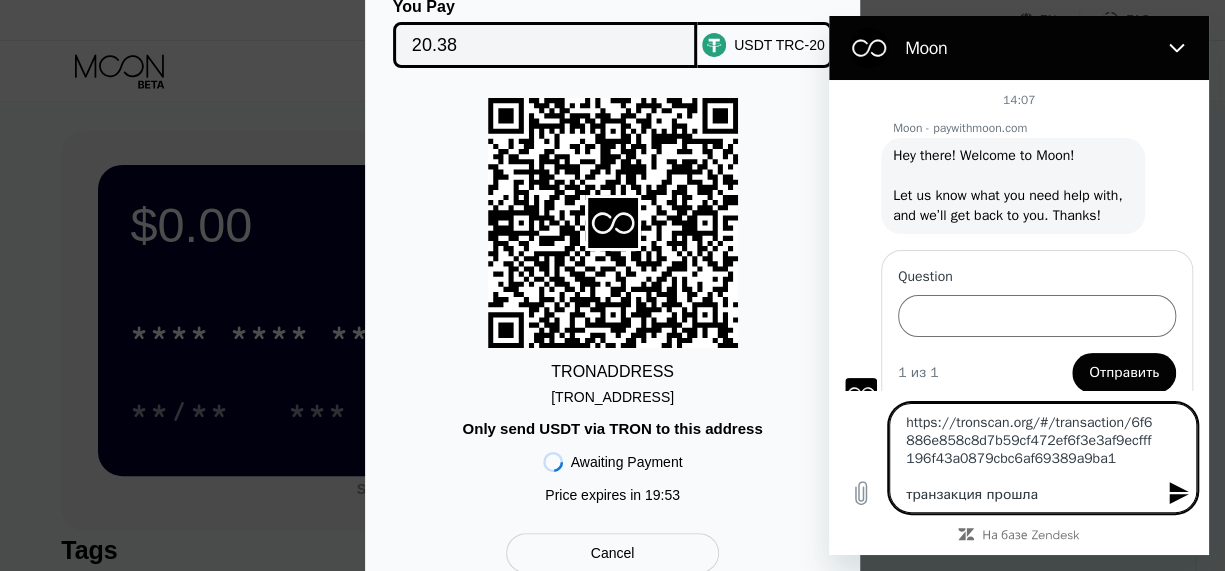 type on "https://tronscan.org/#/transaction/6f6886e858c8d7b59cf472ef6f3e3af9ecfff196f43a0879cbc6af69389a9ba1
транзакция прошла" 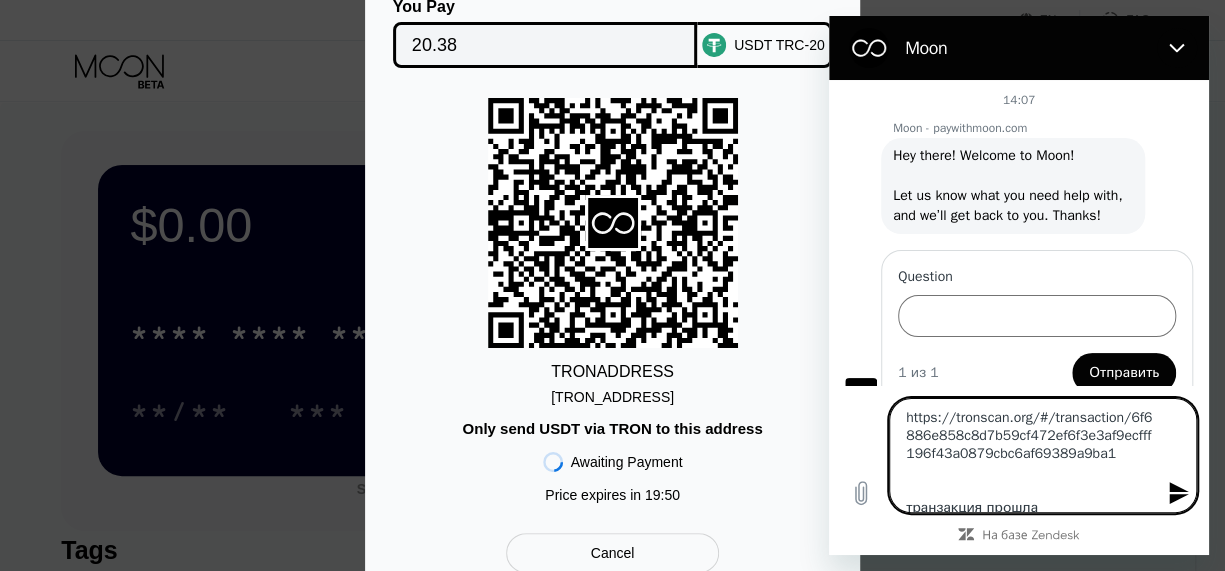 type on "https://tronscan.org/#/transaction/6f6886e858c8d7b59cf472ef6f3e3af9ecfff196f43a0879cbc6af69389a9ba1
транзакция прошла" 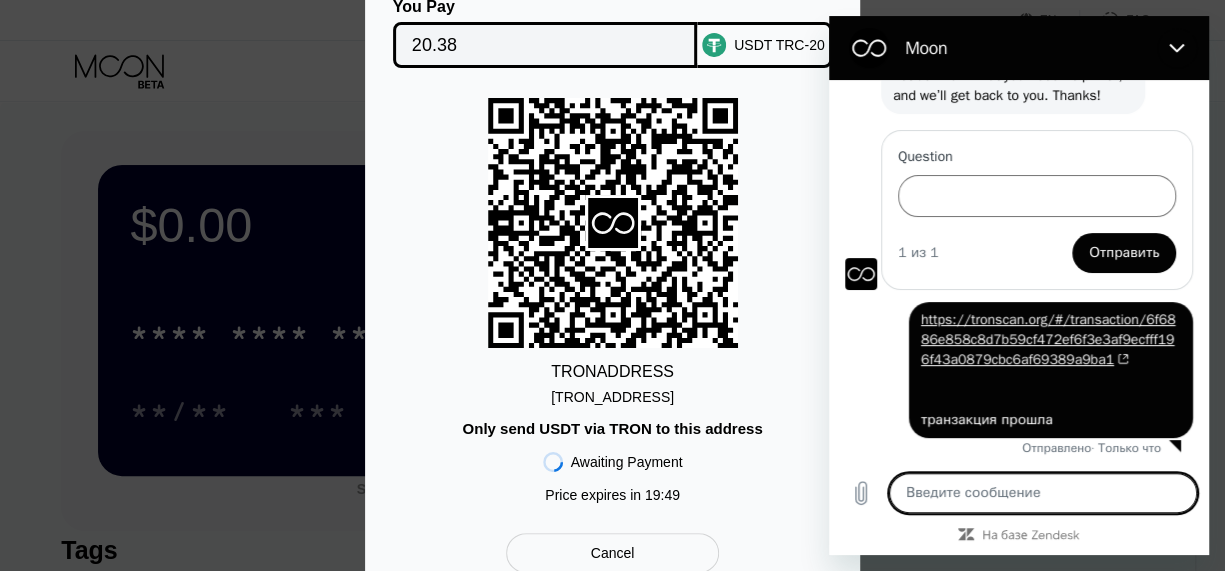 scroll, scrollTop: 138, scrollLeft: 0, axis: vertical 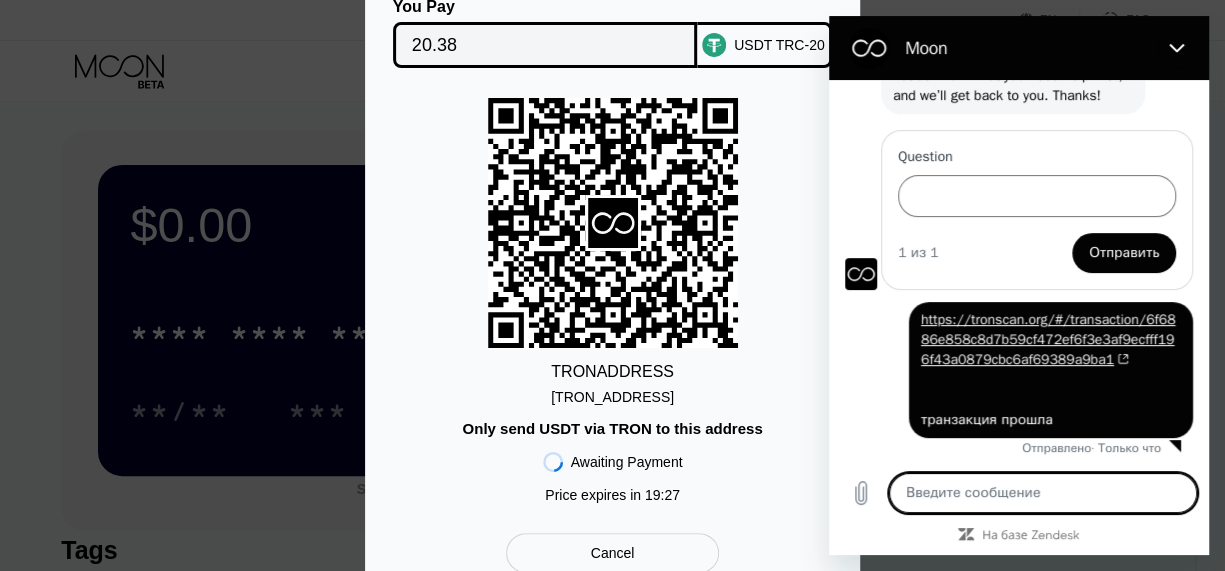 type on "x" 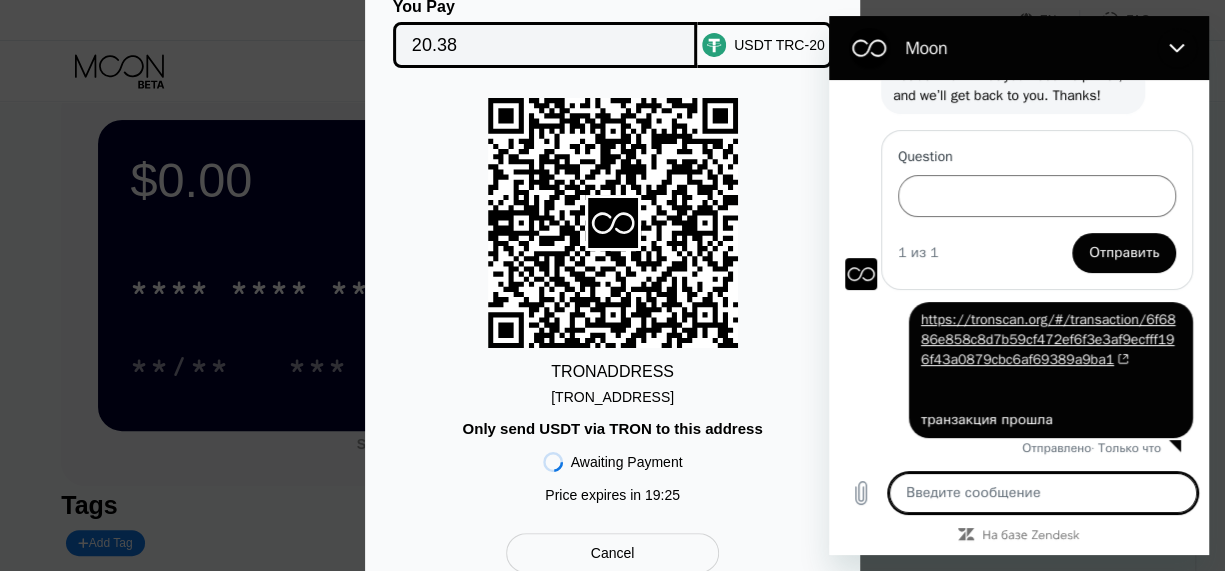 scroll, scrollTop: 0, scrollLeft: 0, axis: both 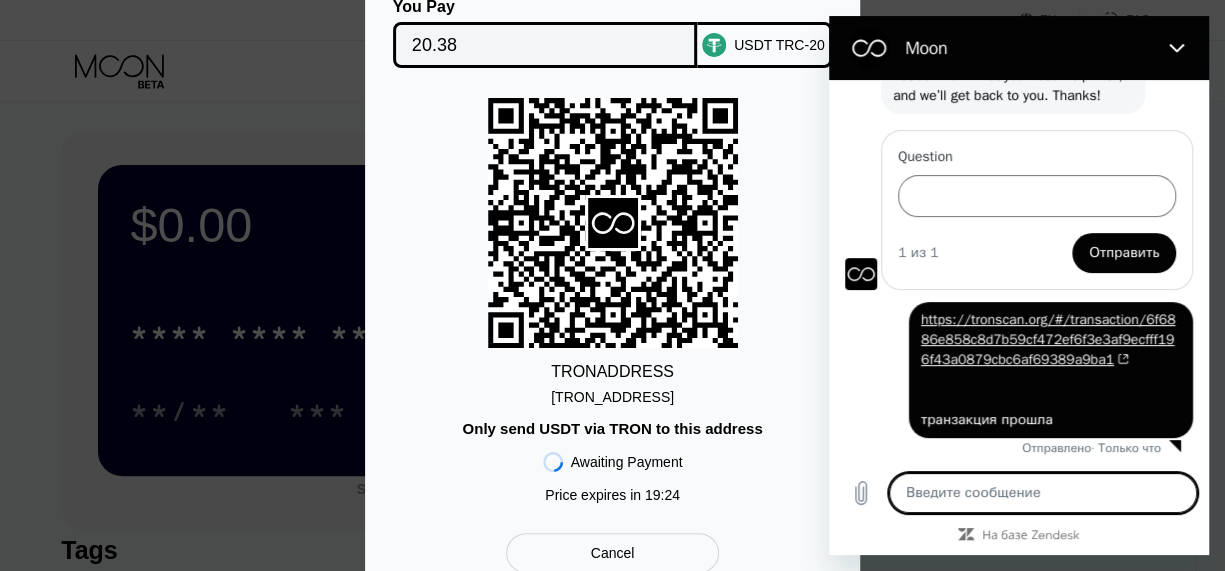 click on "You Pay 20.38 USDT TRC-20 TRON ADDRESS [TRON_ADDRESS] Only send USDT via TRON to this address Awaiting Payment Price expires in 19 : 24 Cancel" at bounding box center (612, 285) 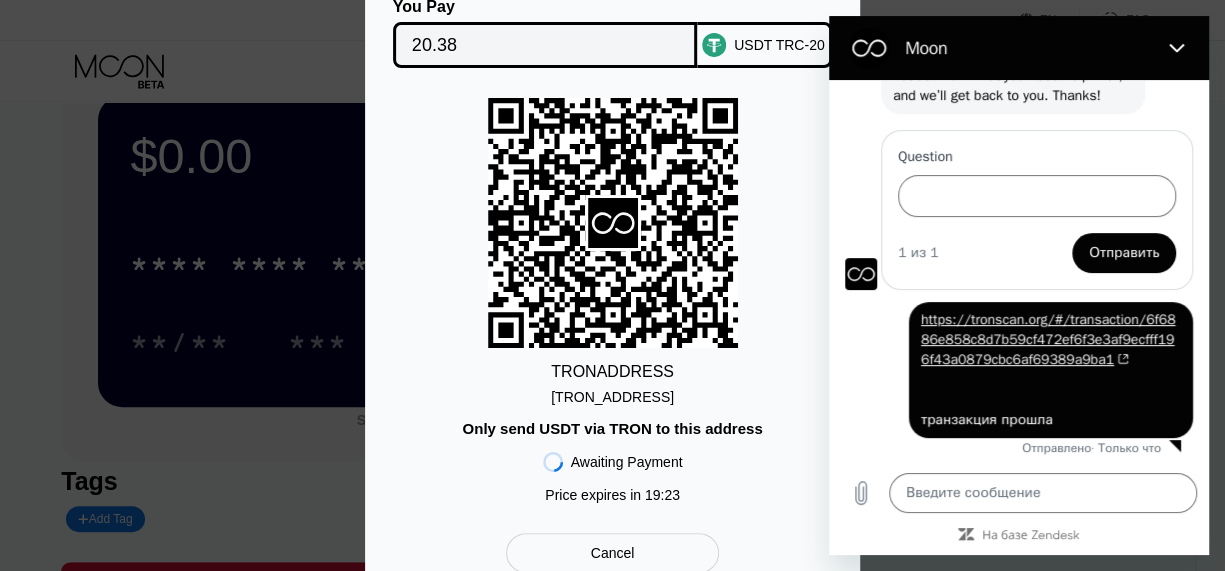 scroll, scrollTop: 100, scrollLeft: 0, axis: vertical 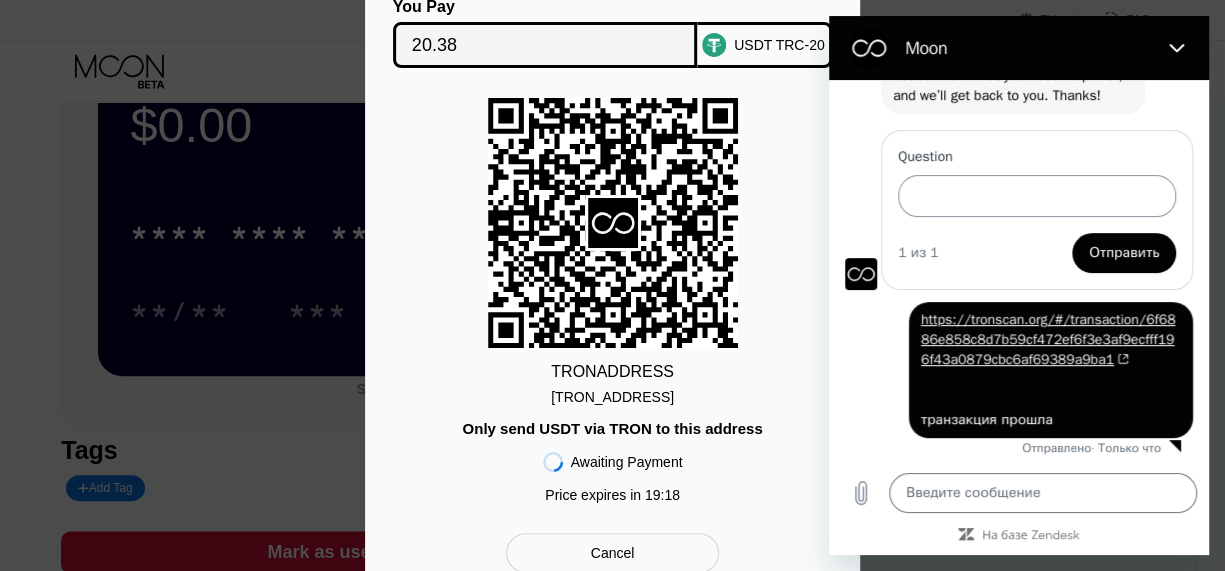click on "Question" at bounding box center [1037, 196] 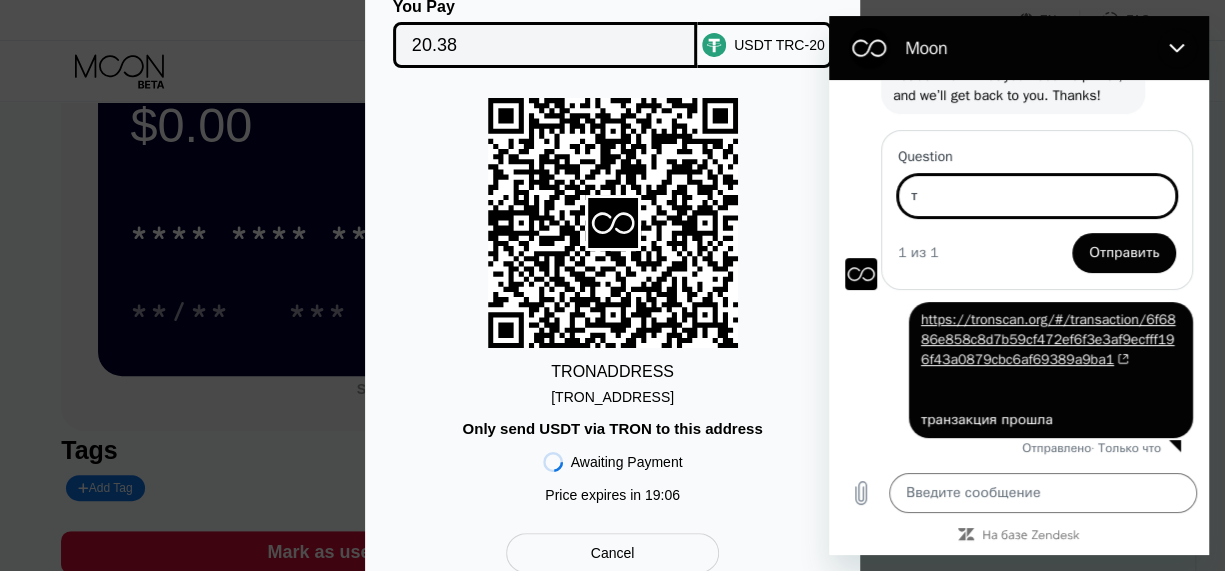 type on "т" 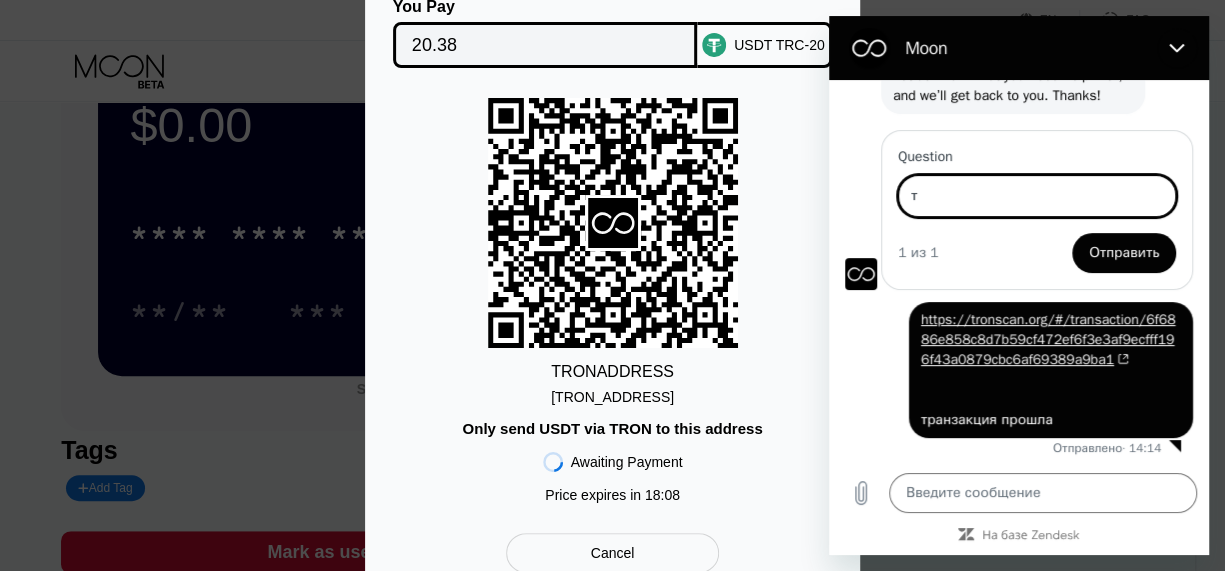 drag, startPoint x: 964, startPoint y: 205, endPoint x: 888, endPoint y: 204, distance: 76.00658 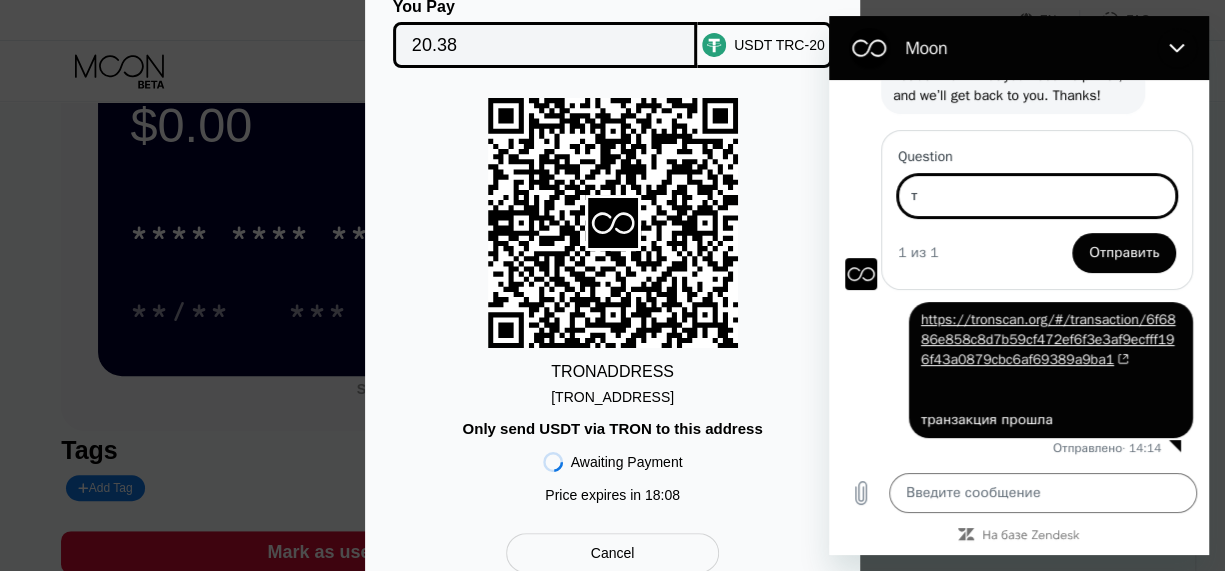 click on "Question т 1 из 1 Отправить" at bounding box center (1037, 210) 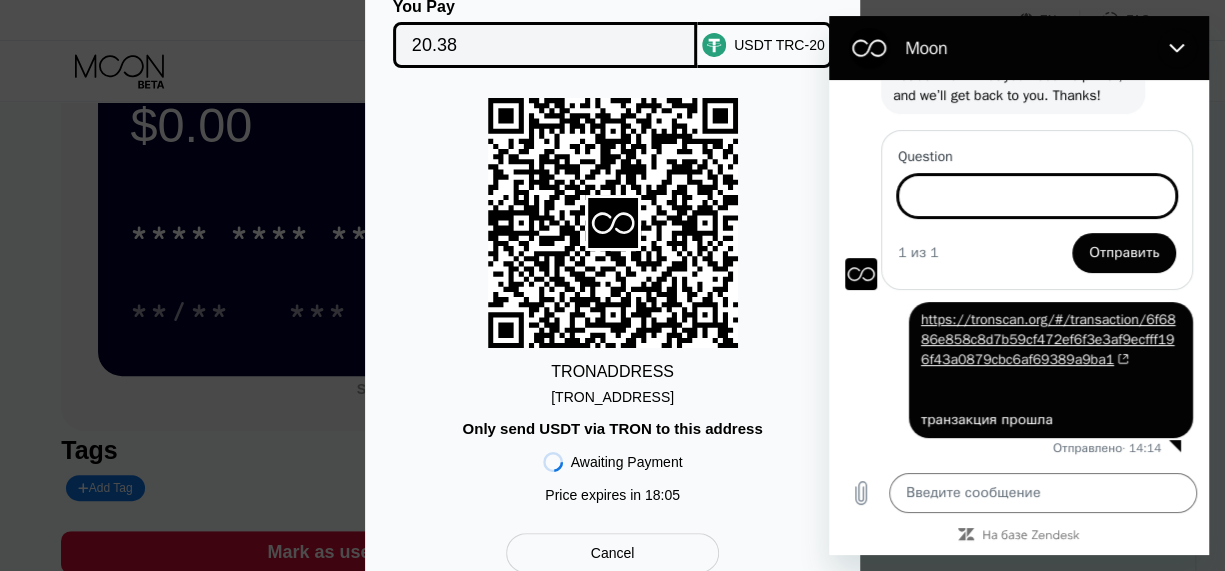paste on "Transaction completed successfully" 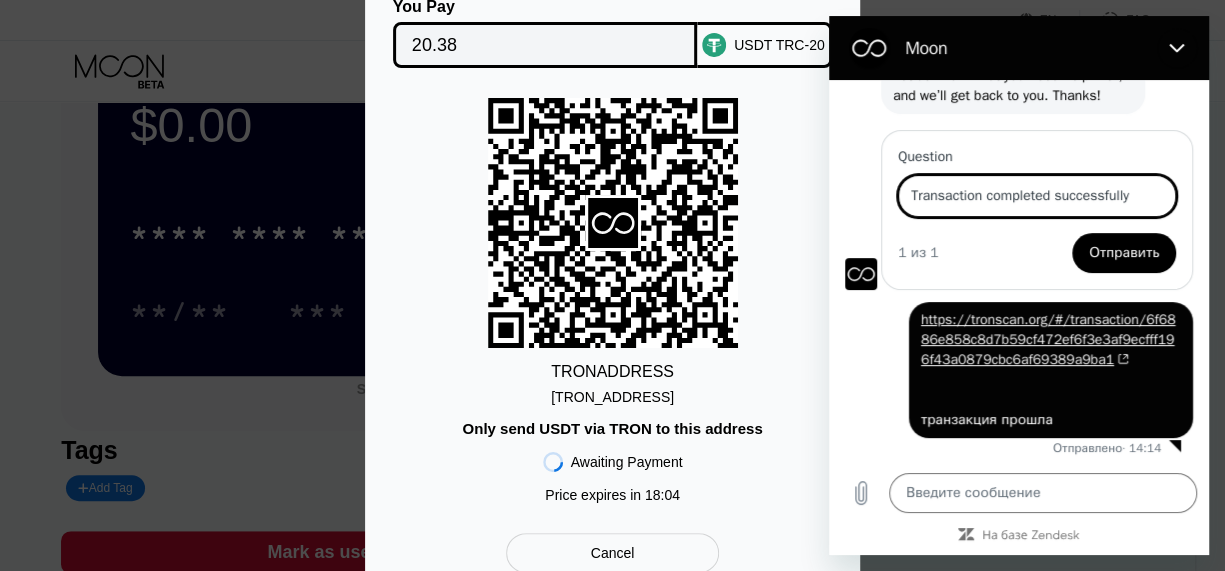 type on "Transaction completed successfully" 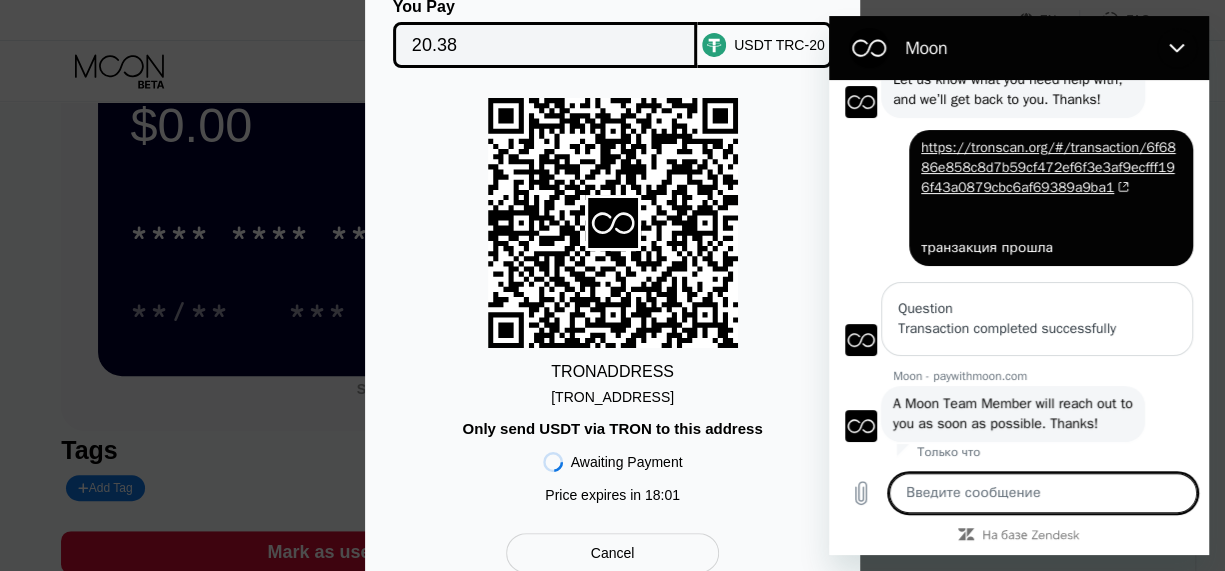 scroll, scrollTop: 159, scrollLeft: 0, axis: vertical 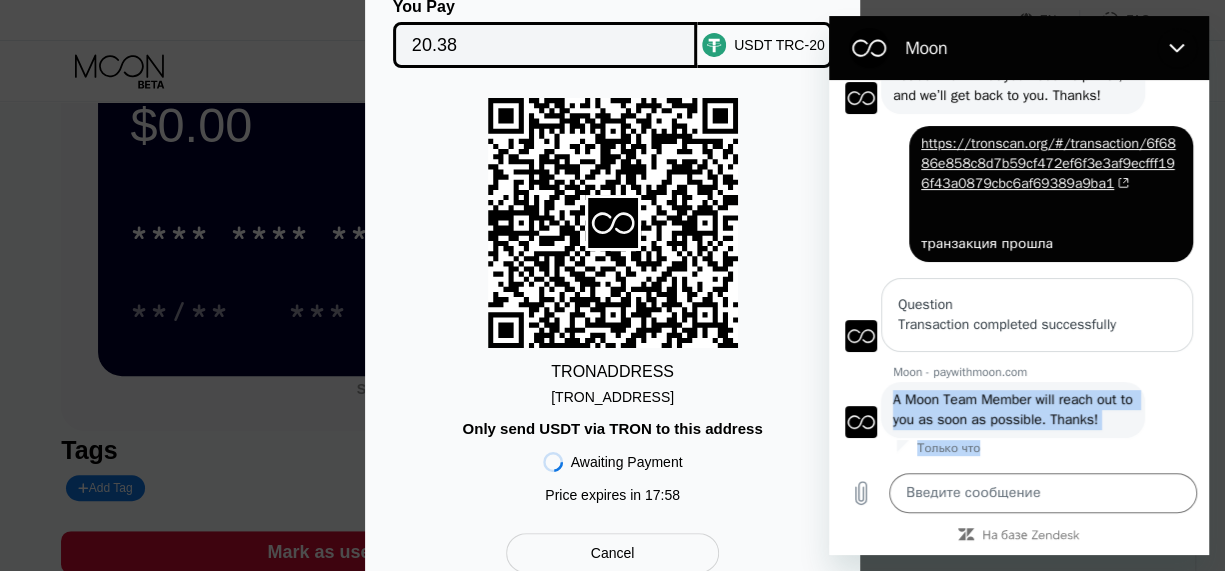 drag, startPoint x: 893, startPoint y: 379, endPoint x: 1034, endPoint y: 443, distance: 154.84508 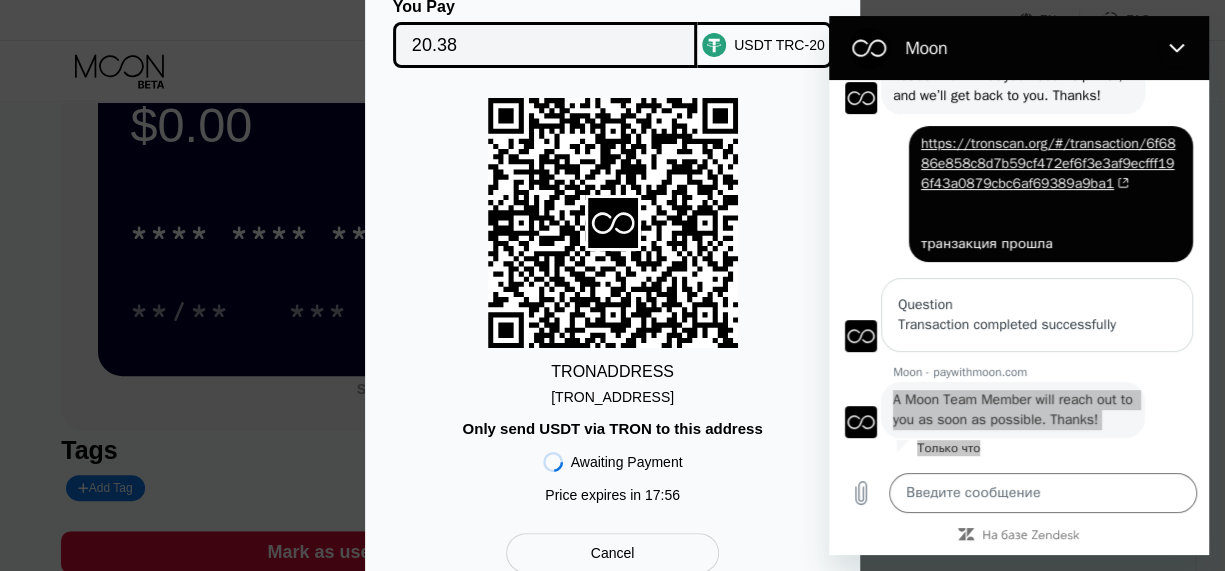 type on "x" 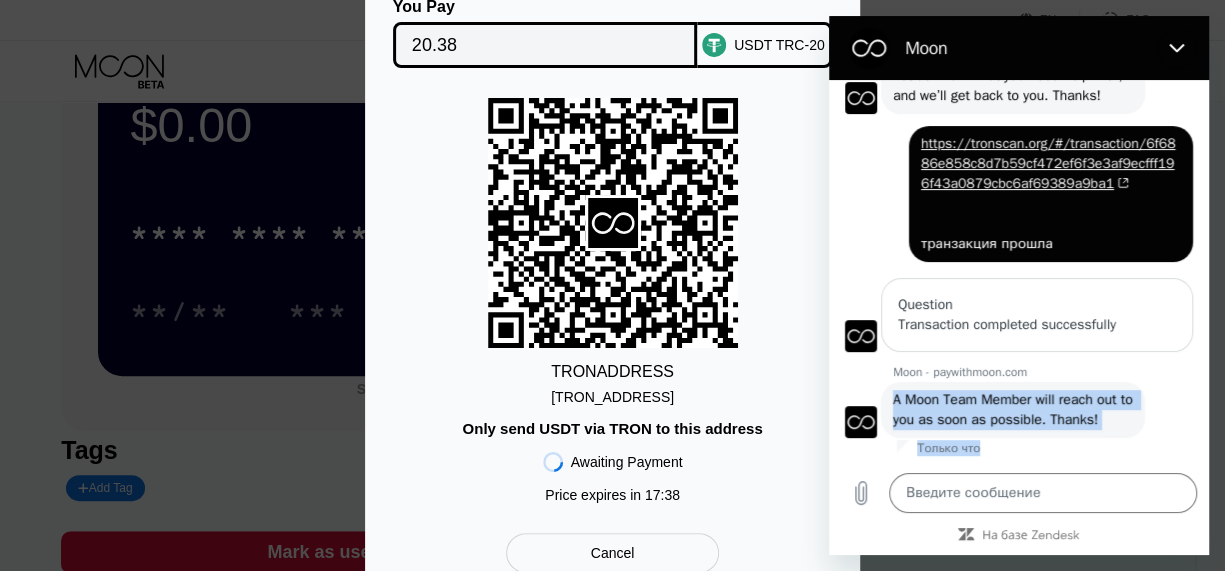 click on "Moon - paywithmoon.com говорит:  A Moon Team Member will reach out to you as soon as possible. Thanks!" at bounding box center (1027, 409) 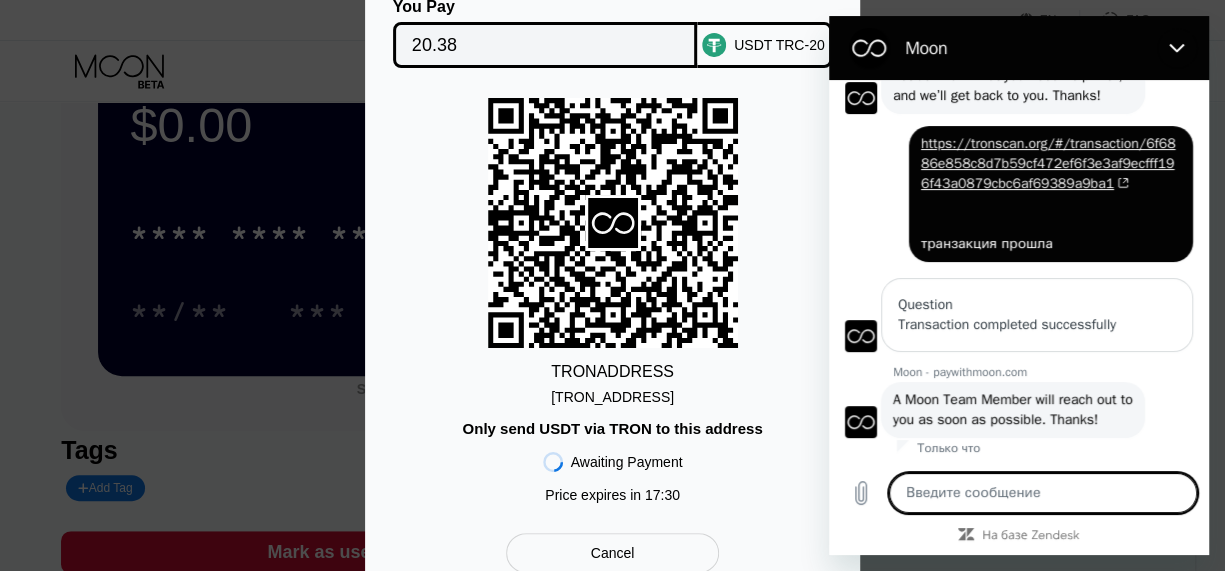 click at bounding box center (1043, 493) 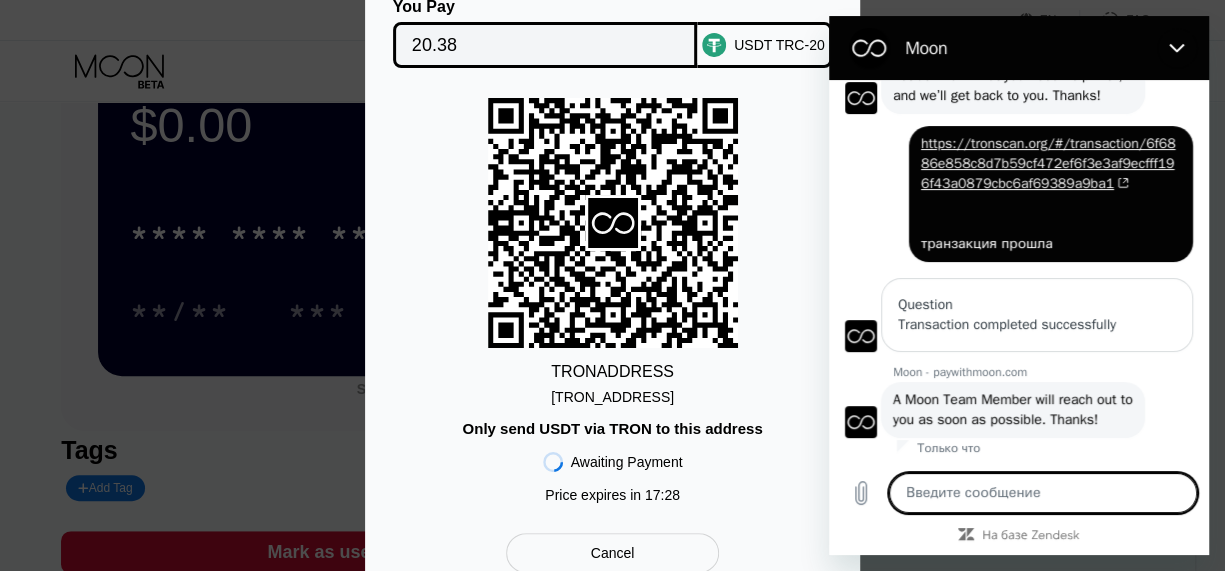 paste on "https://tronscan.org/#/transaction/6f6886e858c8d7b59cf472ef6f3e3af9ecfff196f43a0879cbc6af69389a9ba1" 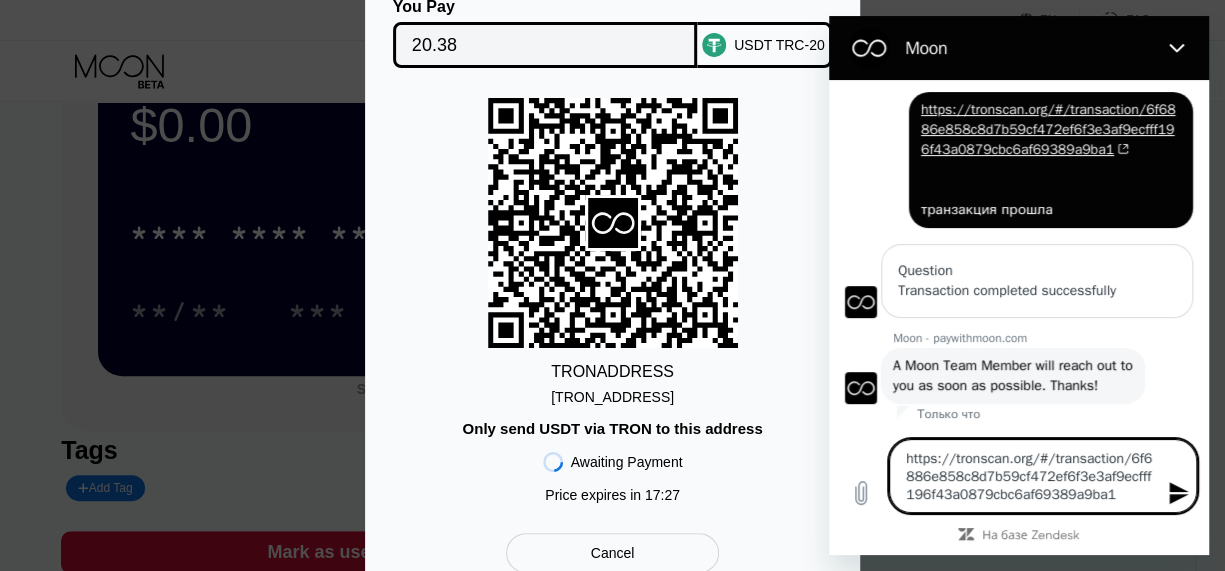 type on "https://tronscan.org/#/transaction/6f6886e858c8d7b59cf472ef6f3e3af9ecfff196f43a0879cbc6af69389a9ba1" 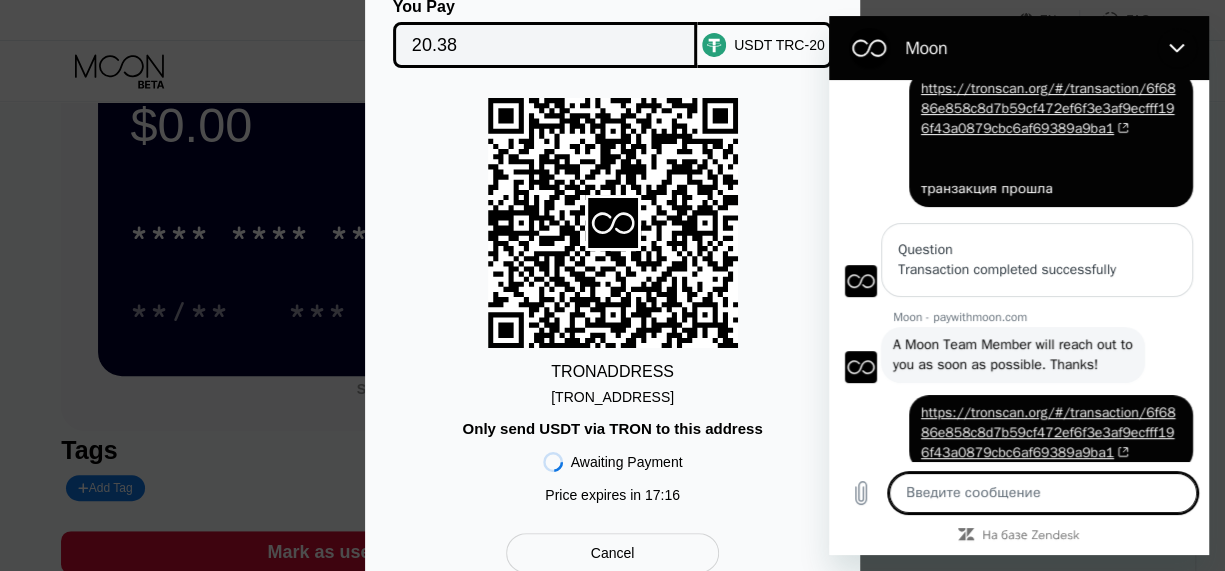 scroll, scrollTop: 247, scrollLeft: 0, axis: vertical 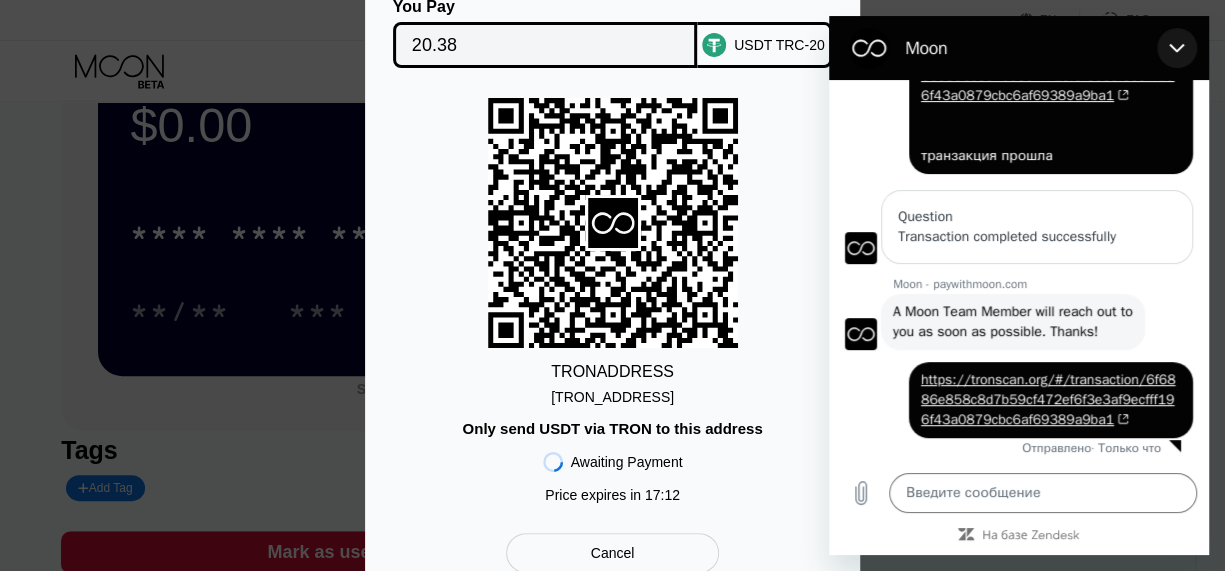 drag, startPoint x: 1170, startPoint y: 49, endPoint x: 2000, endPoint y: 65, distance: 830.1542 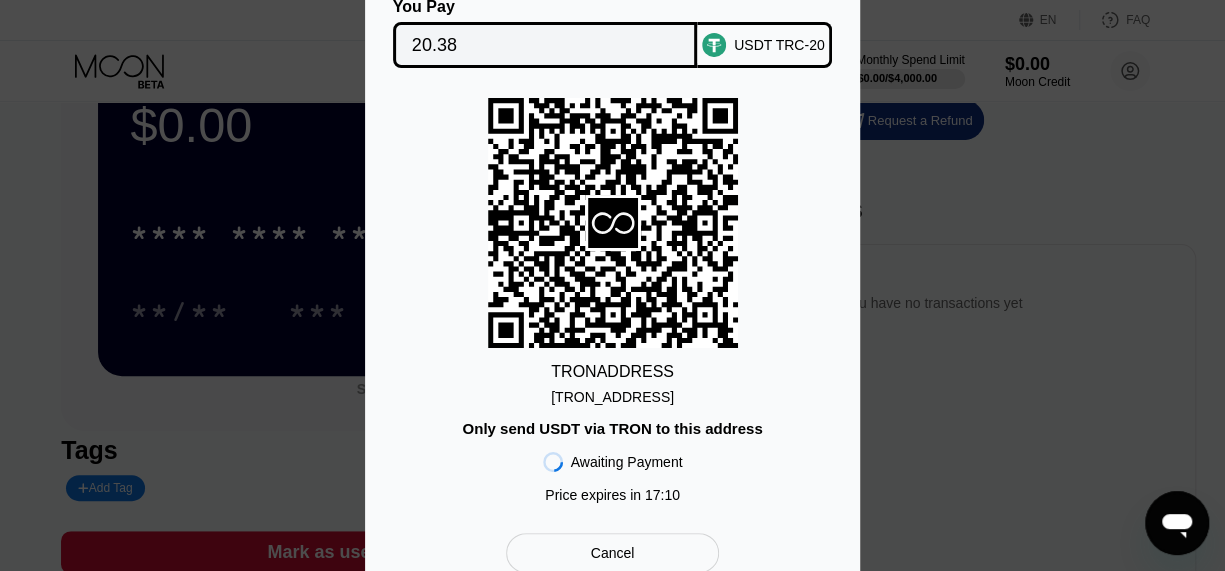 click 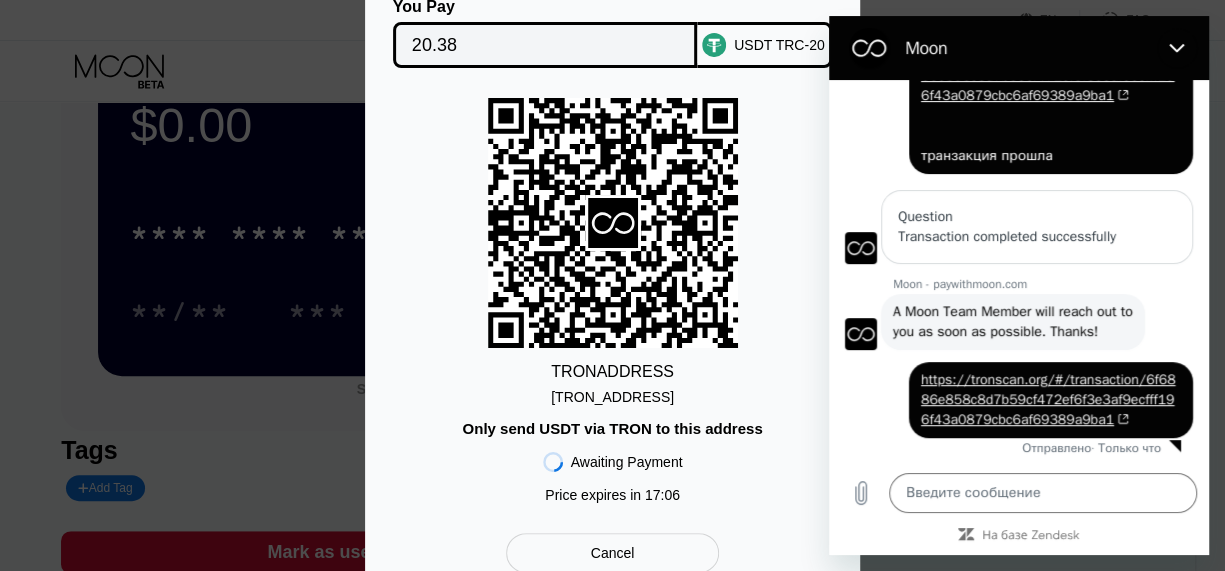 click on "TRON ADDRESS [TRON_ADDRESS] Only send USDT via TRON to this address Awaiting Payment Price expires in 17 : 06" at bounding box center (612, 305) 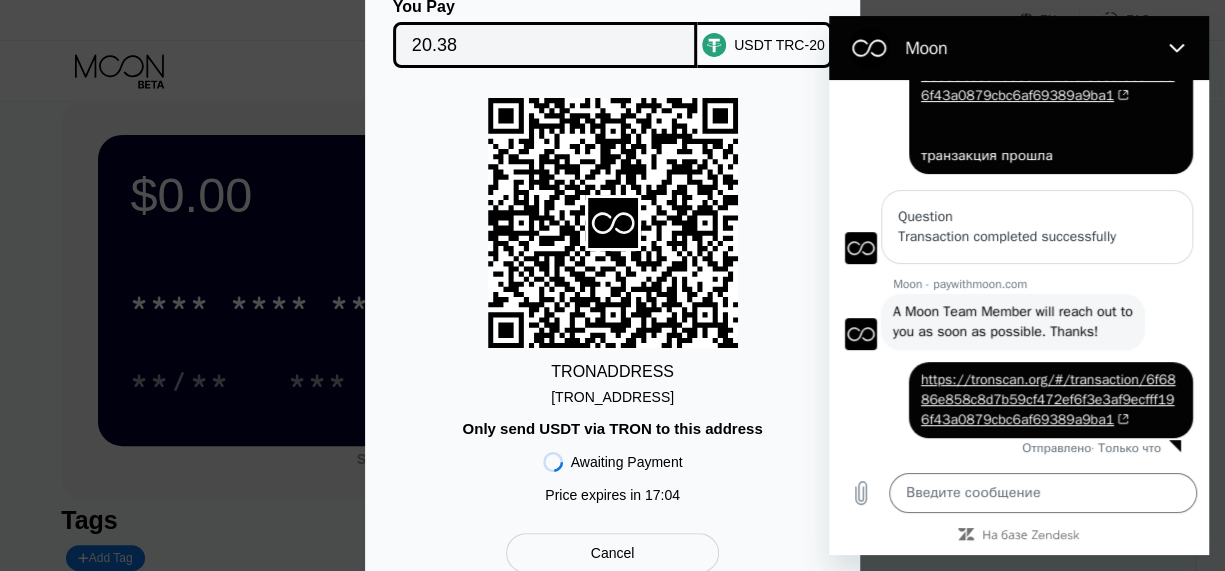 scroll, scrollTop: 0, scrollLeft: 0, axis: both 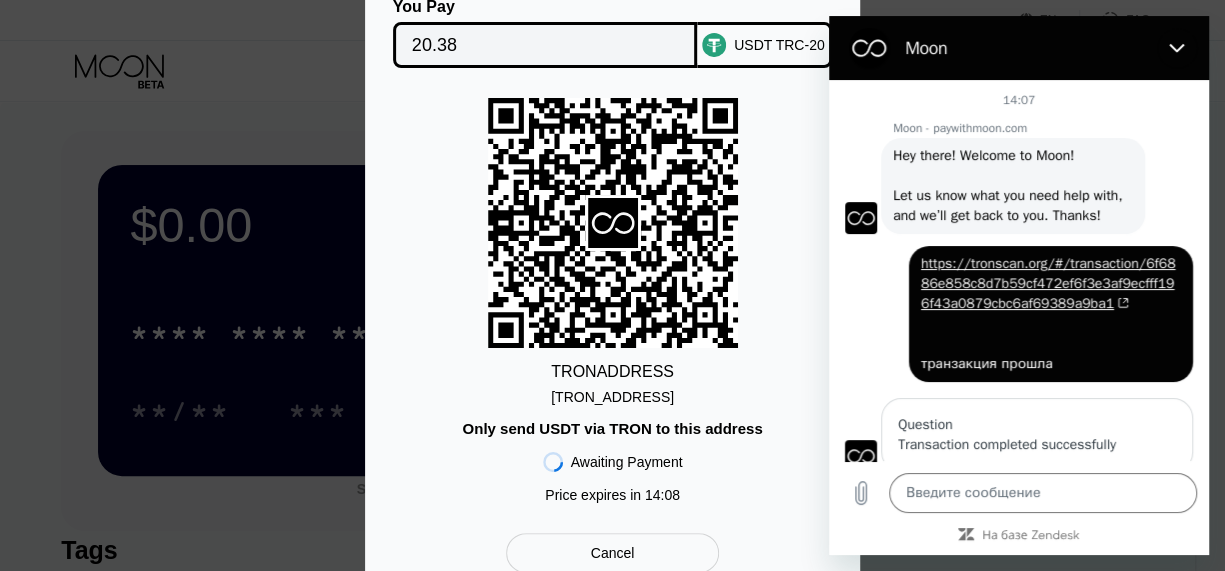 click at bounding box center [861, 218] 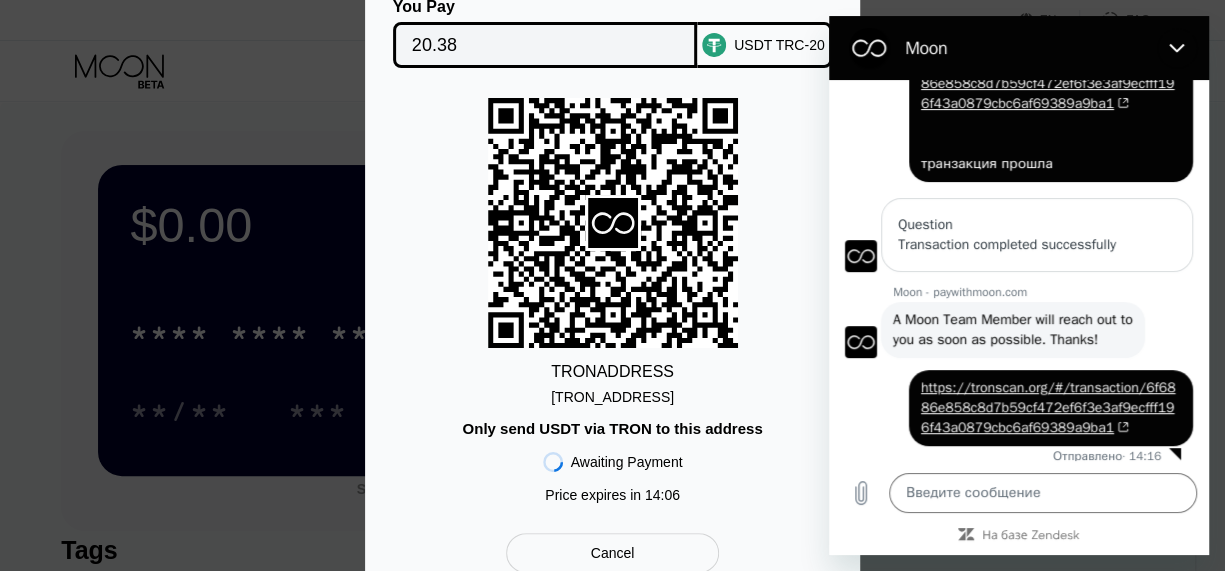 scroll, scrollTop: 247, scrollLeft: 0, axis: vertical 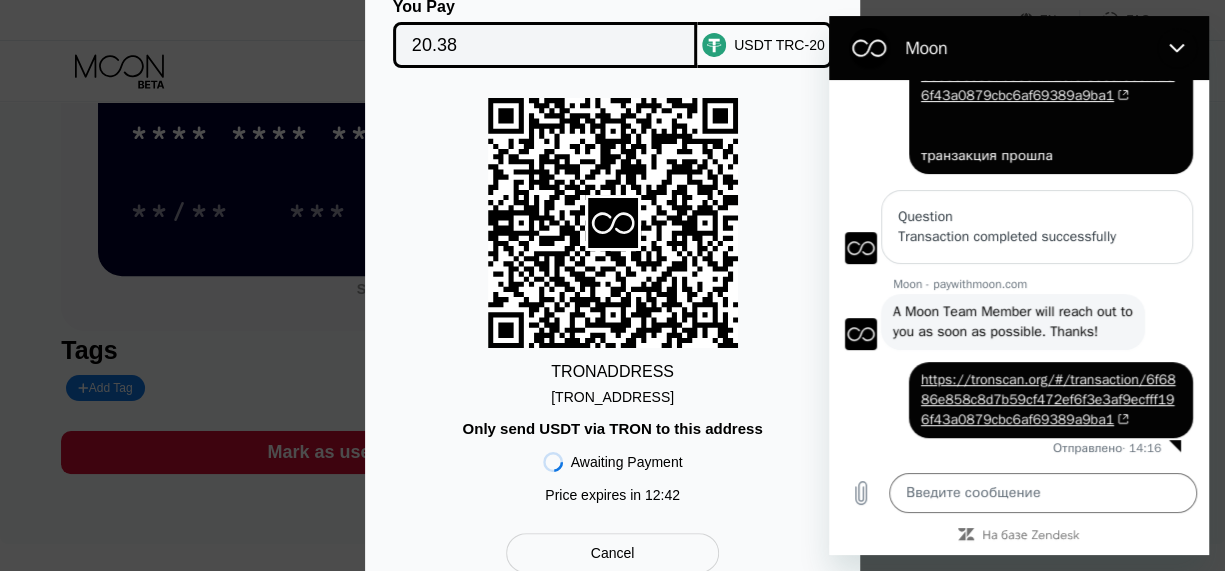type on "x" 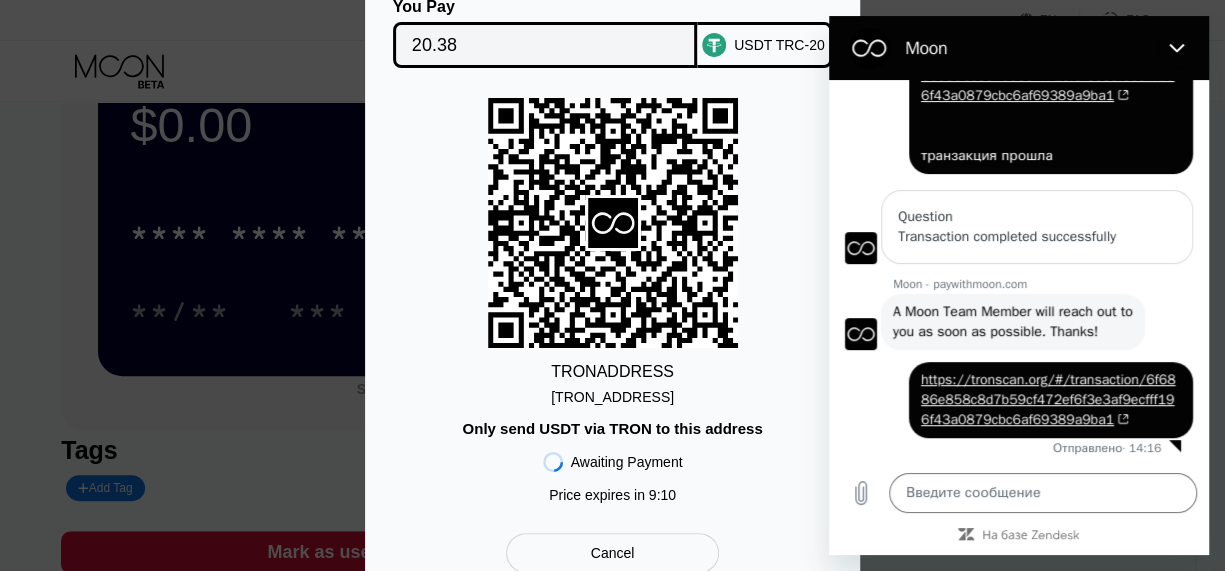 scroll, scrollTop: 0, scrollLeft: 0, axis: both 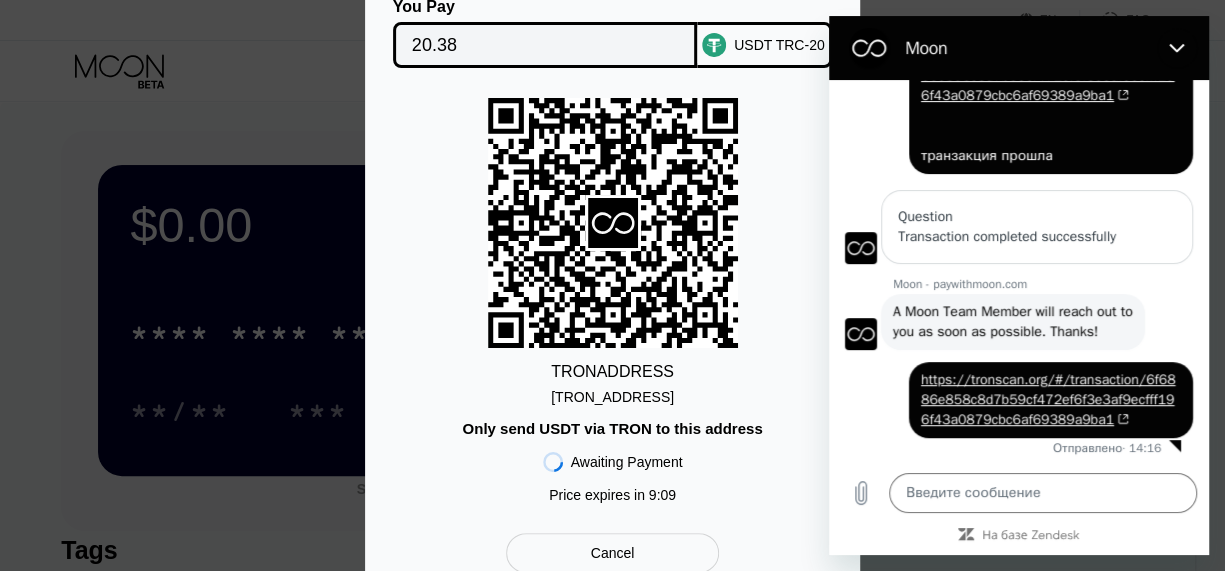 click 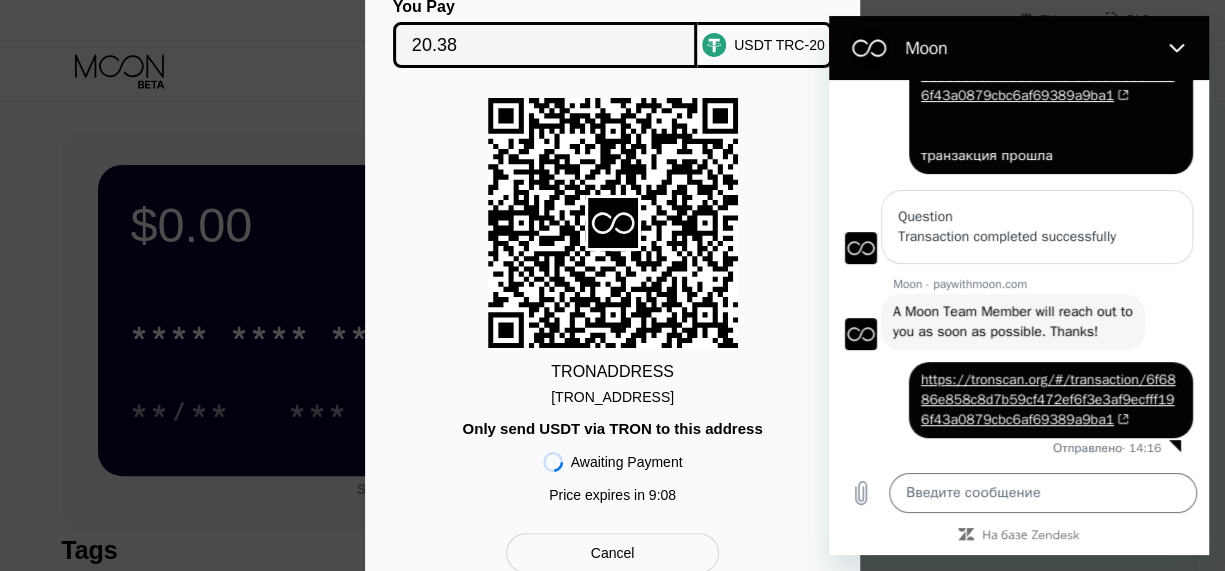 click on "TRON ADDRESS [TRON_ADDRESS] Only send USDT via TRON to this address Awaiting Payment Price expires in 9 : 08" at bounding box center [612, 305] 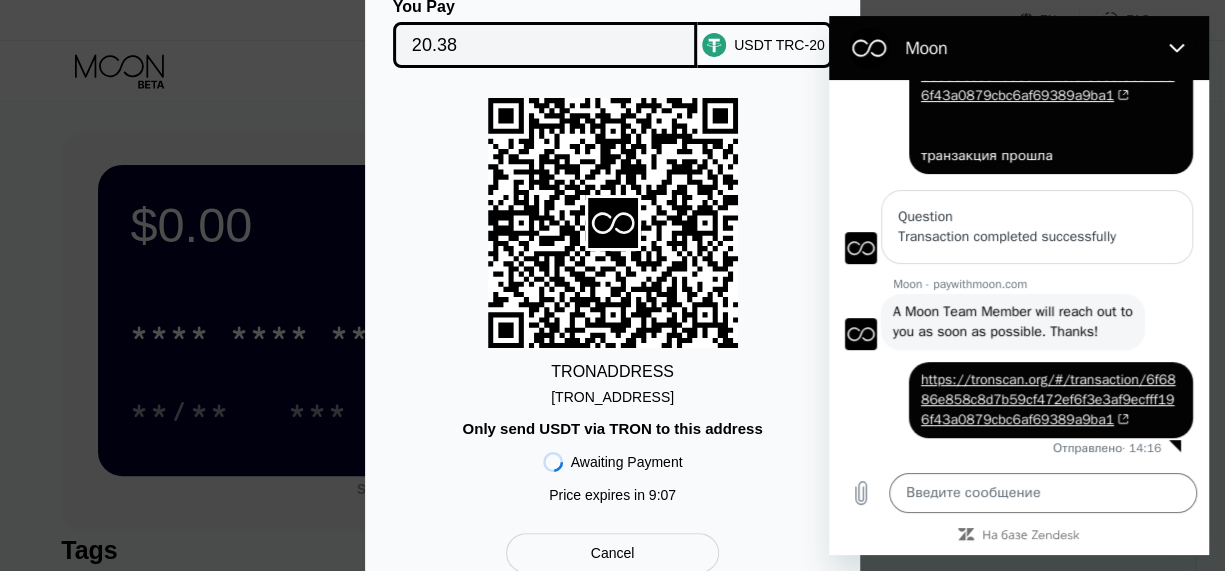 click on "TRON ADDRESS [TRON_ADDRESS] Only send USDT via TRON to this address Awaiting Payment Price expires in 9 : 07" at bounding box center [612, 305] 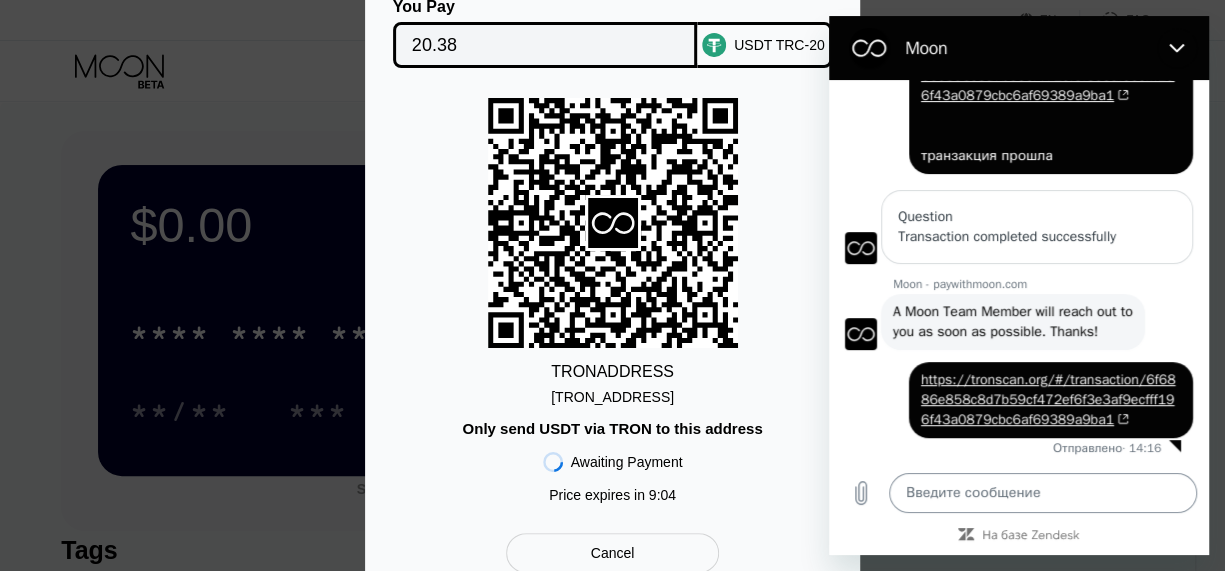 click at bounding box center (1043, 493) 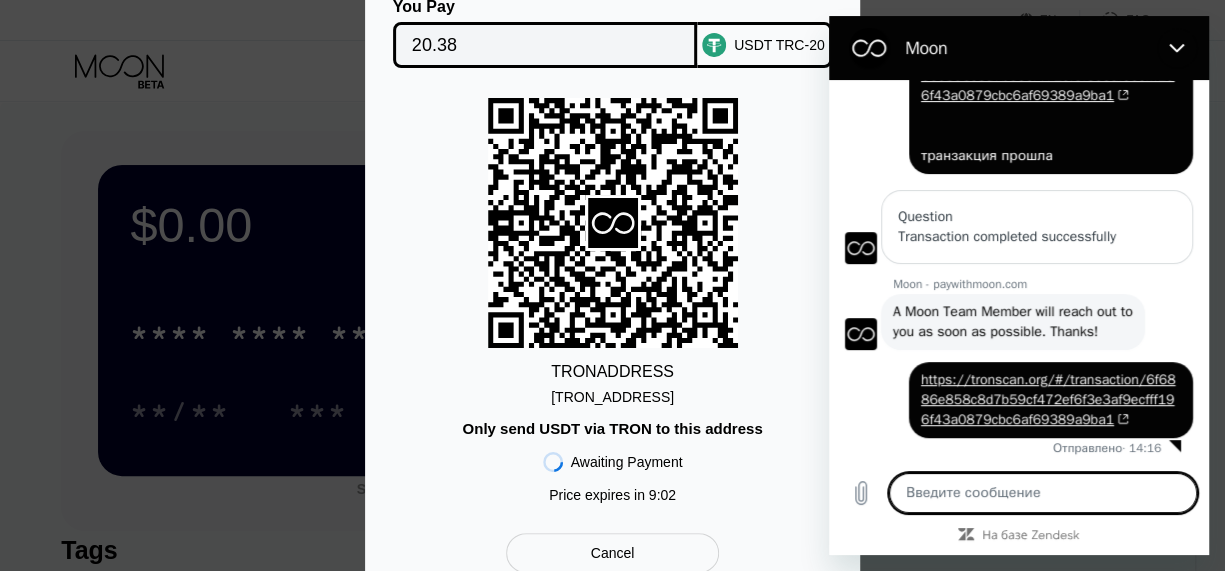 type on "р" 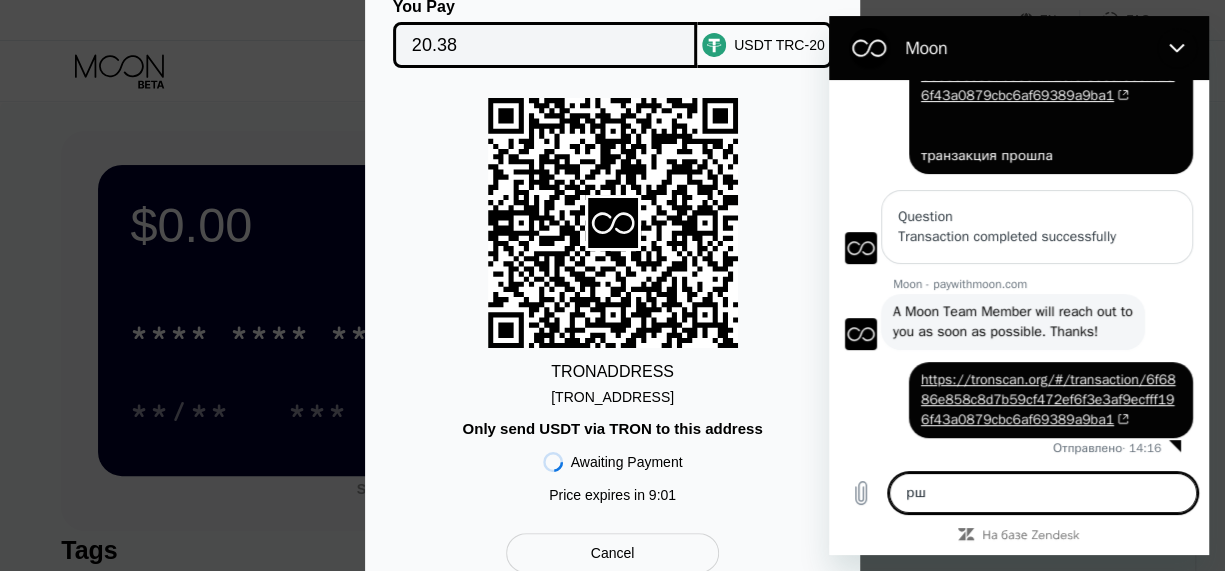 type on "ршщ" 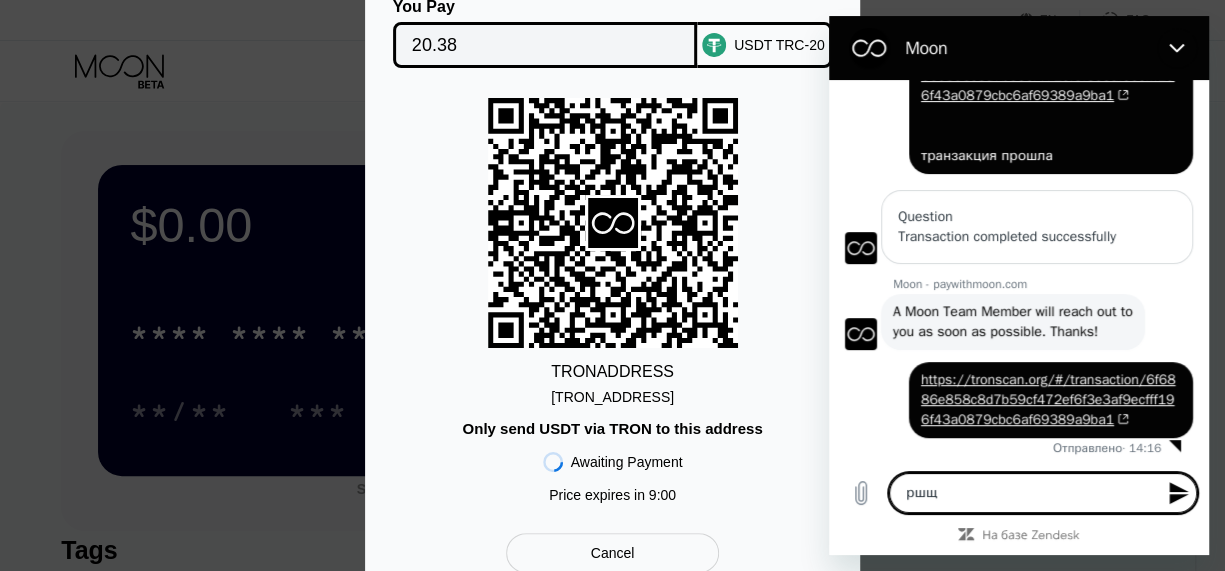 type on "рш" 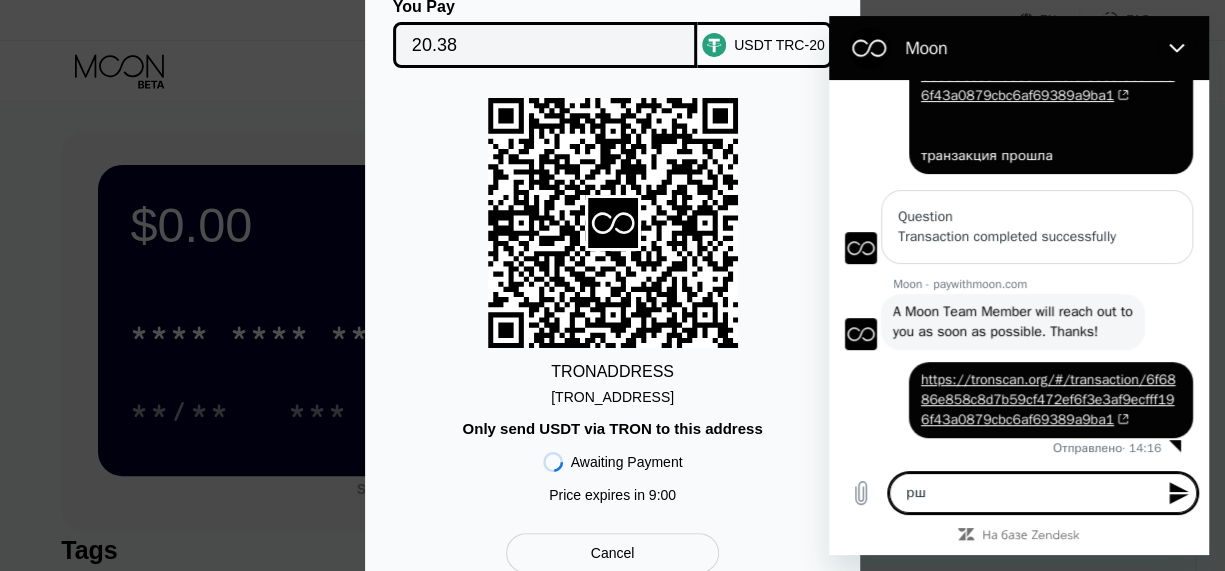 type on "р" 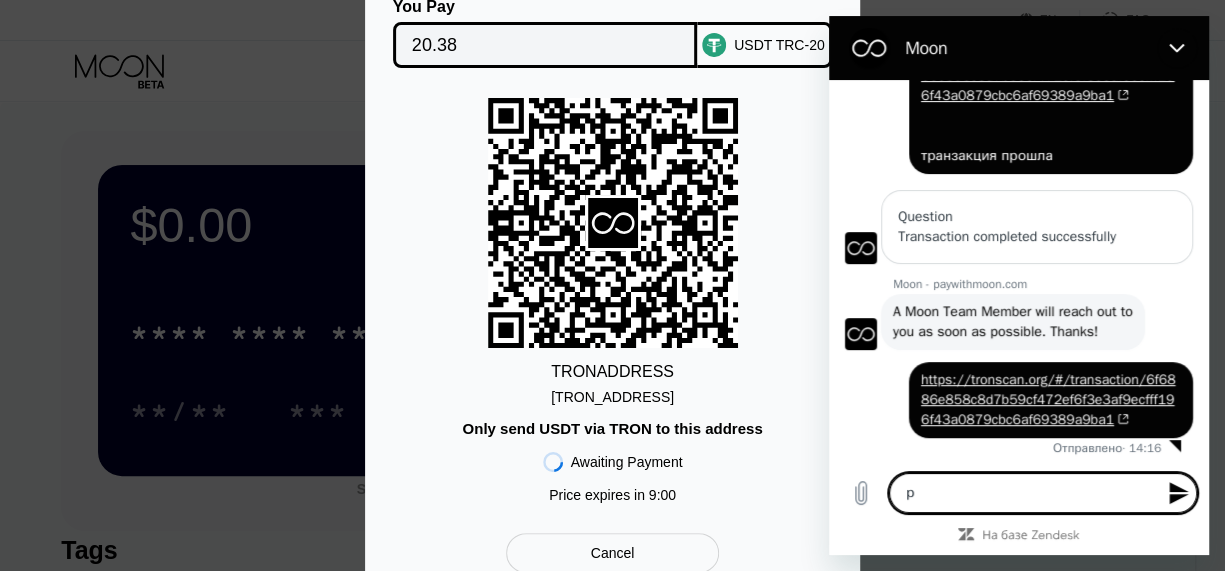 type 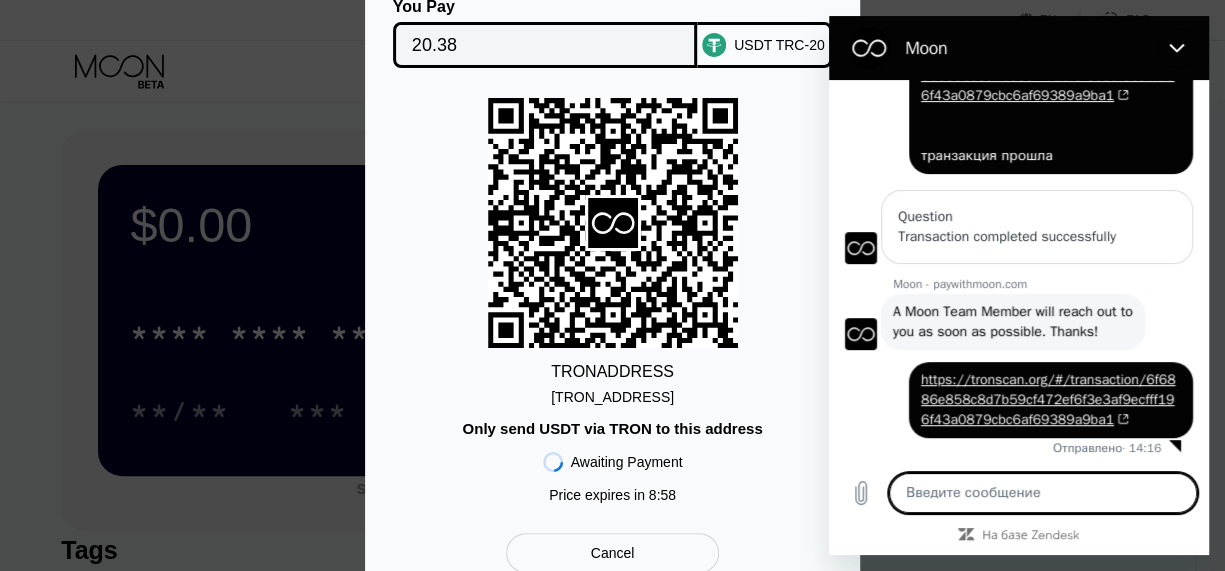 type on "h" 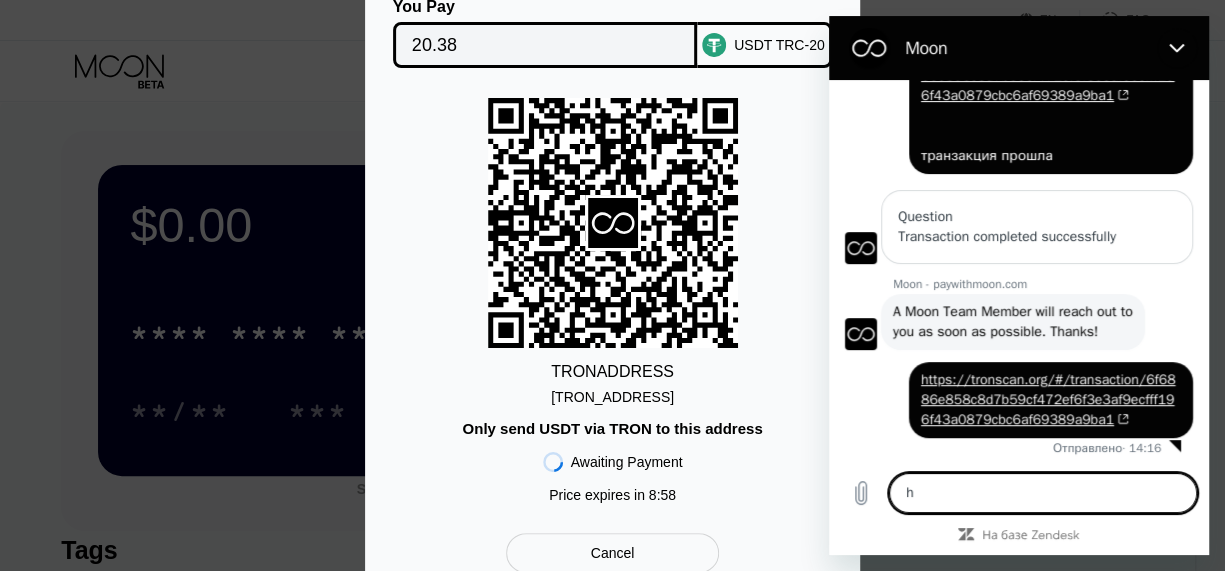 type on "hi" 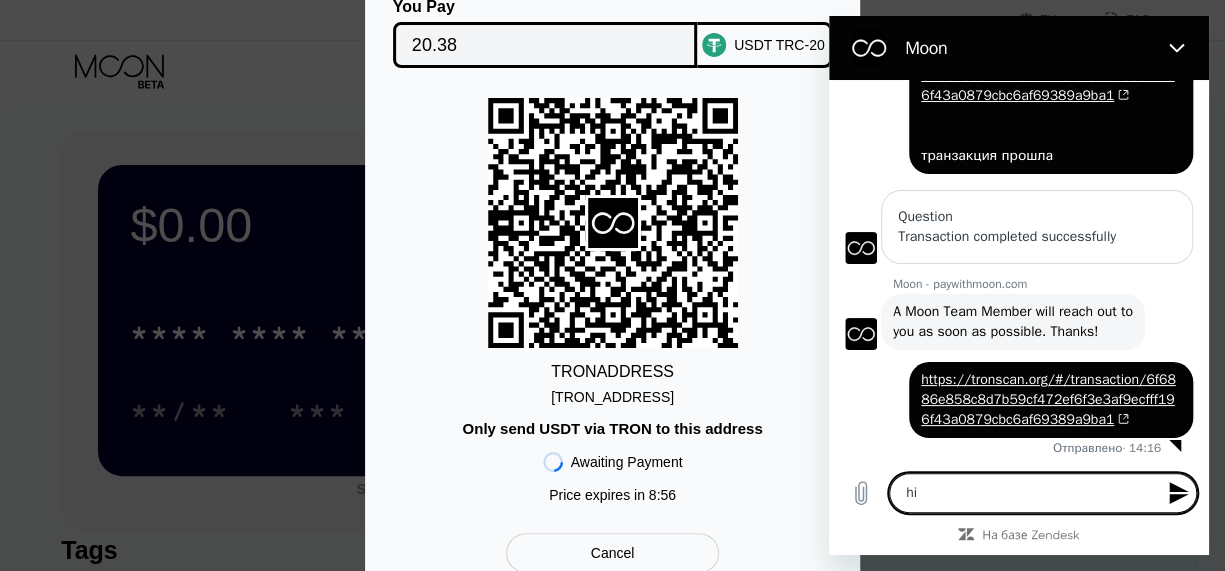 type 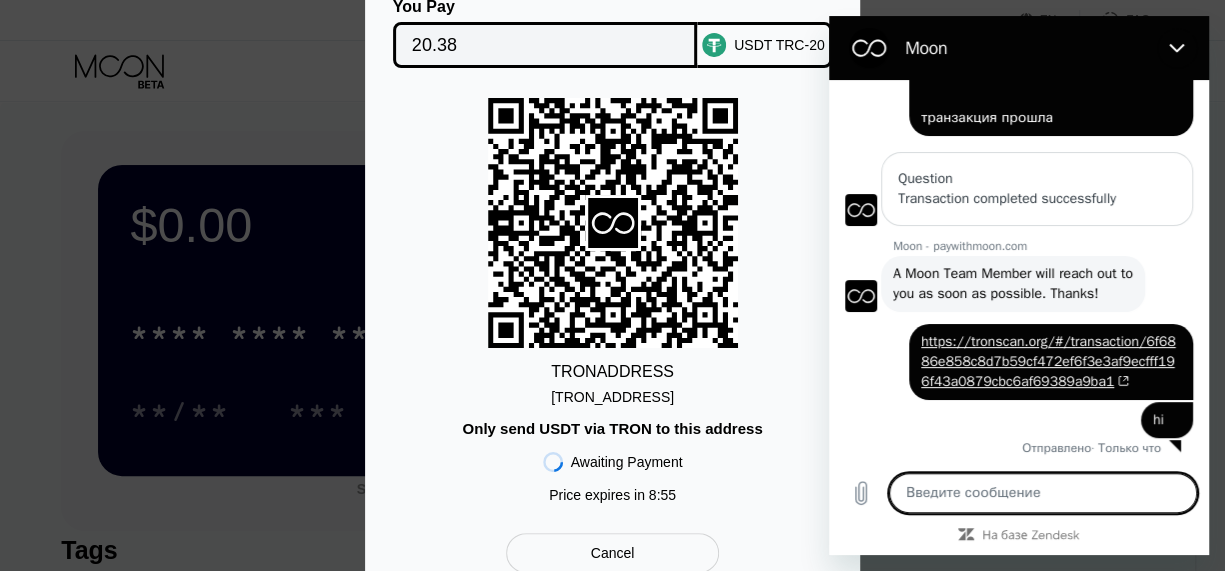 scroll, scrollTop: 285, scrollLeft: 0, axis: vertical 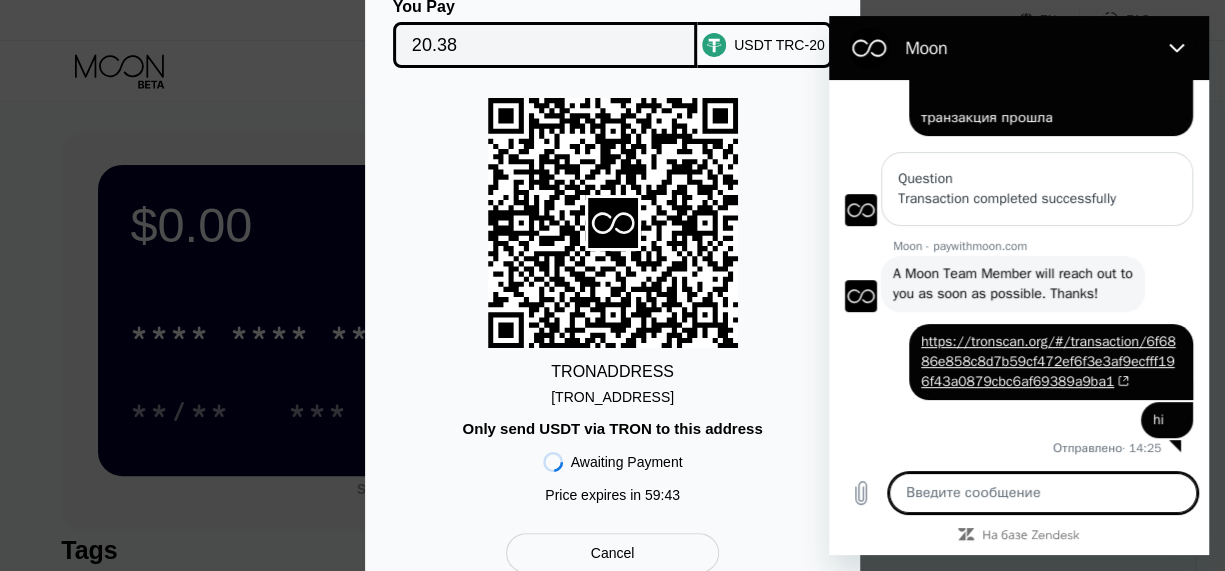 click 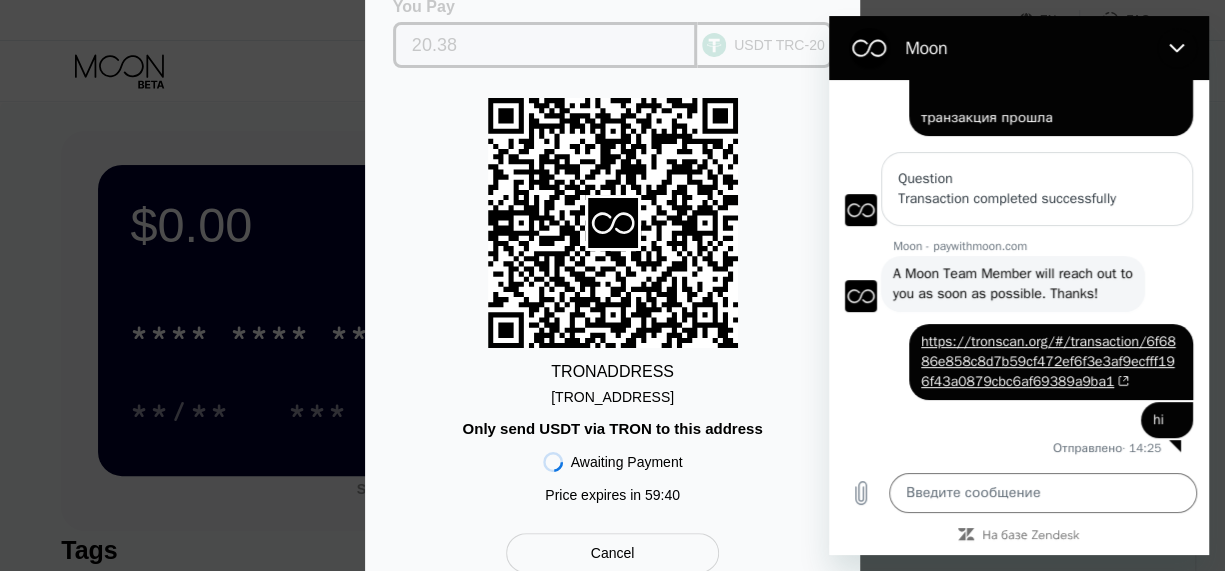drag, startPoint x: 651, startPoint y: 31, endPoint x: 684, endPoint y: 74, distance: 54.20332 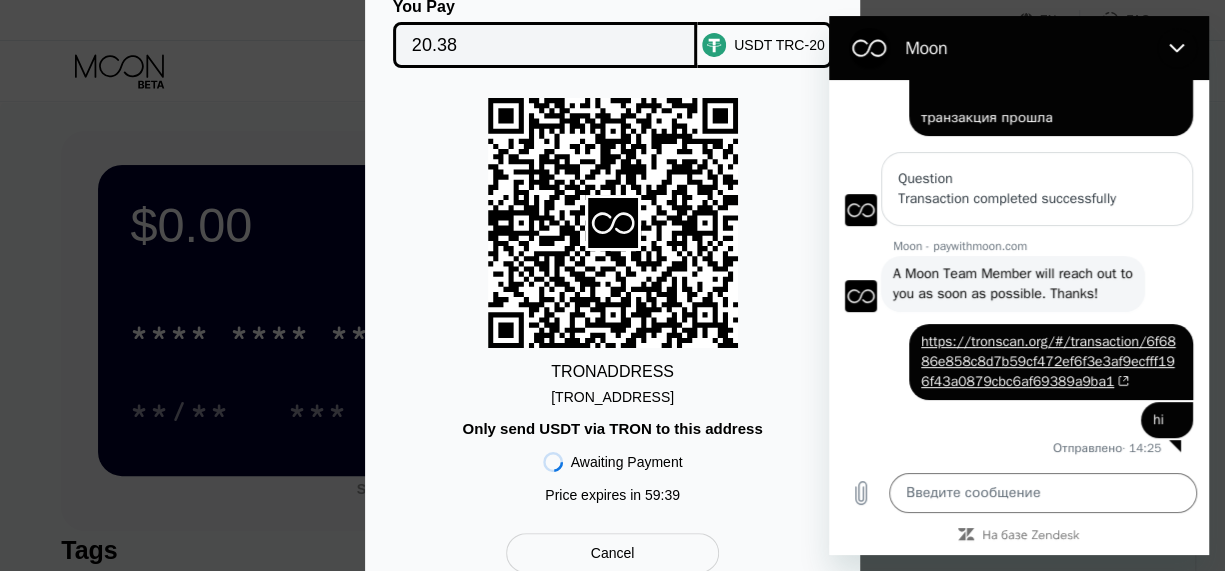 drag, startPoint x: 746, startPoint y: 83, endPoint x: 749, endPoint y: 117, distance: 34.132095 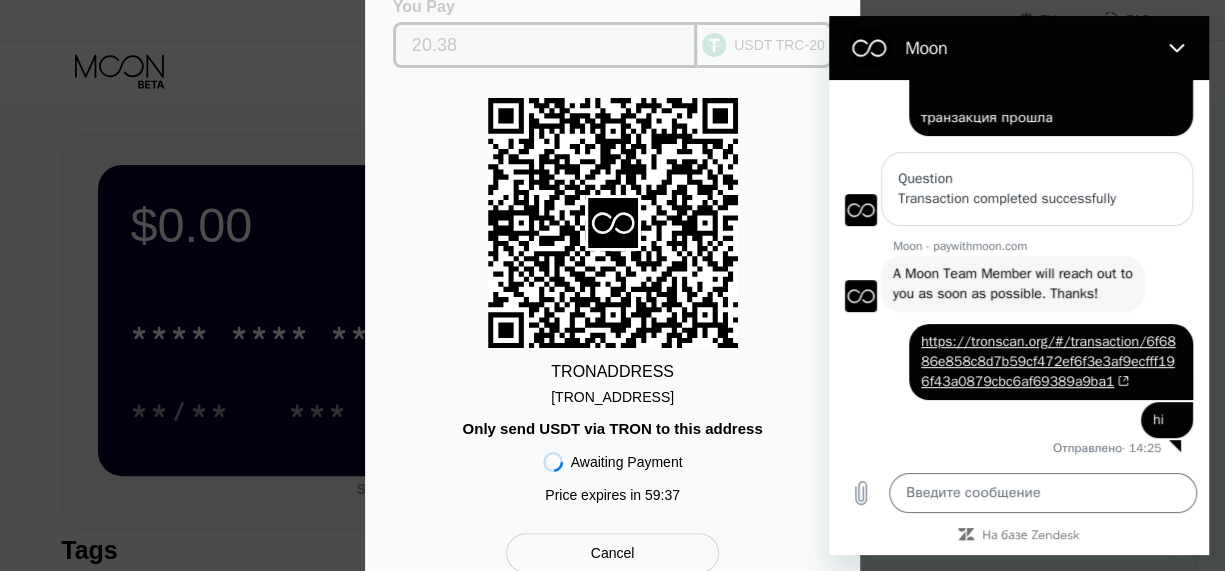 drag, startPoint x: 644, startPoint y: 7, endPoint x: 645, endPoint y: 79, distance: 72.00694 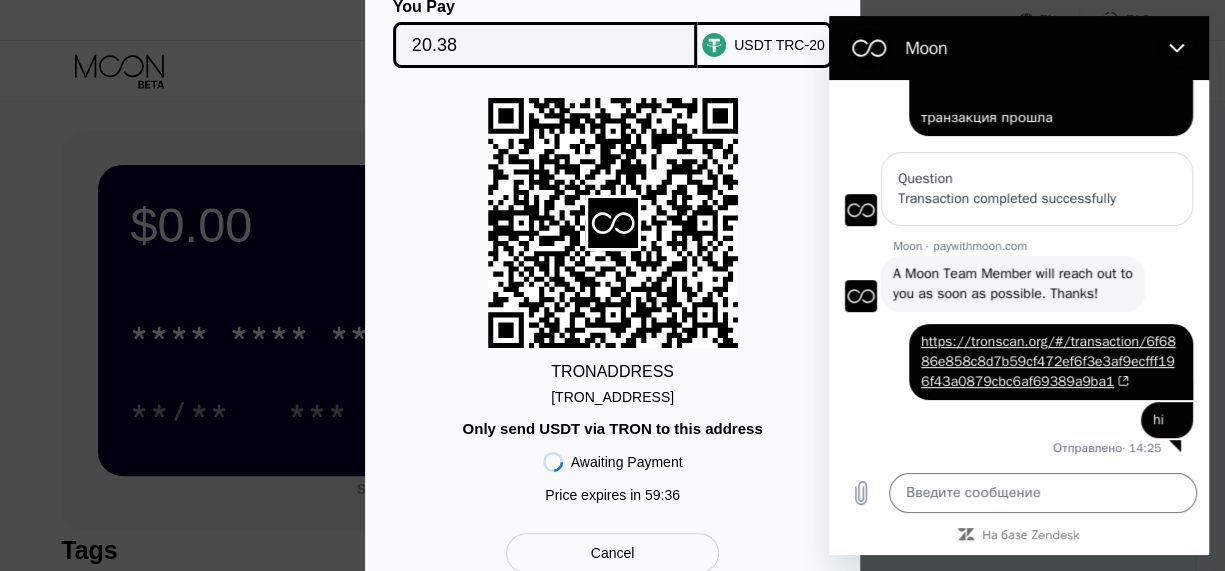 click on "TRON ADDRESS [TRON_ADDRESS] Only send USDT via TRON to this address Awaiting Payment Price expires in 59 : 36" at bounding box center (612, 305) 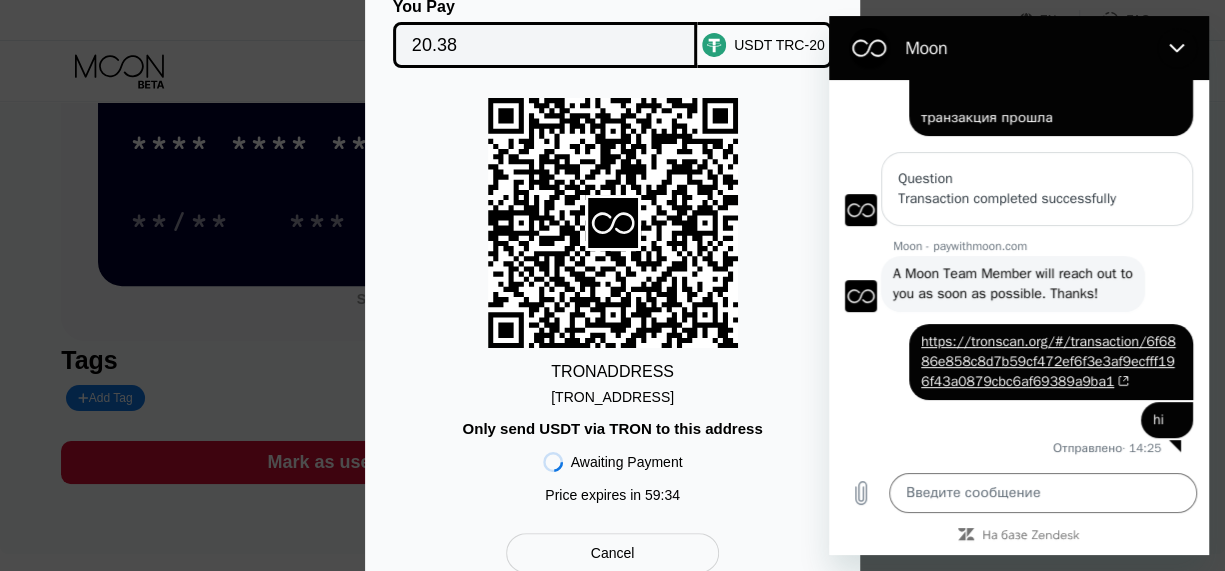 scroll, scrollTop: 186, scrollLeft: 0, axis: vertical 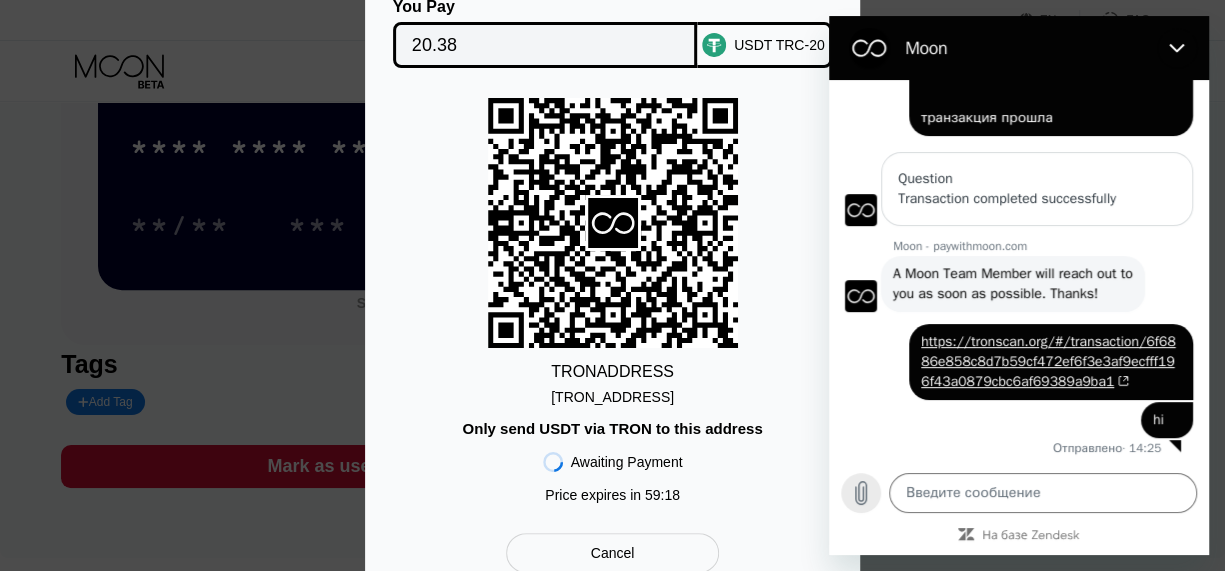 click 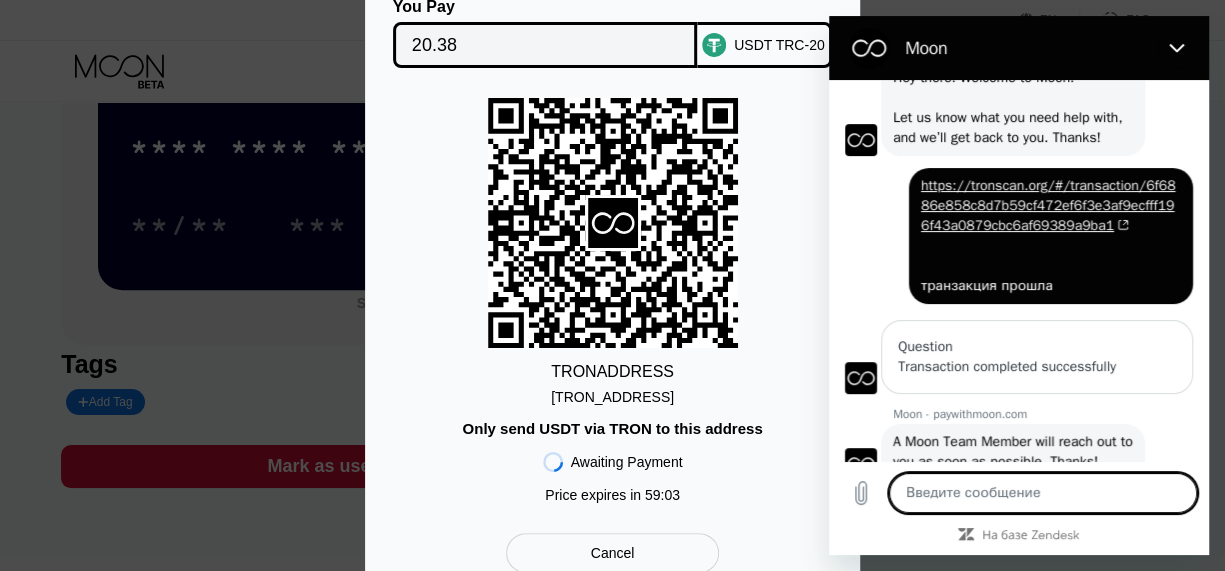 scroll, scrollTop: 433, scrollLeft: 0, axis: vertical 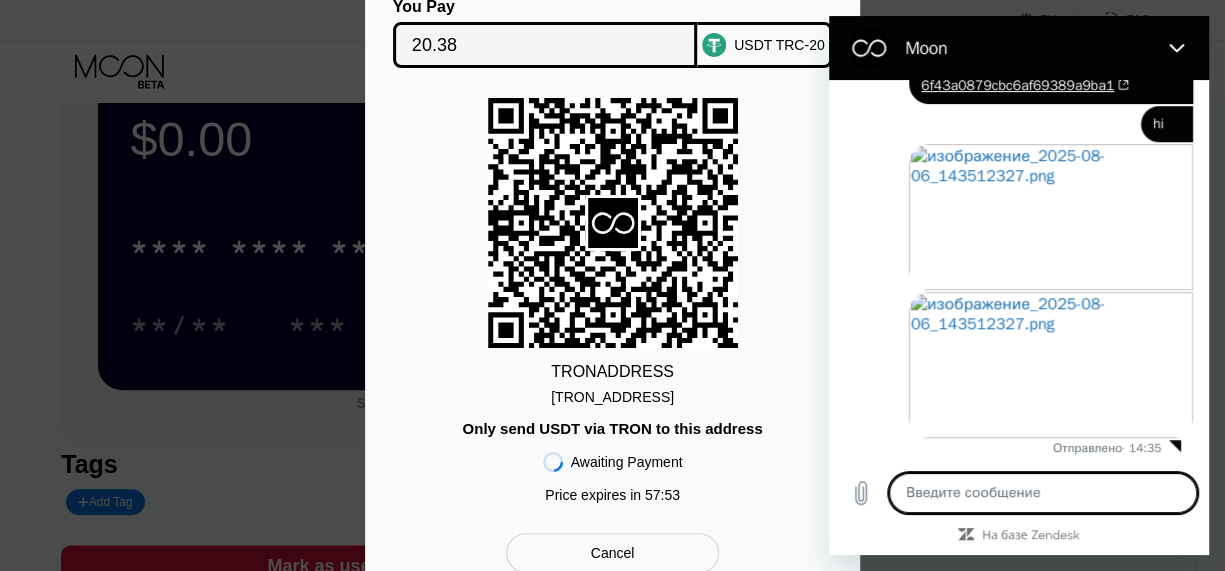 click on "Открыть в новой вкладке" at bounding box center [1011, 364] 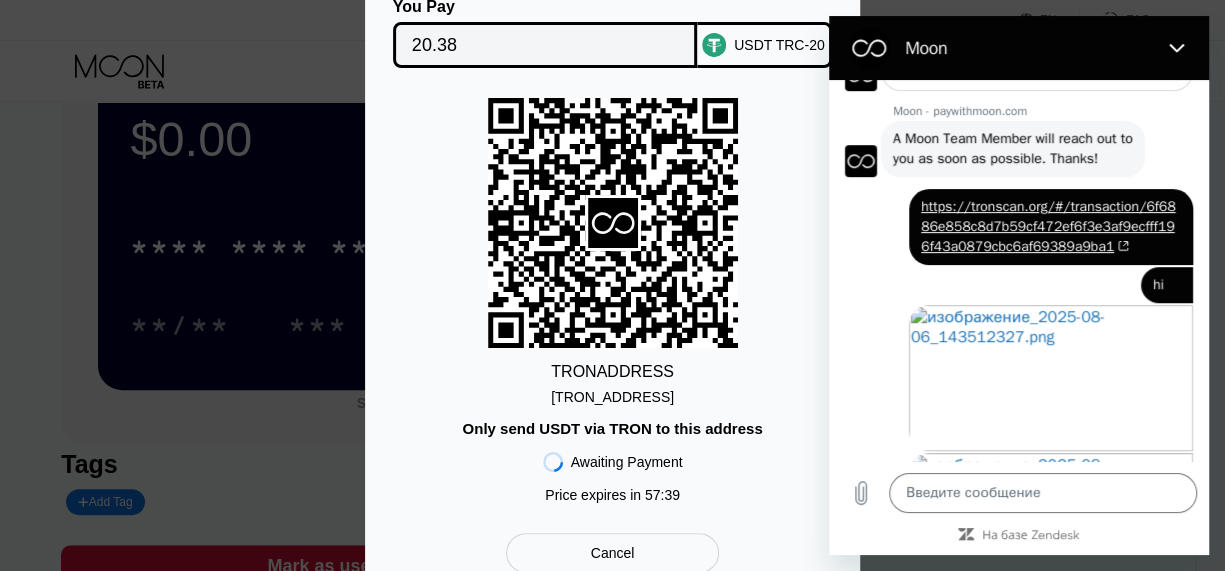 scroll, scrollTop: 581, scrollLeft: 0, axis: vertical 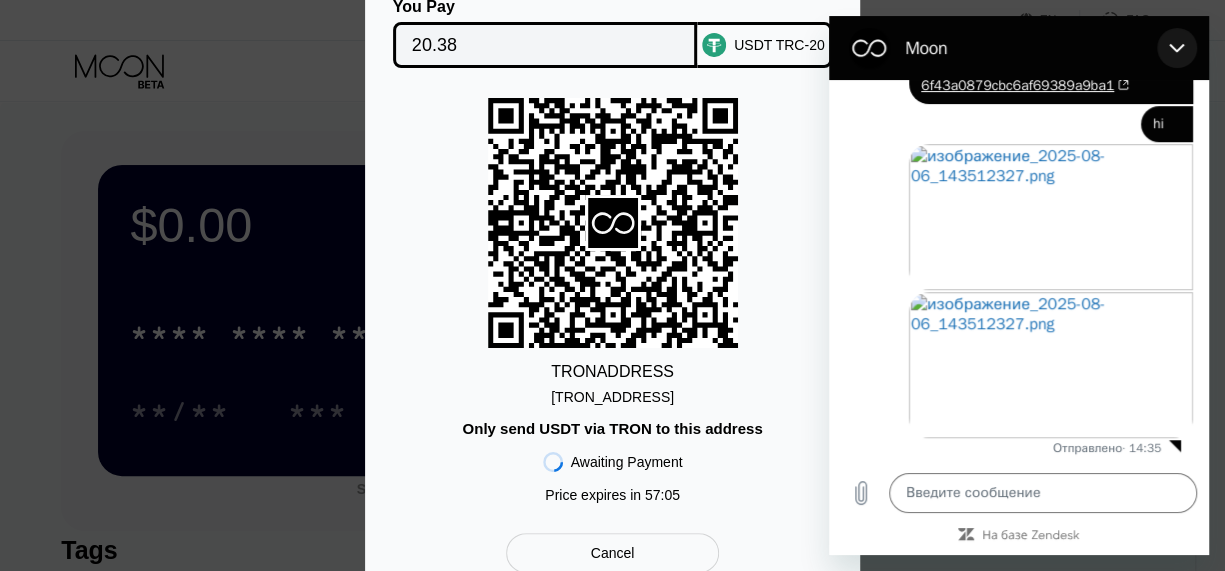 click 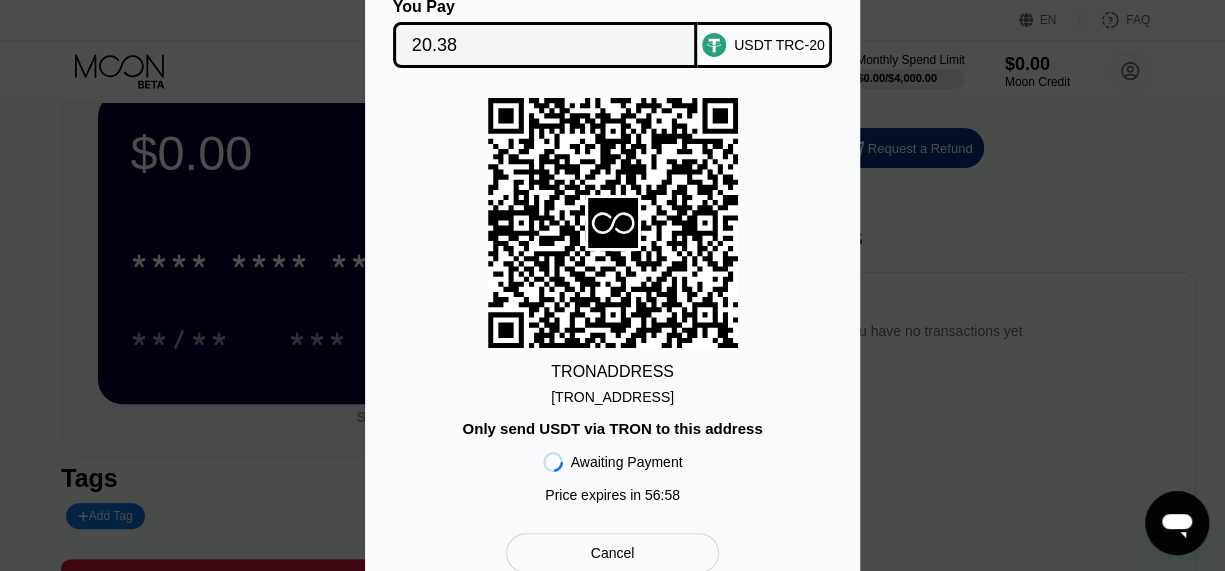 scroll, scrollTop: 0, scrollLeft: 0, axis: both 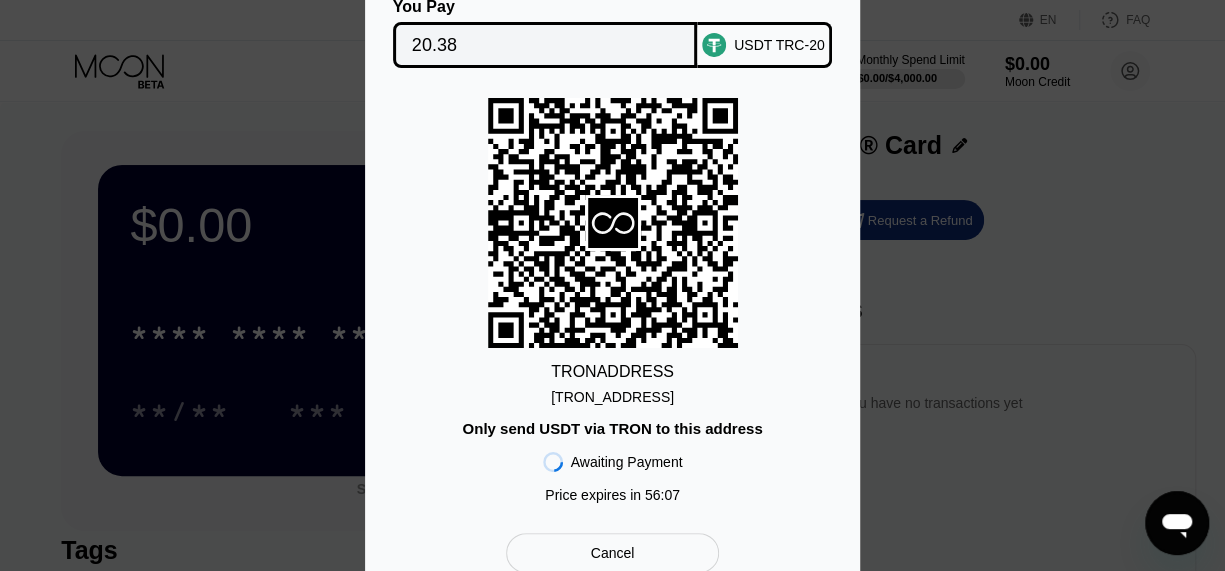 click on "You Pay 20.38 USDT TRC-20 TRON ADDRESS [TRON_ADDRESS] Only send USDT via TRON to this address Awaiting Payment Price expires in 56 : 07 Cancel" at bounding box center (612, 285) 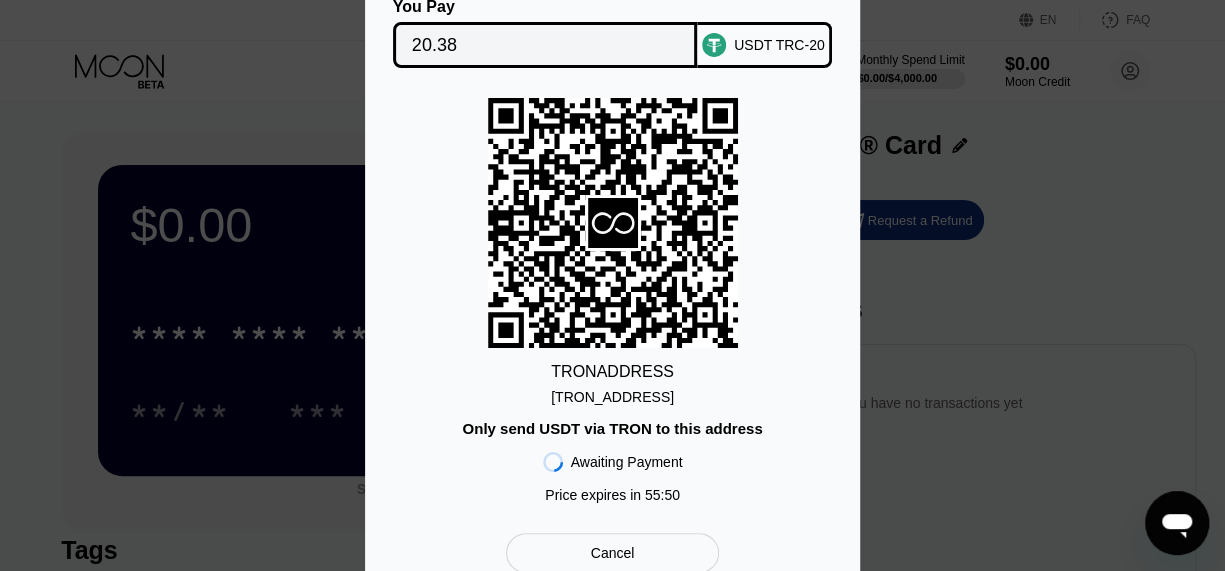 click 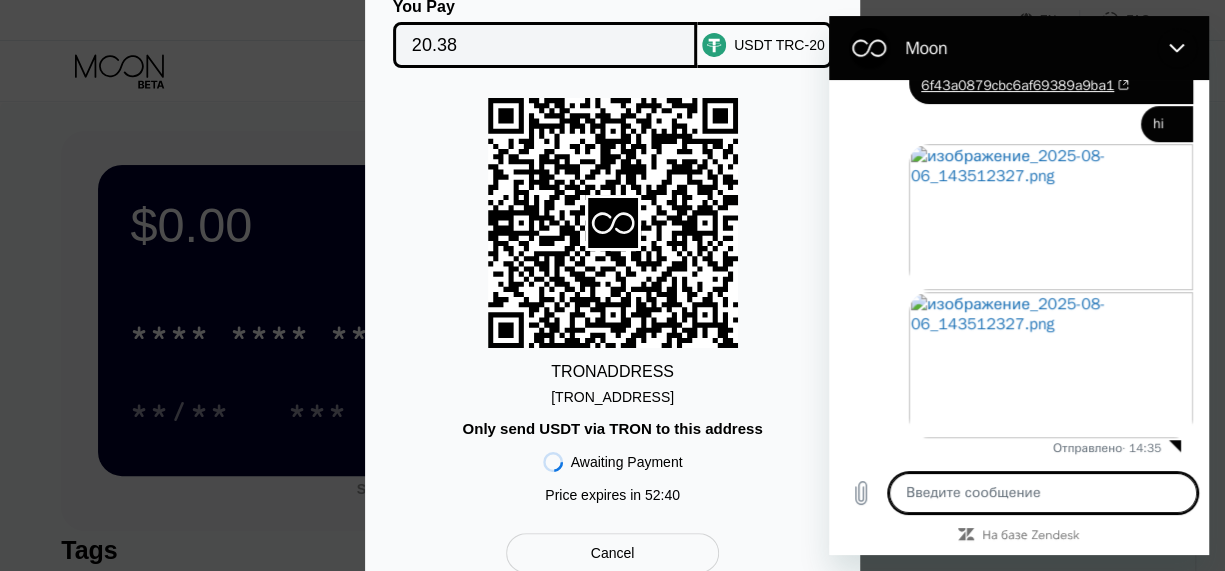 click on "TRON ADDRESS [TRON_ADDRESS] Only send USDT via TRON to this address Awaiting Payment Price expires in 52 : 40" at bounding box center [612, 305] 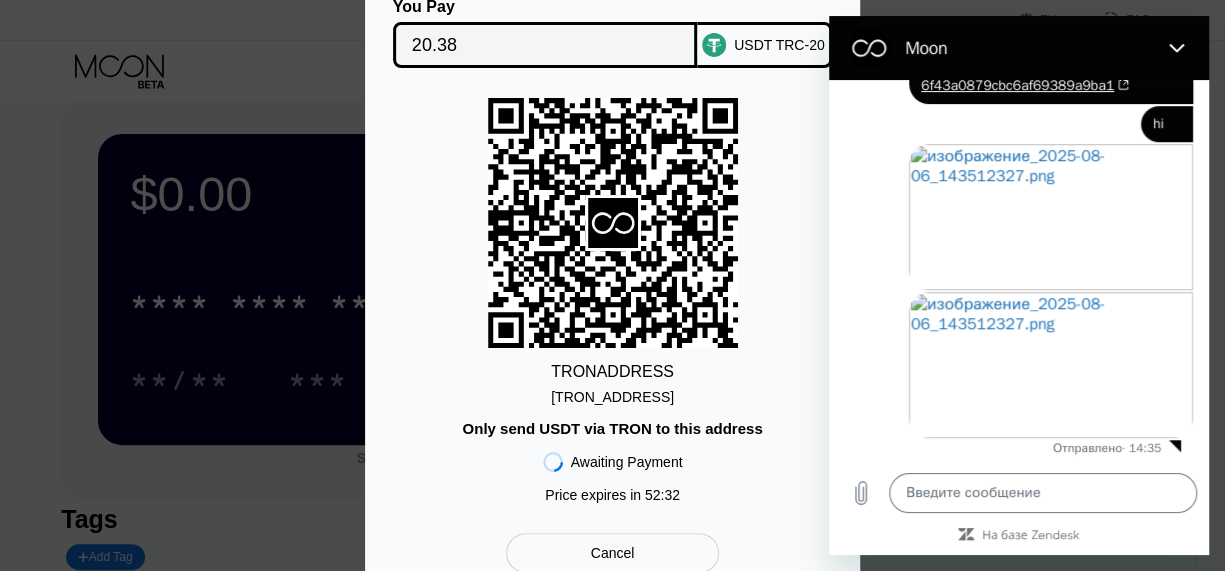 scroll, scrollTop: 0, scrollLeft: 0, axis: both 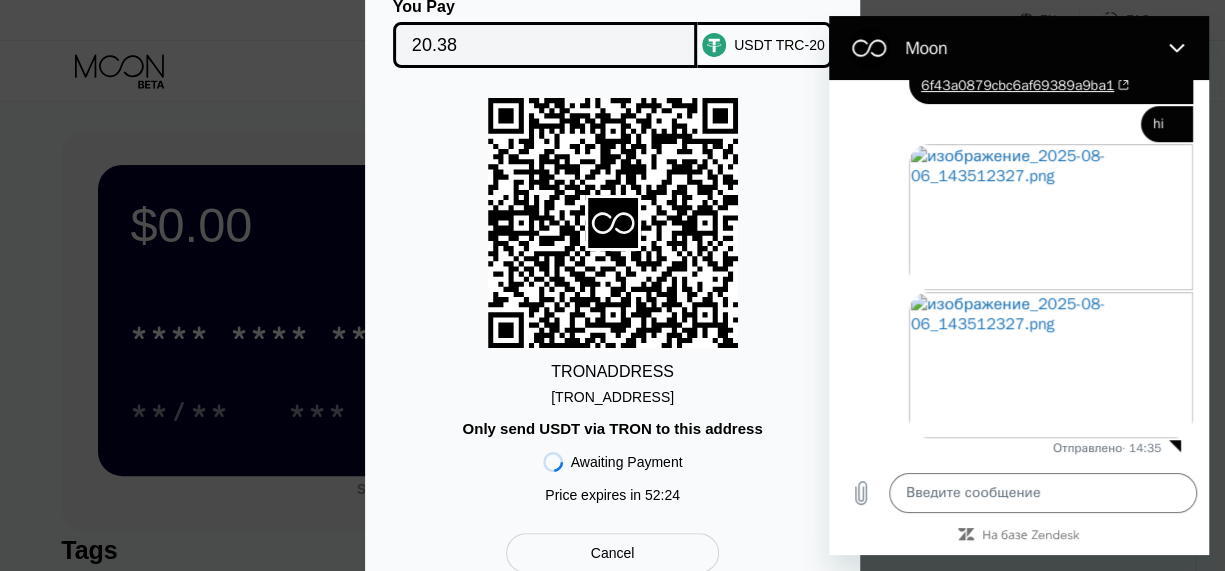 click on "Открыть в новой вкладке" at bounding box center (1011, 216) 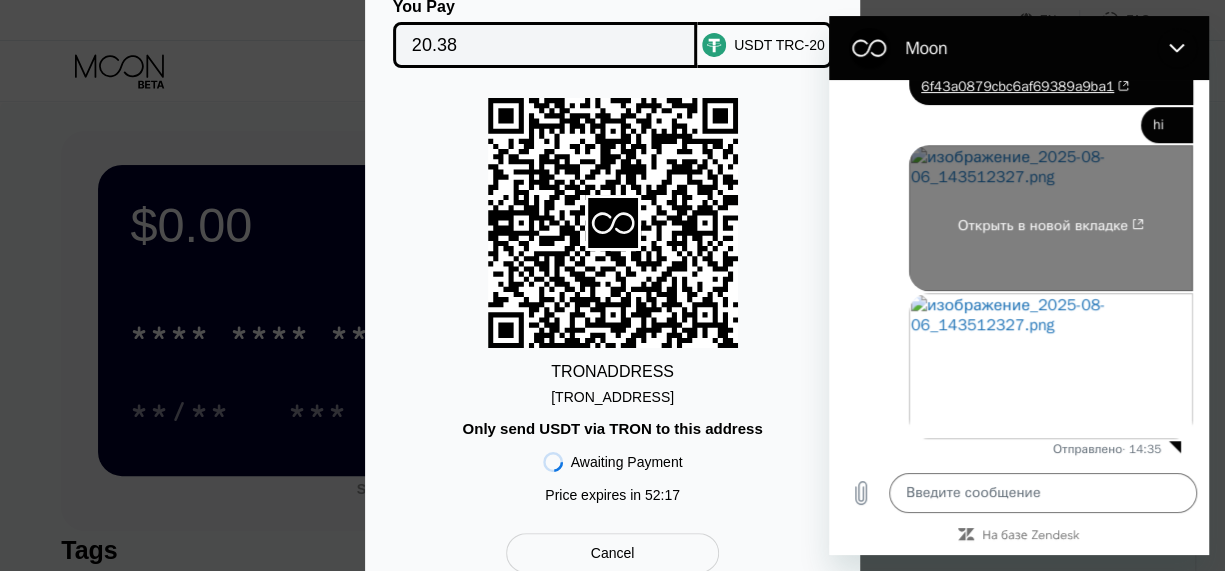 scroll, scrollTop: 581, scrollLeft: 0, axis: vertical 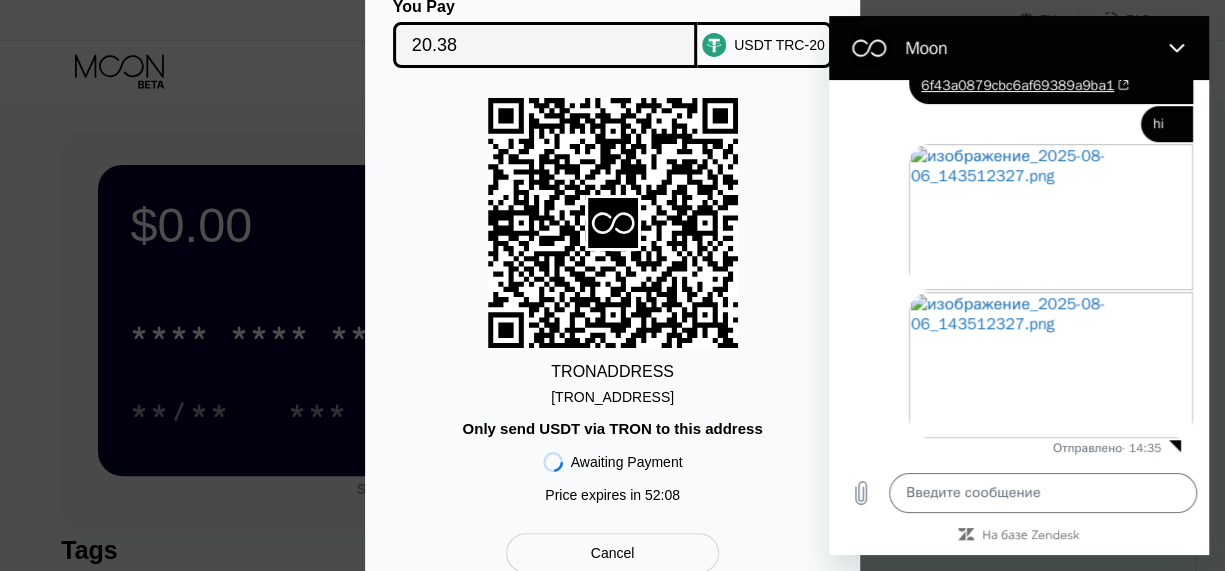 click on "TRON ADDRESS [TRON_ADDRESS] Only send USDT via TRON to this address Awaiting Payment Price expires in 52 : 08" at bounding box center (612, 305) 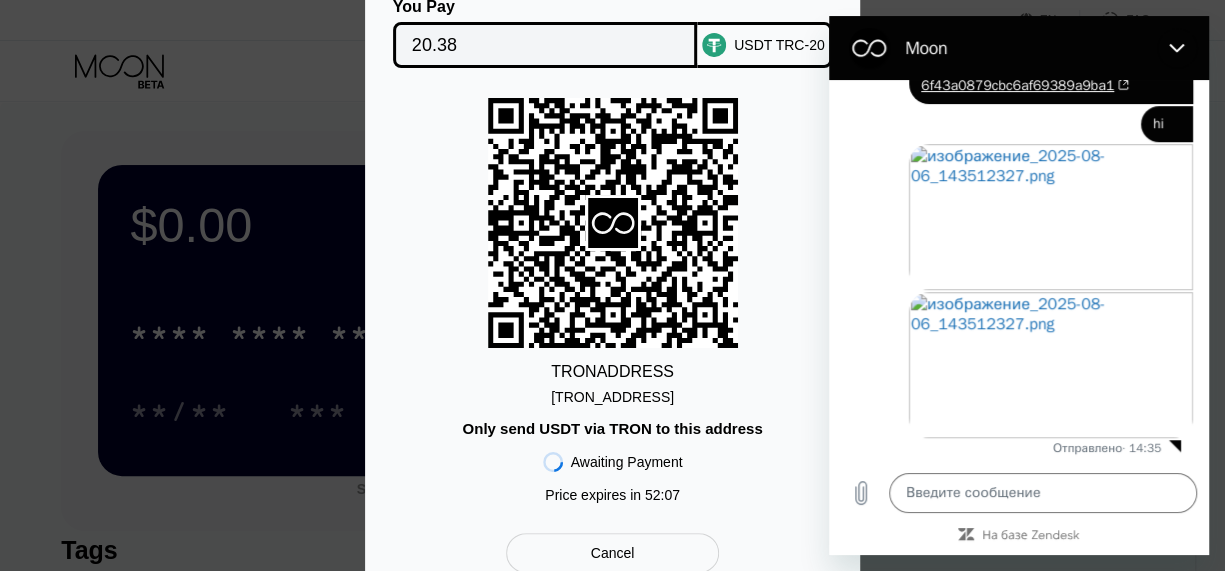 click on "TRON ADDRESS [TRON_ADDRESS] Only send USDT via TRON to this address Awaiting Payment Price expires in 52 : 07" at bounding box center [612, 305] 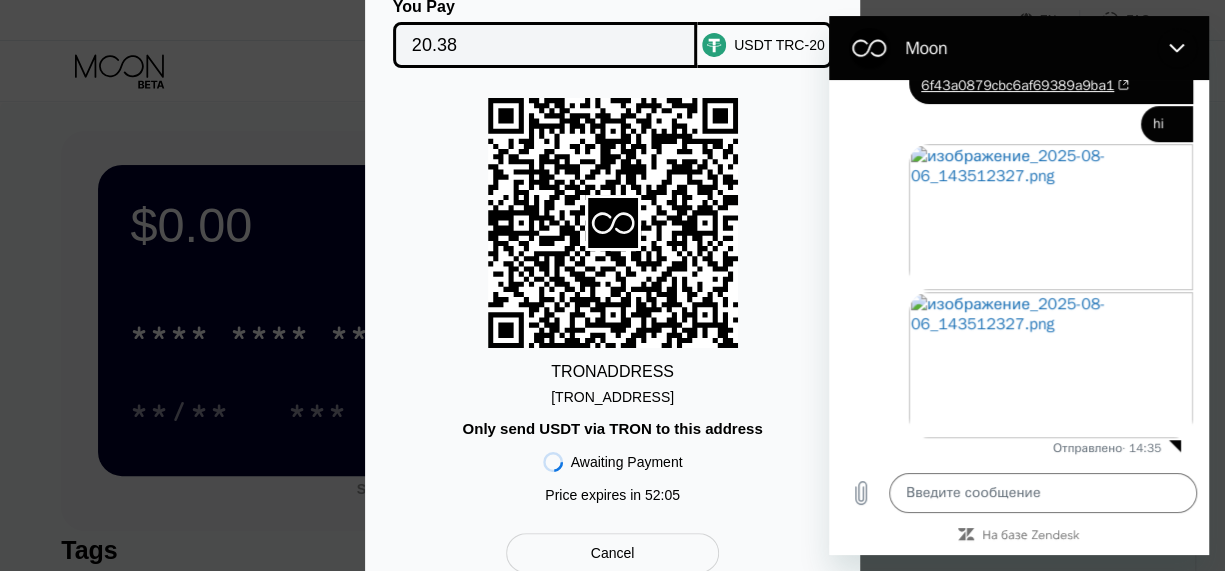 click on "[TRON_ADDRESS]" at bounding box center (612, 397) 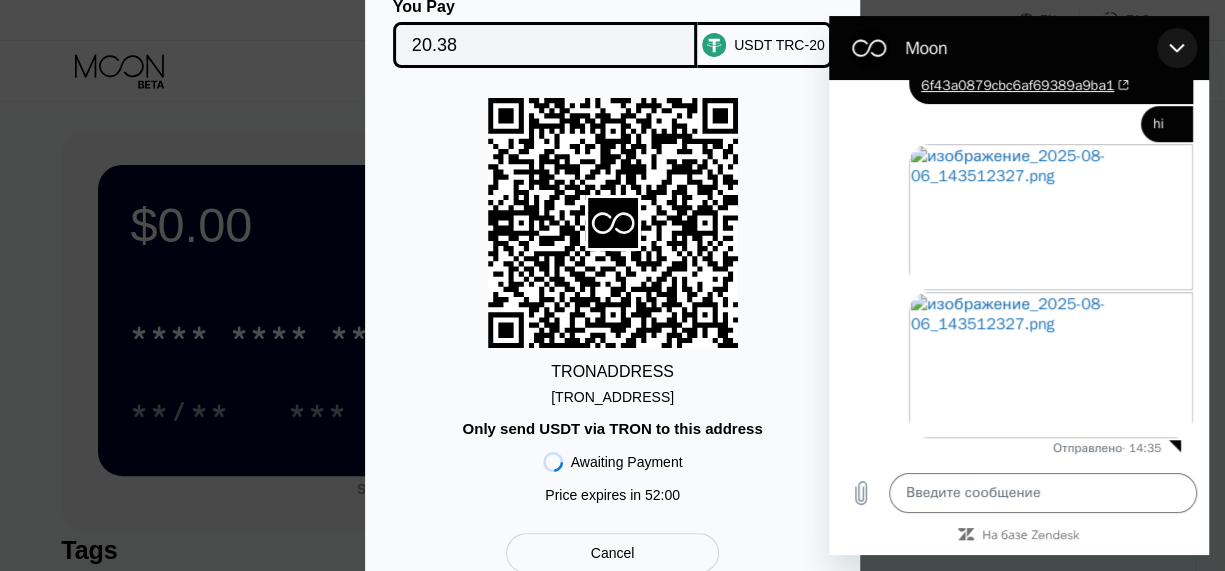 click at bounding box center [1177, 48] 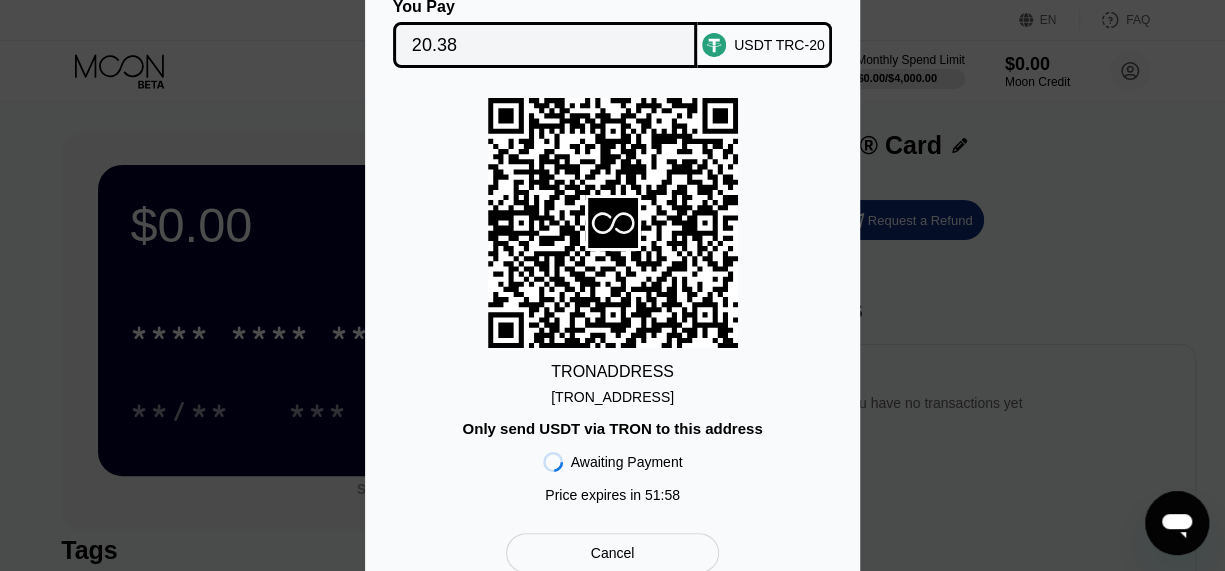 click 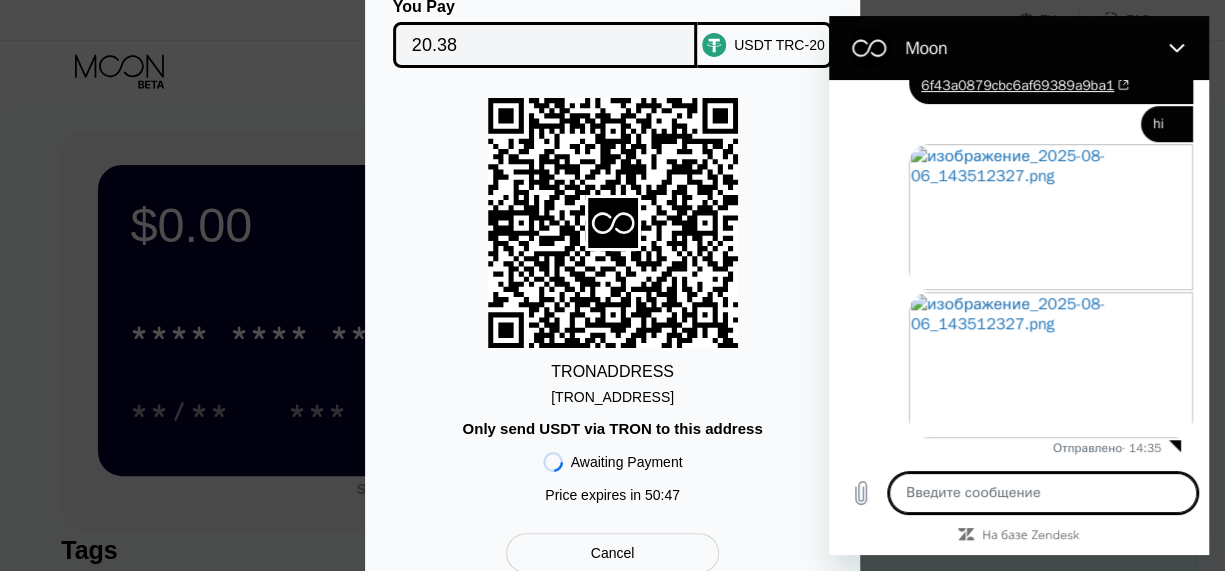 click 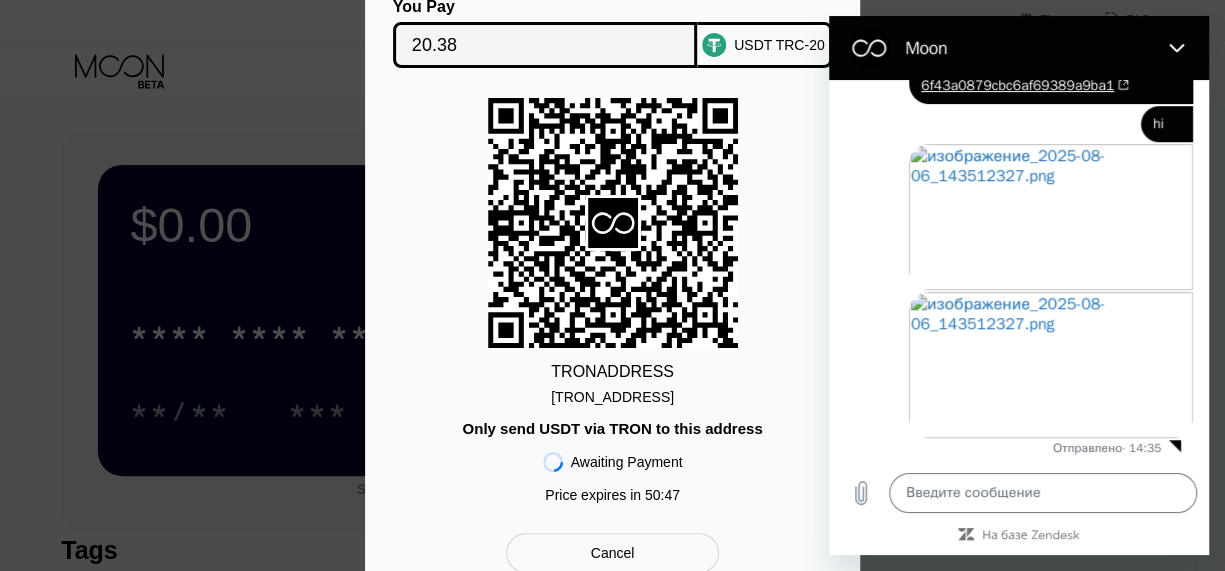 click 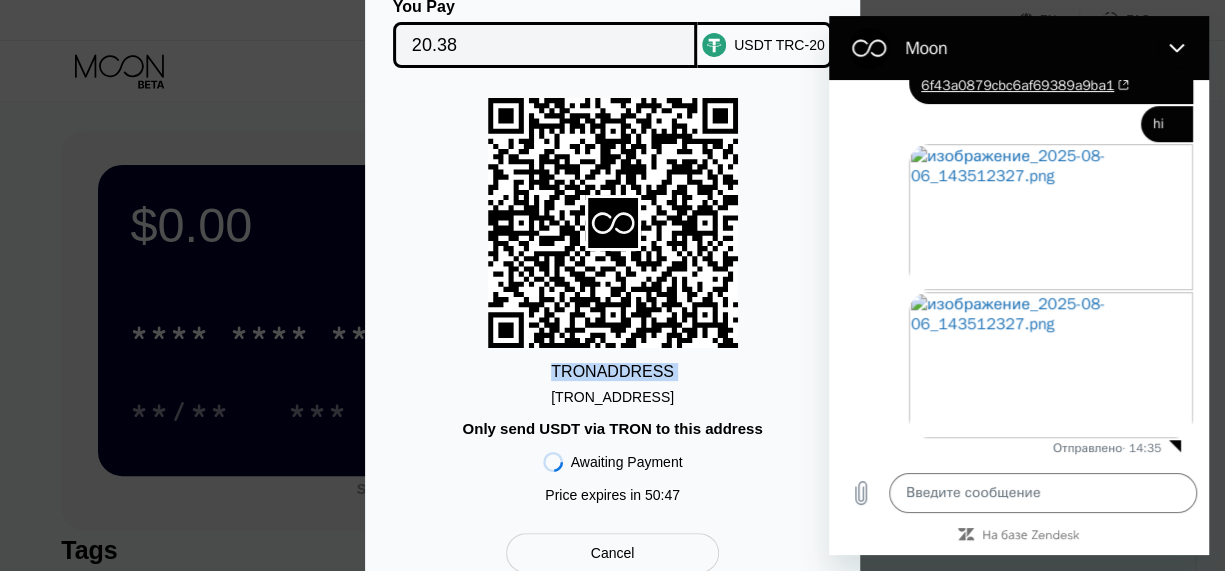 click 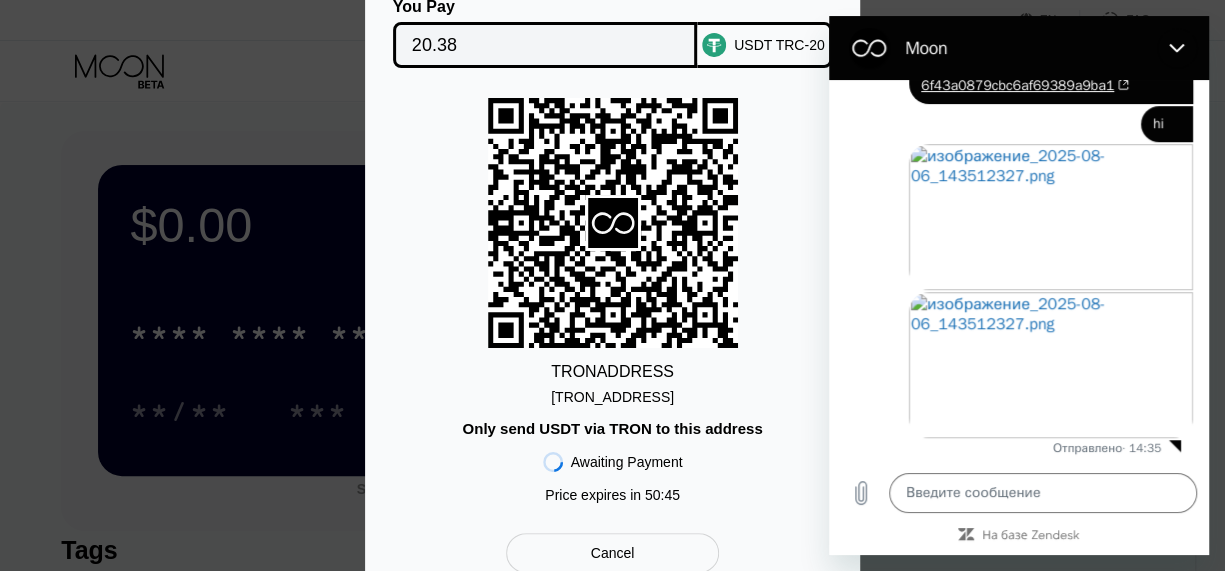 click on "TRON ADDRESS [TRON_ADDRESS] Only send USDT via TRON to this address Awaiting Payment Price expires in 50 : 45" at bounding box center [612, 305] 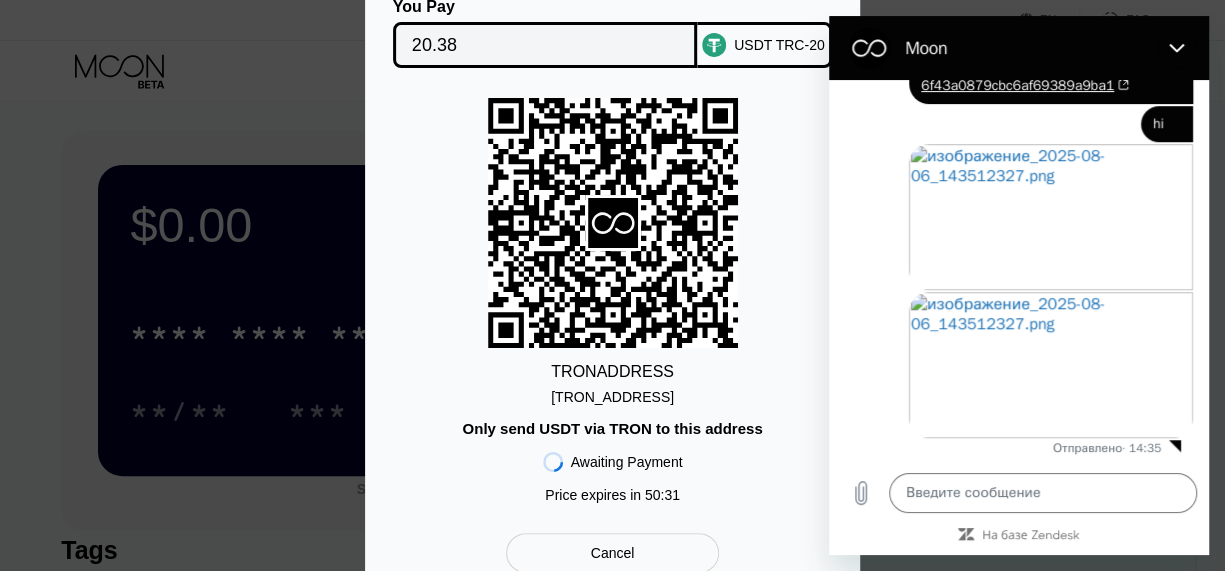 scroll, scrollTop: 100, scrollLeft: 0, axis: vertical 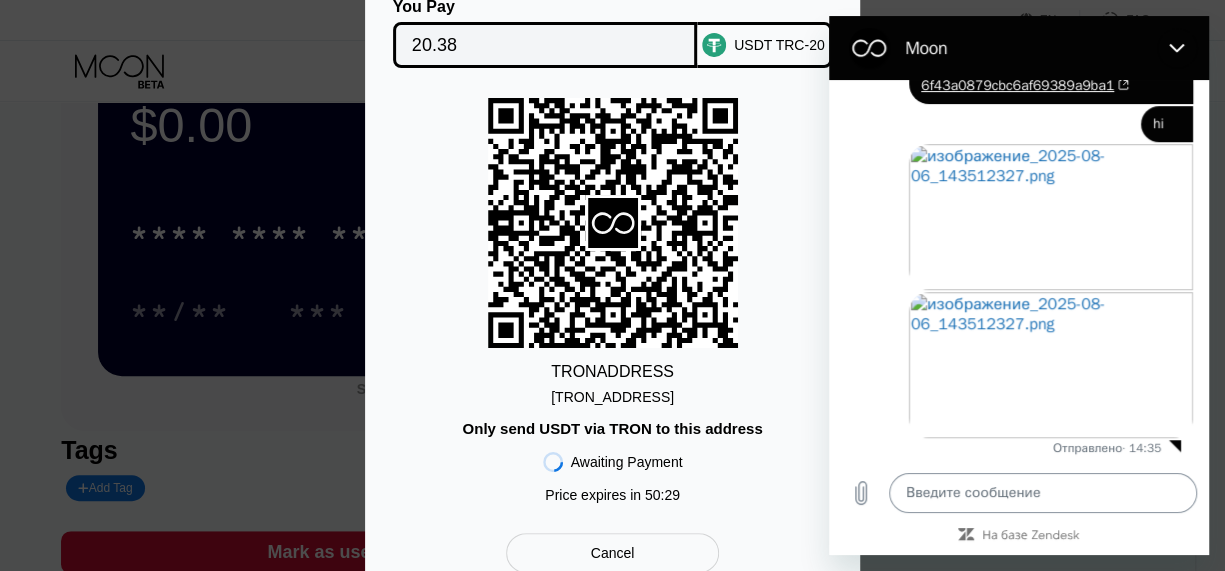 click at bounding box center (1043, 493) 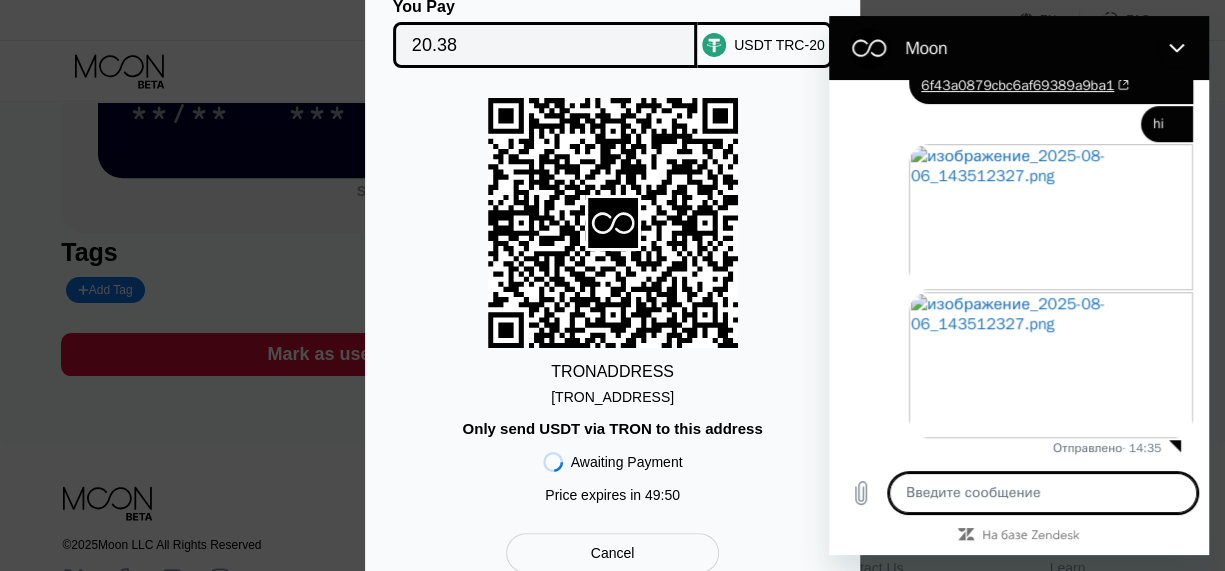 scroll, scrollTop: 300, scrollLeft: 0, axis: vertical 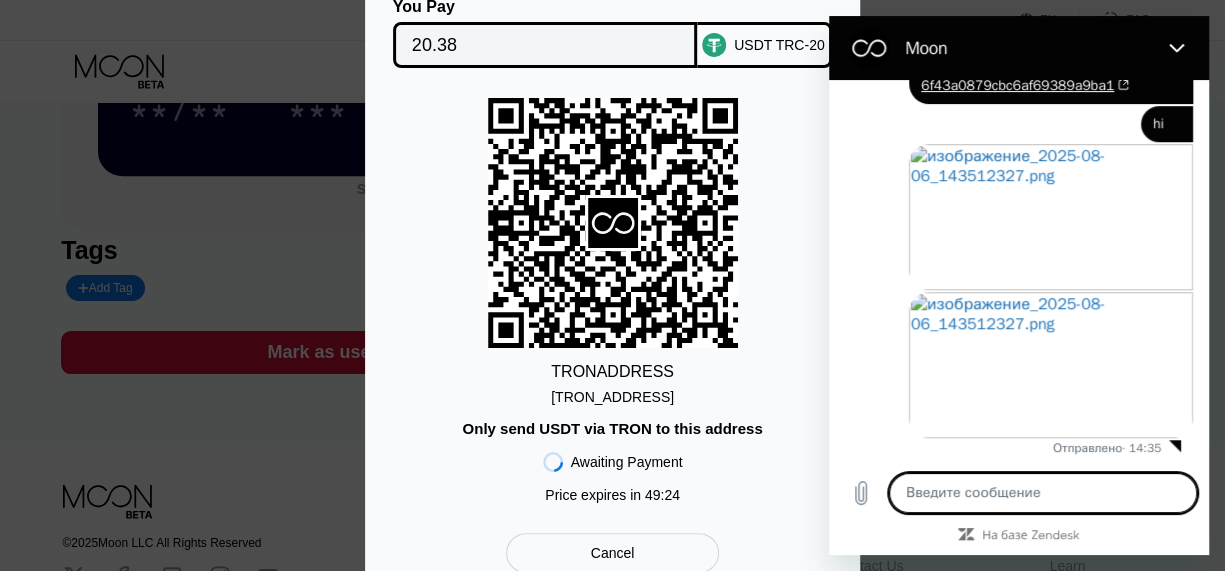 type on "x" 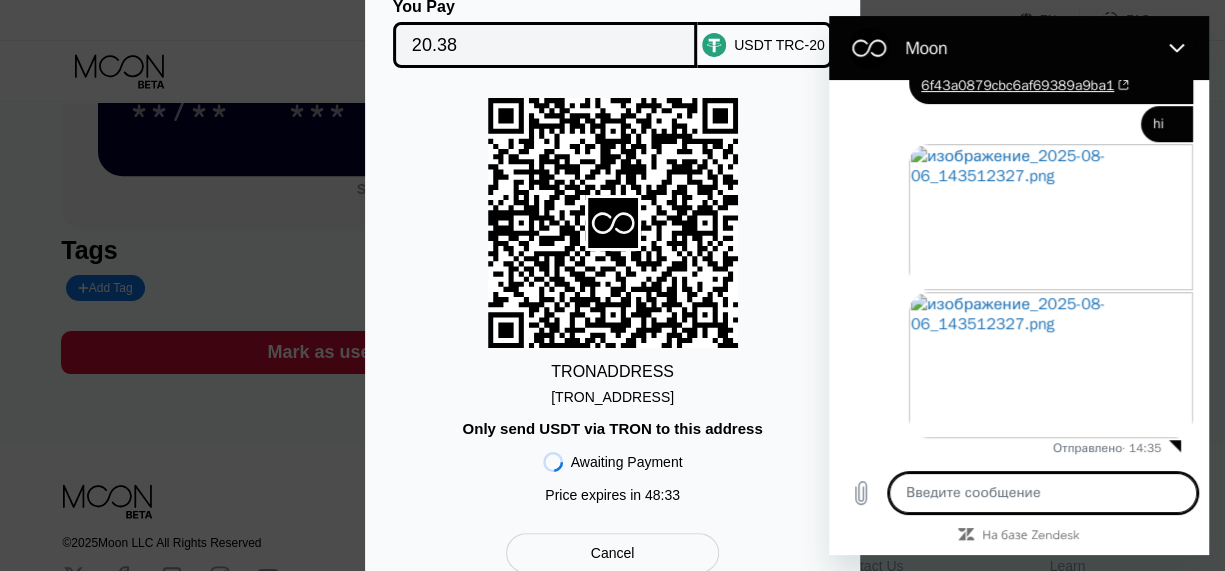 click at bounding box center [1043, 493] 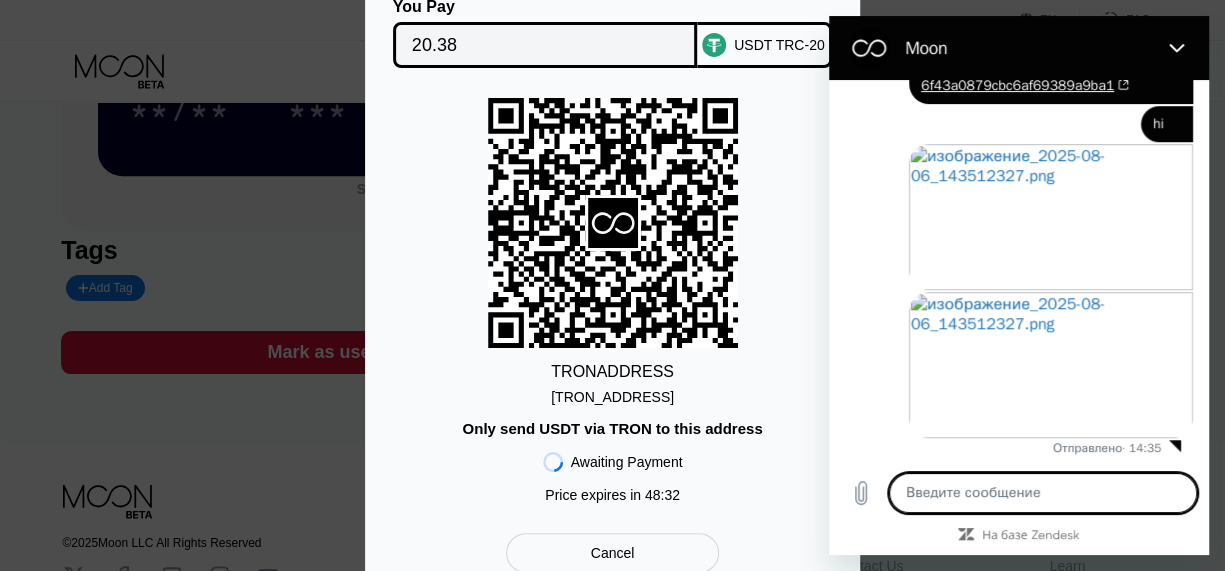 paste on "Are you there?" 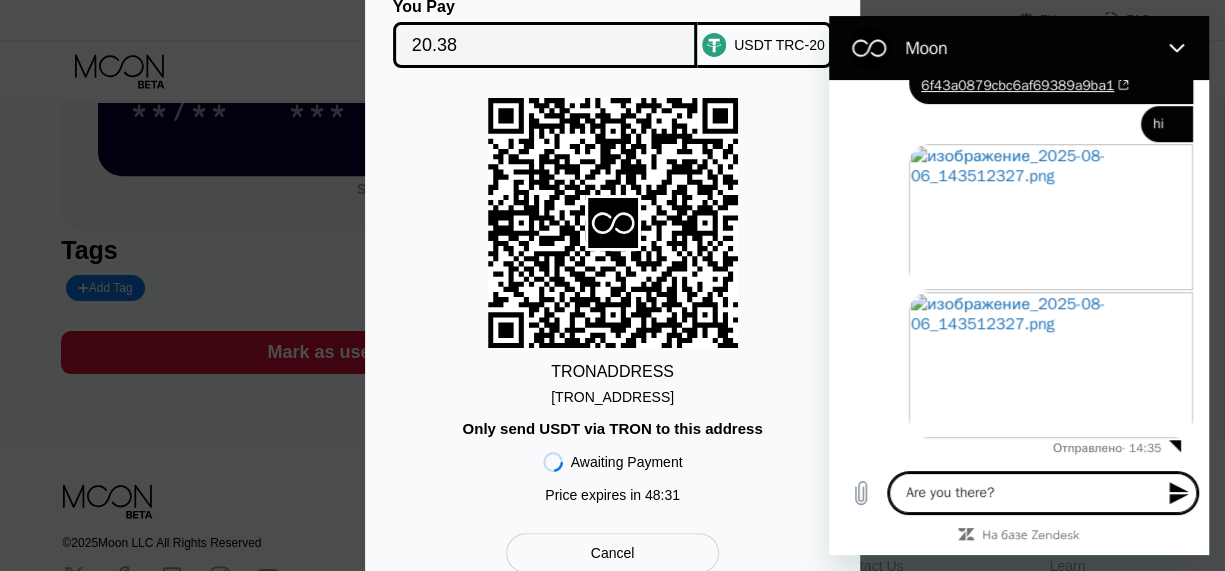 type 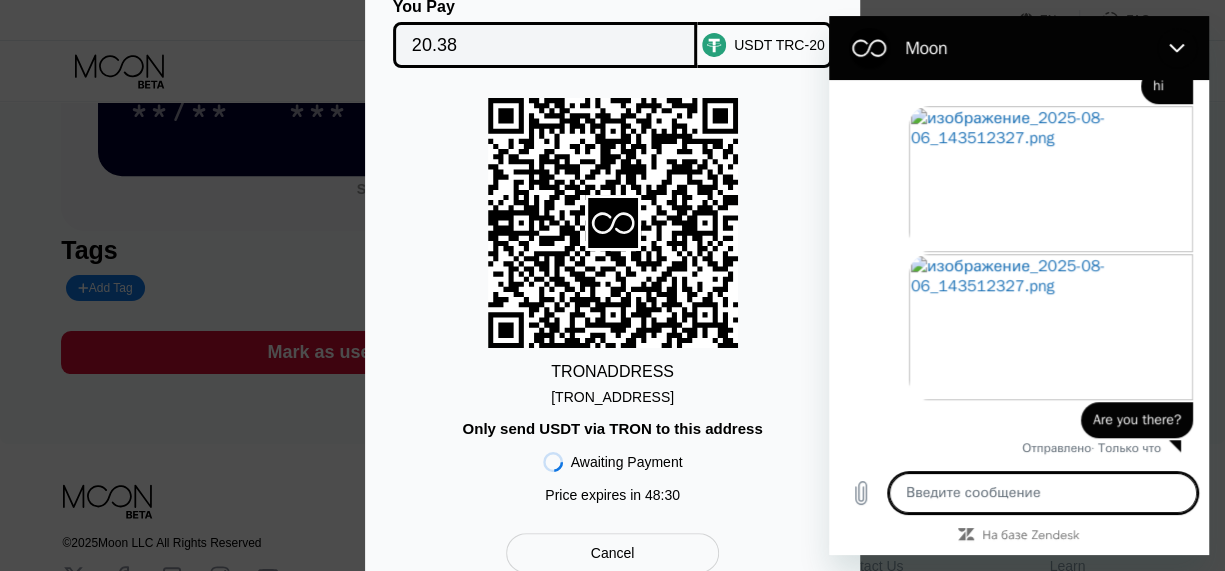 scroll, scrollTop: 619, scrollLeft: 0, axis: vertical 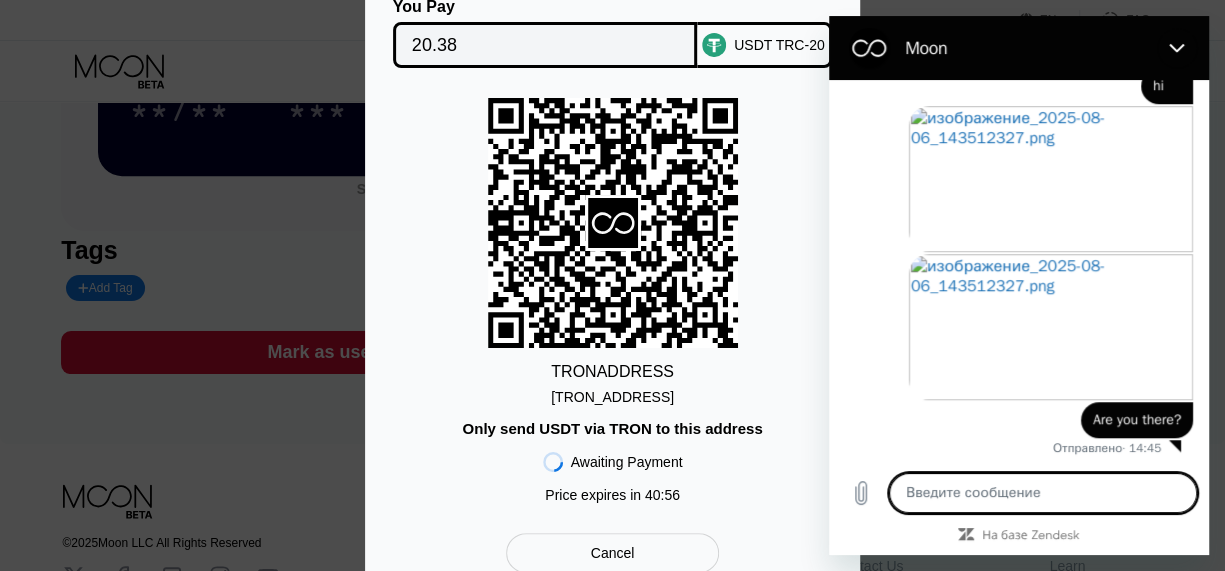 type on "x" 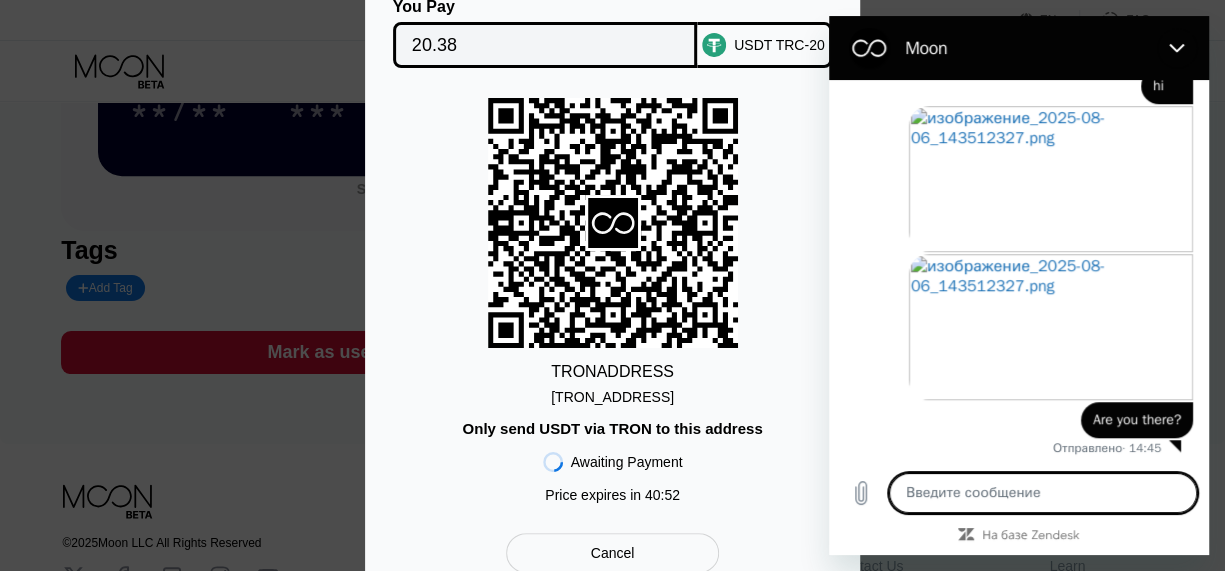 click on "Cancel" at bounding box center (612, 553) 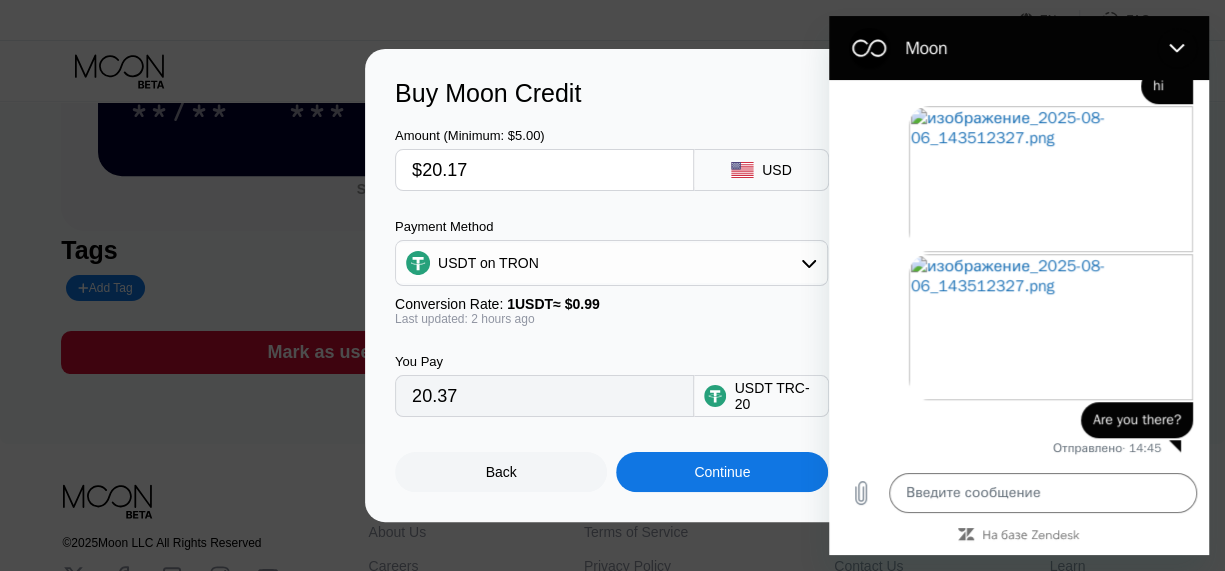 click on "Back" at bounding box center (501, 472) 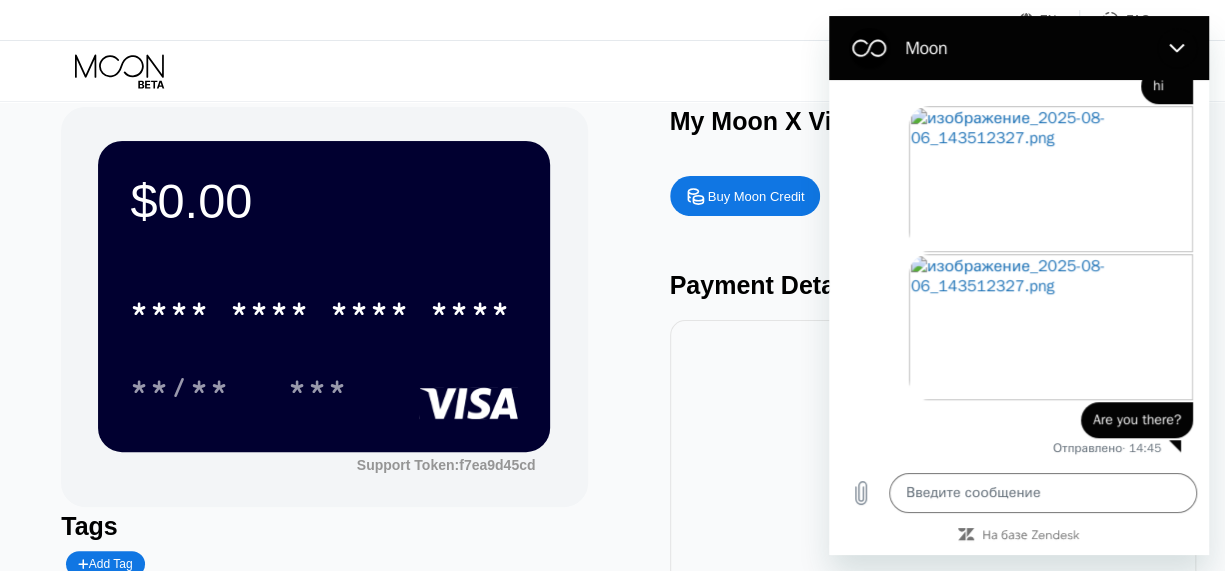 scroll, scrollTop: 0, scrollLeft: 0, axis: both 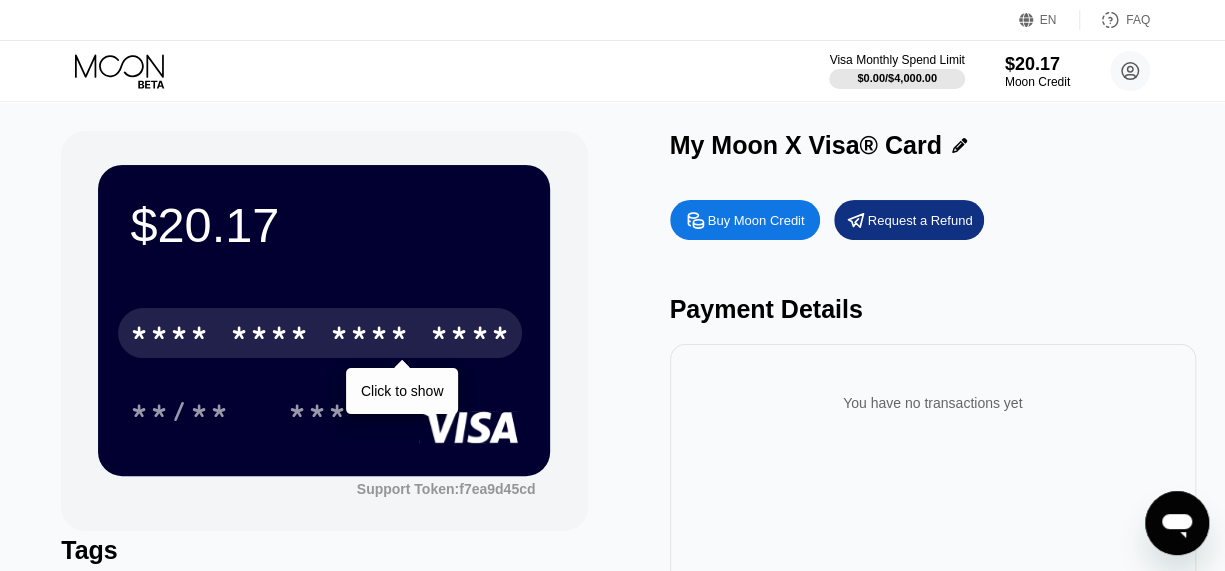 click on "****" at bounding box center [470, 336] 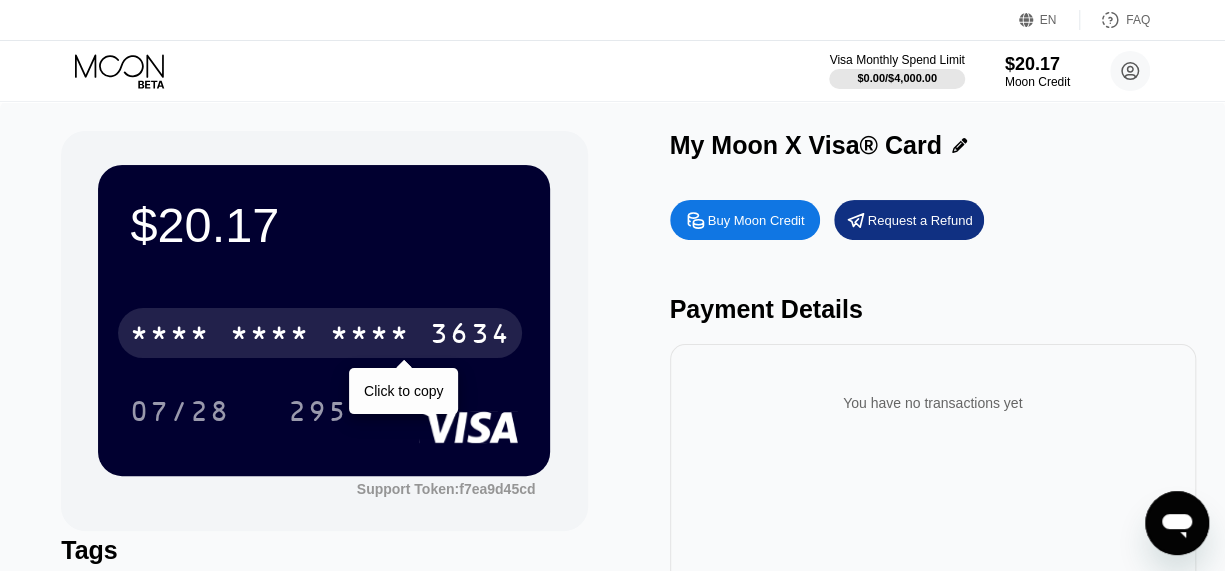click on "* * * *" at bounding box center [370, 336] 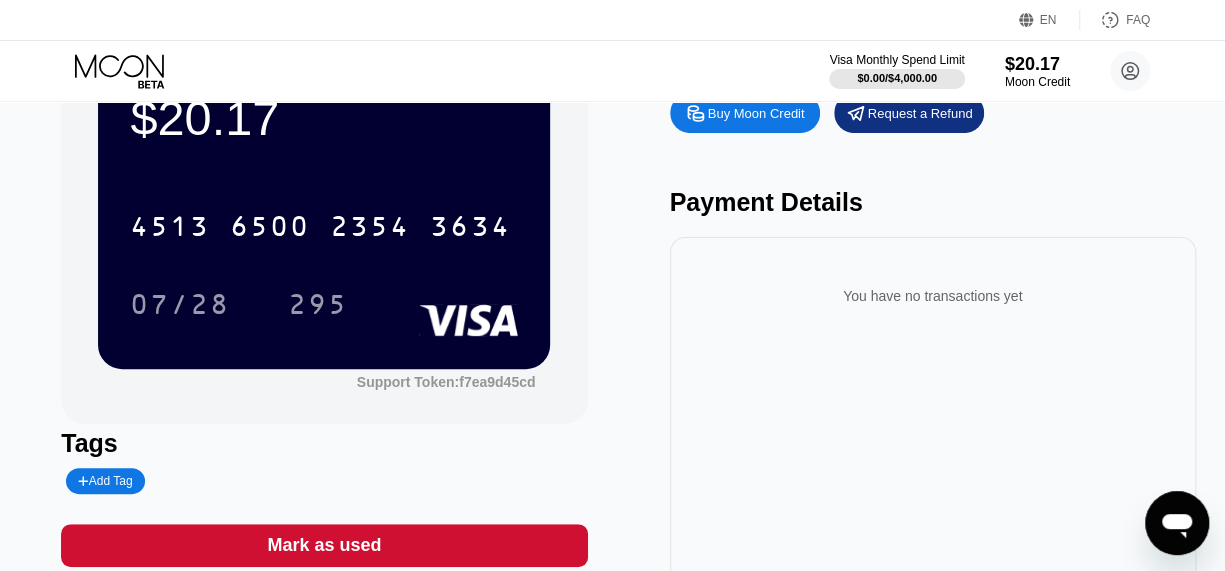 scroll, scrollTop: 0, scrollLeft: 0, axis: both 